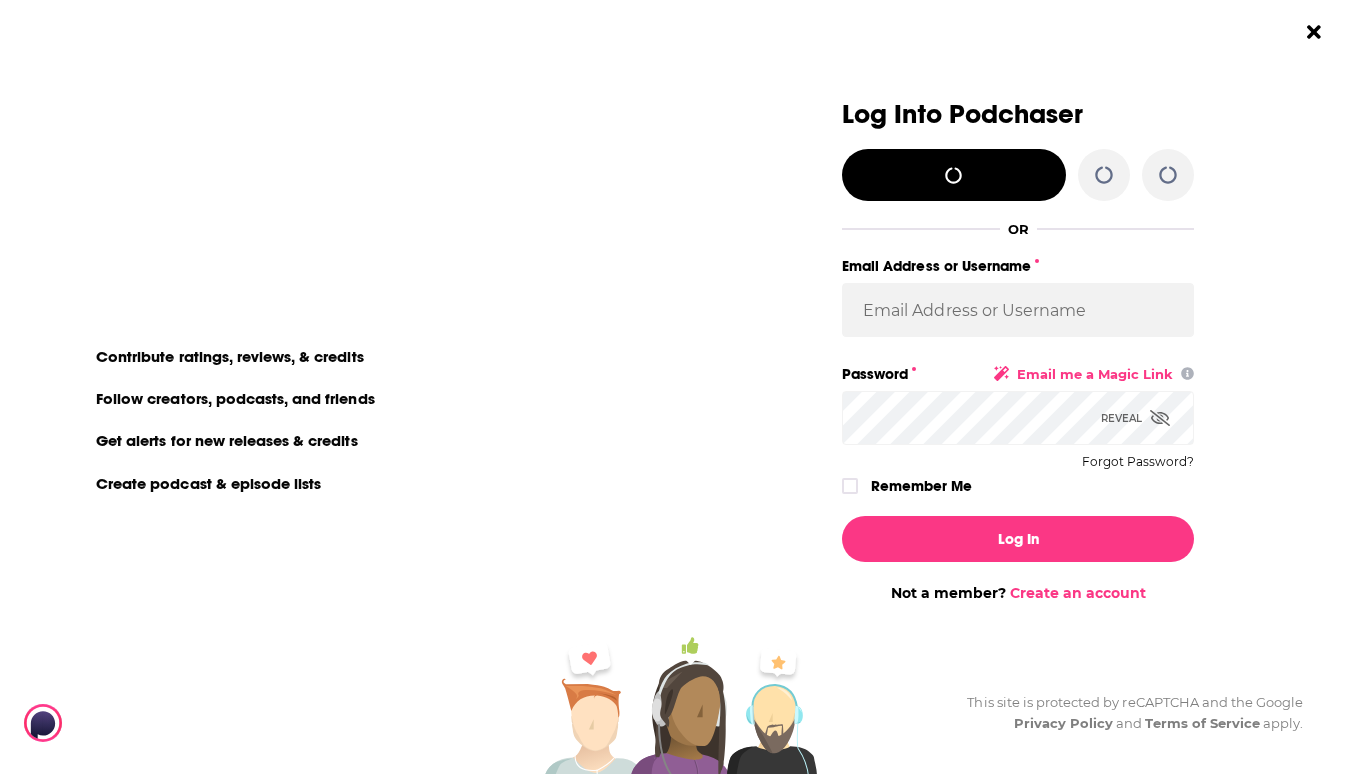 scroll, scrollTop: 0, scrollLeft: 0, axis: both 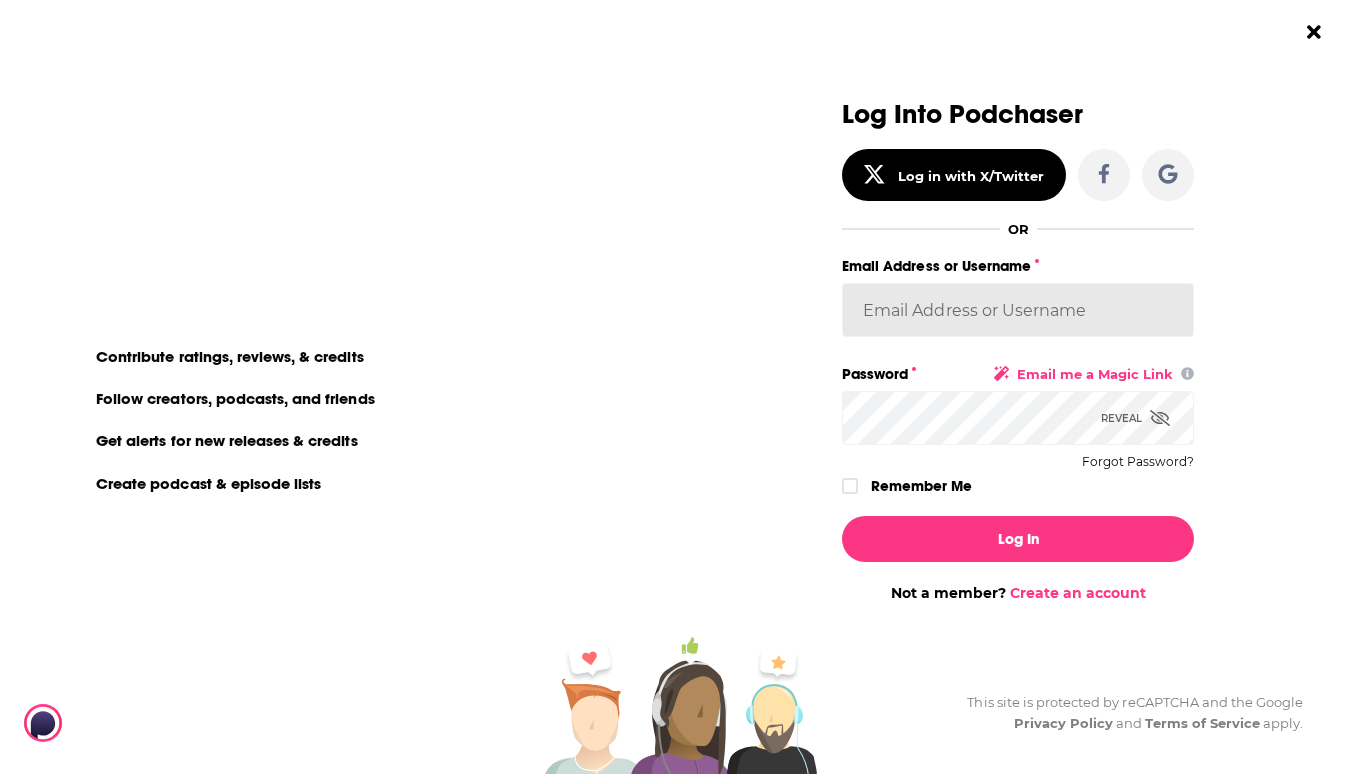 click on "Email Address or Username" at bounding box center [1018, 310] 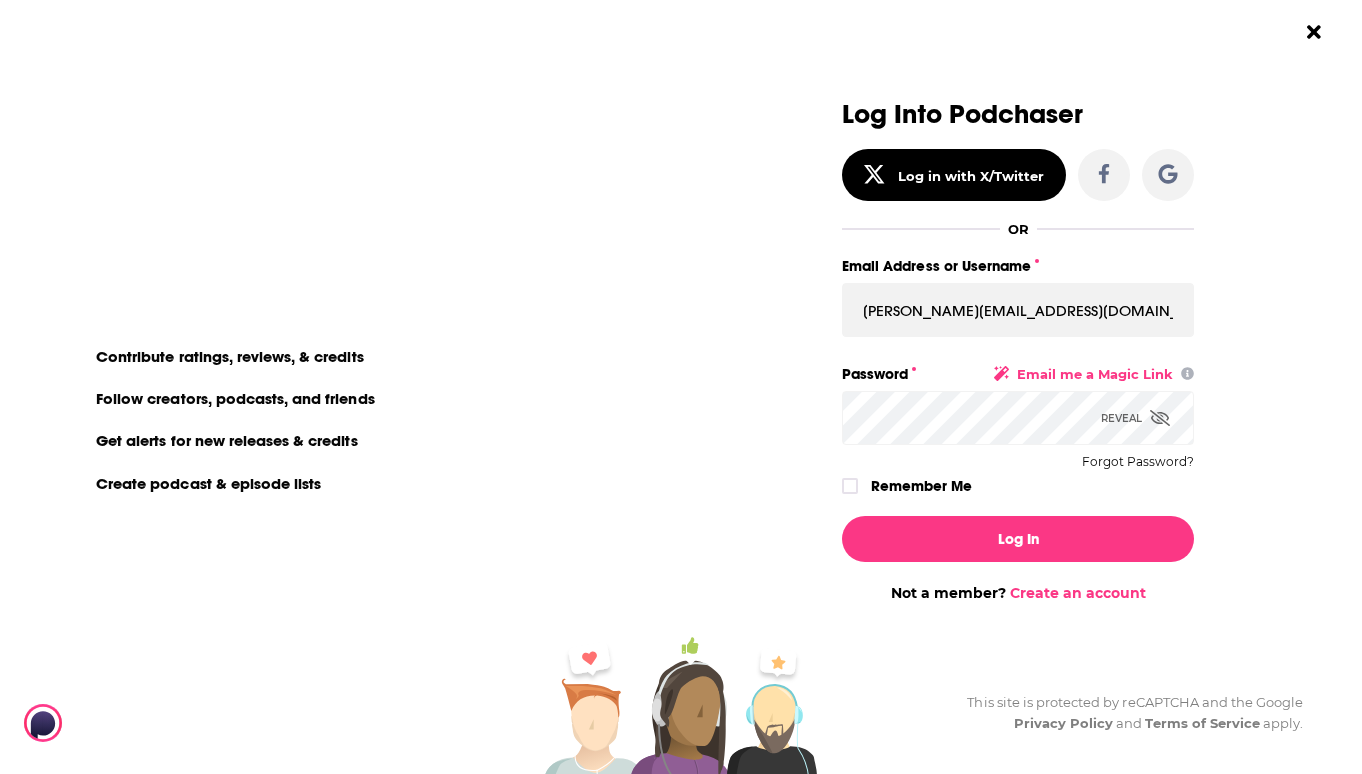 click on "Log In" at bounding box center (1018, 539) 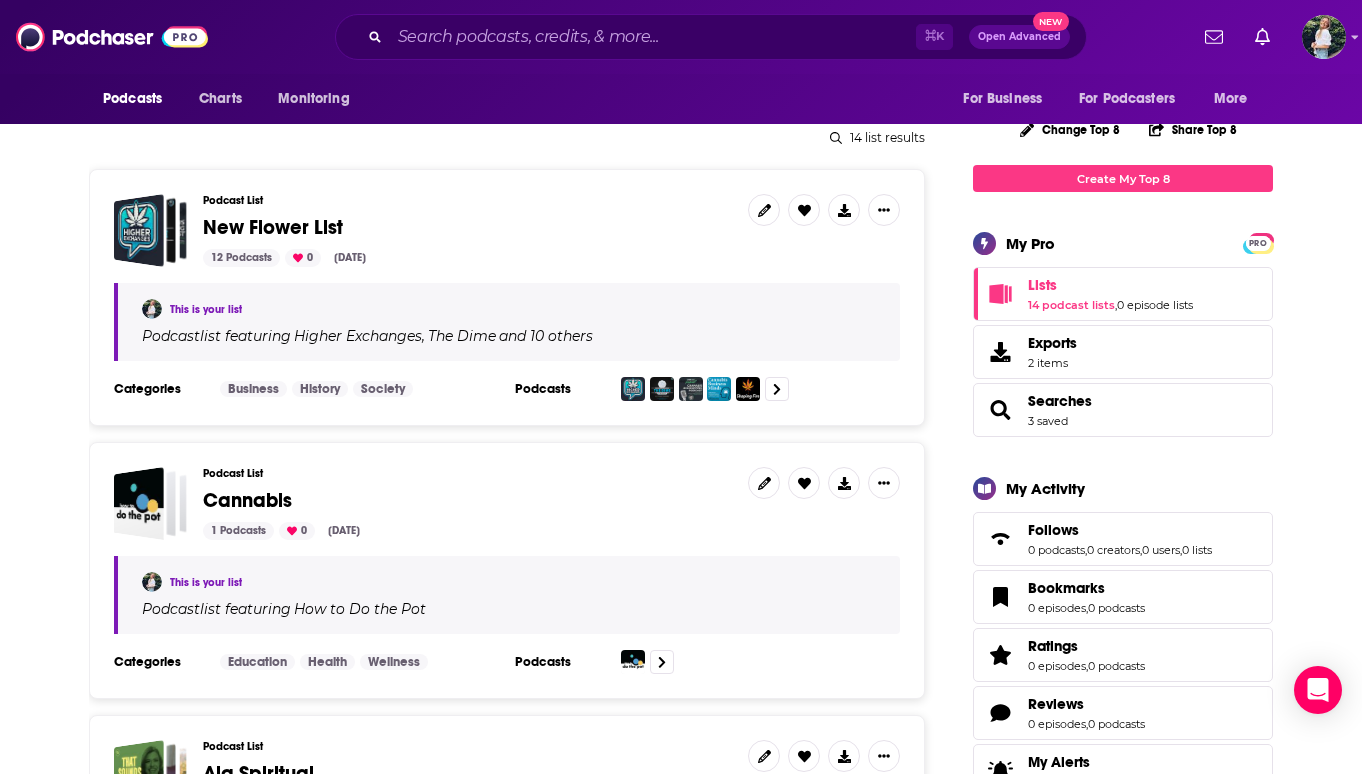 scroll, scrollTop: 0, scrollLeft: 0, axis: both 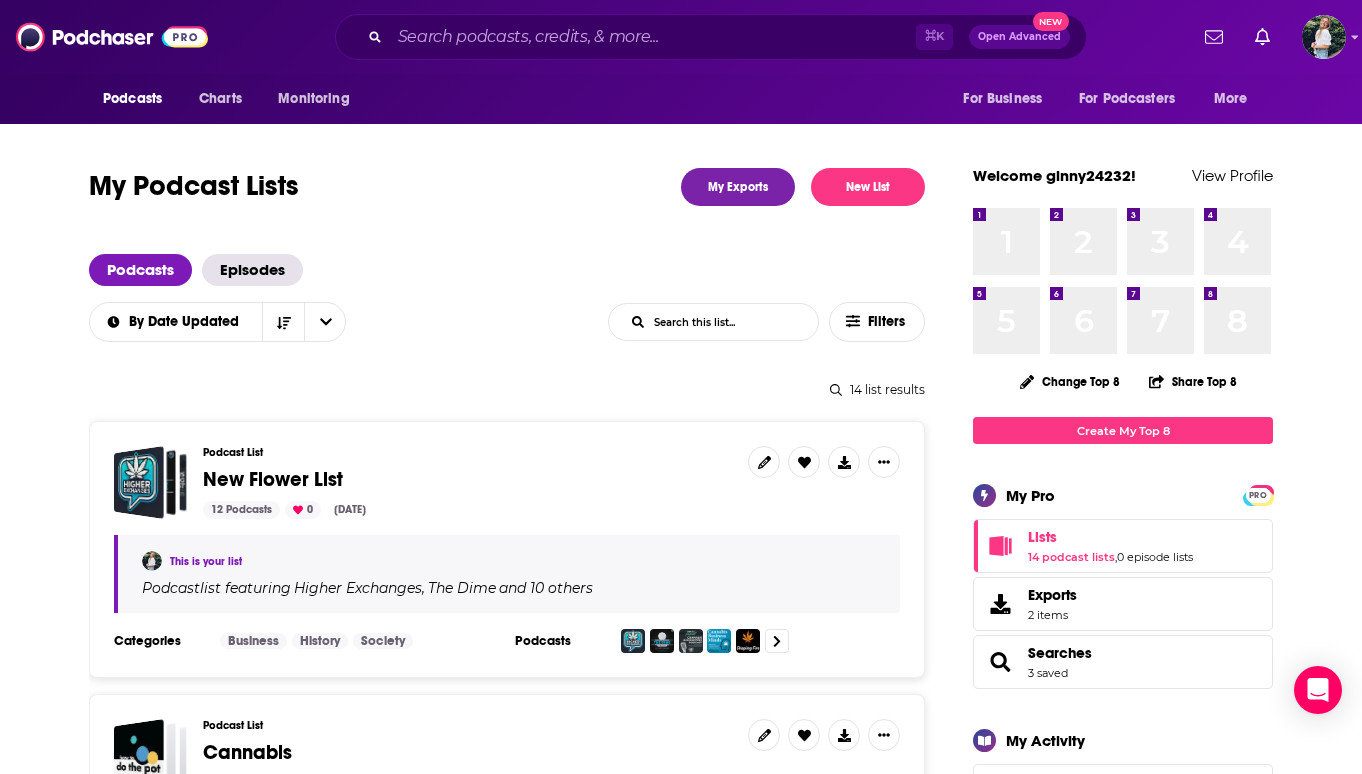 click on "New Flower List" at bounding box center (273, 479) 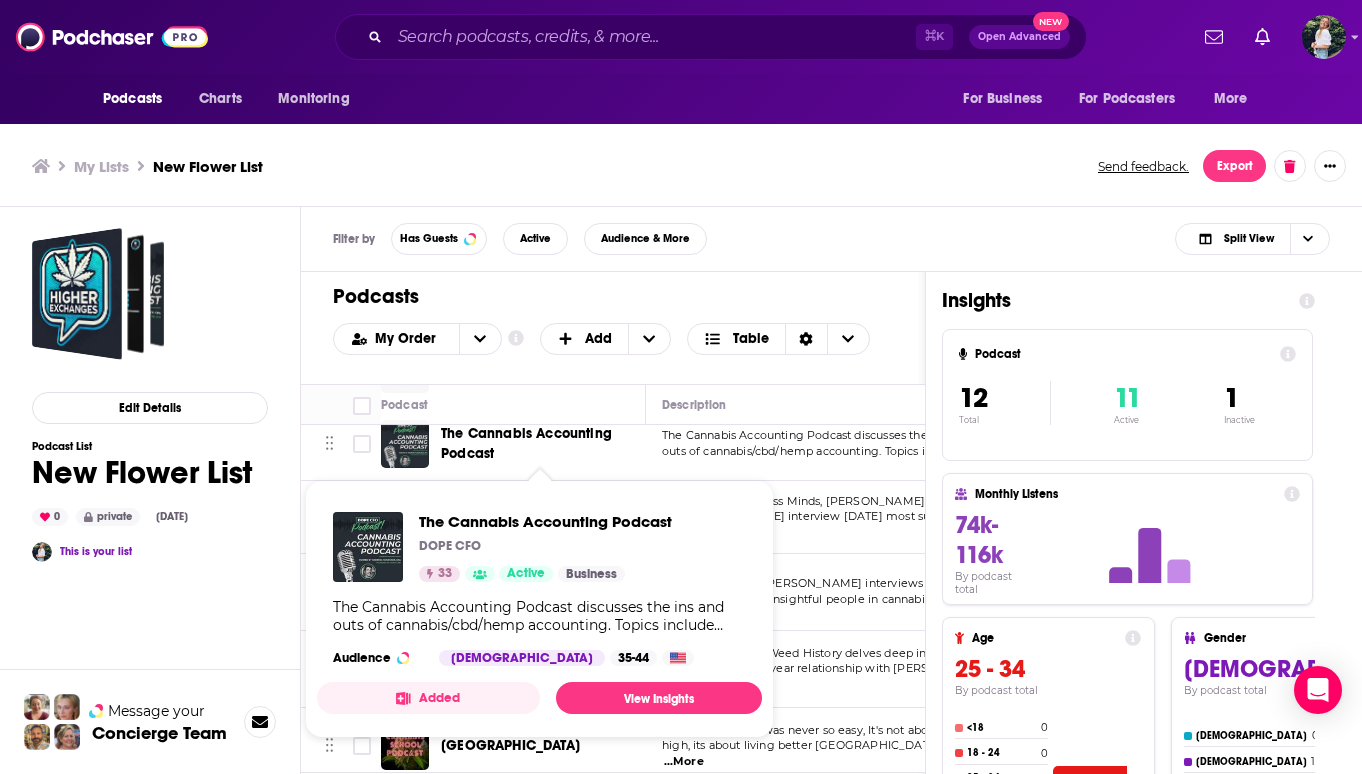 scroll, scrollTop: 173, scrollLeft: 0, axis: vertical 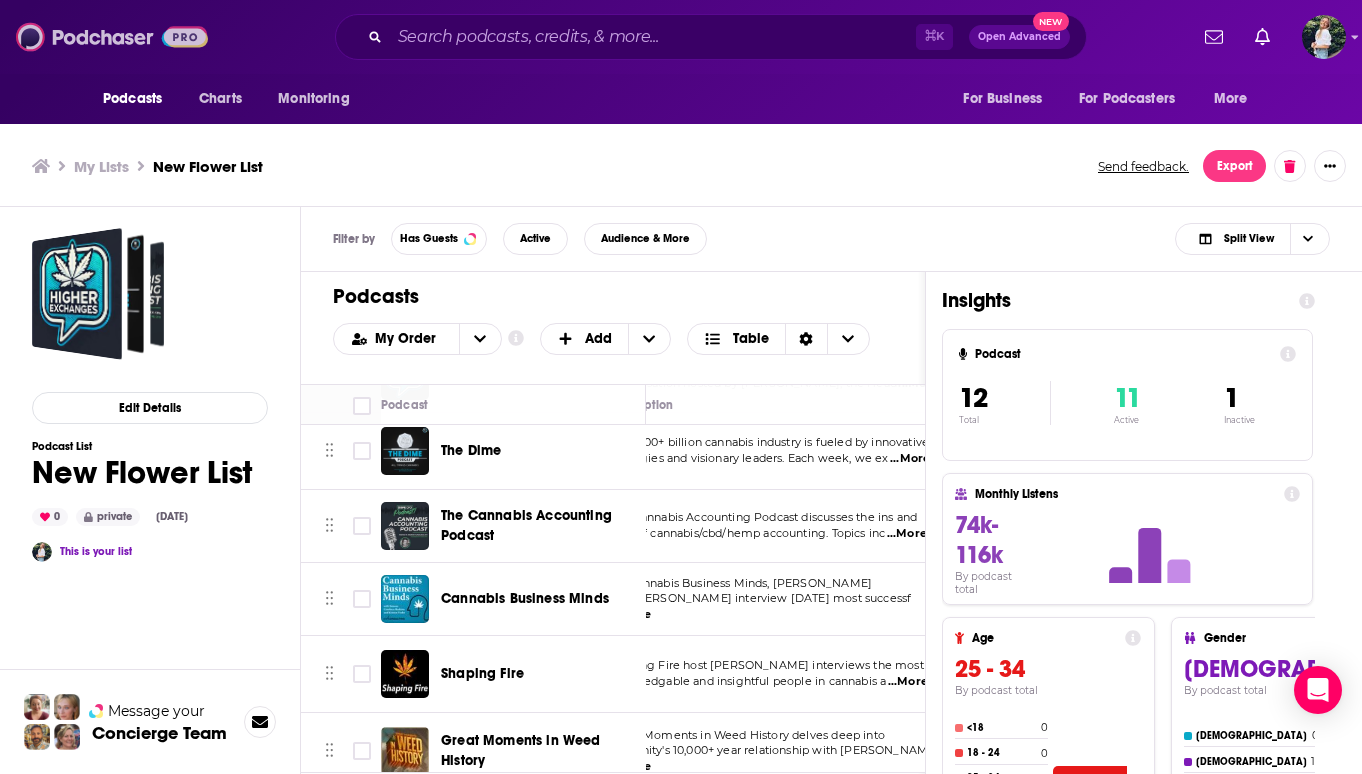 click at bounding box center (112, 37) 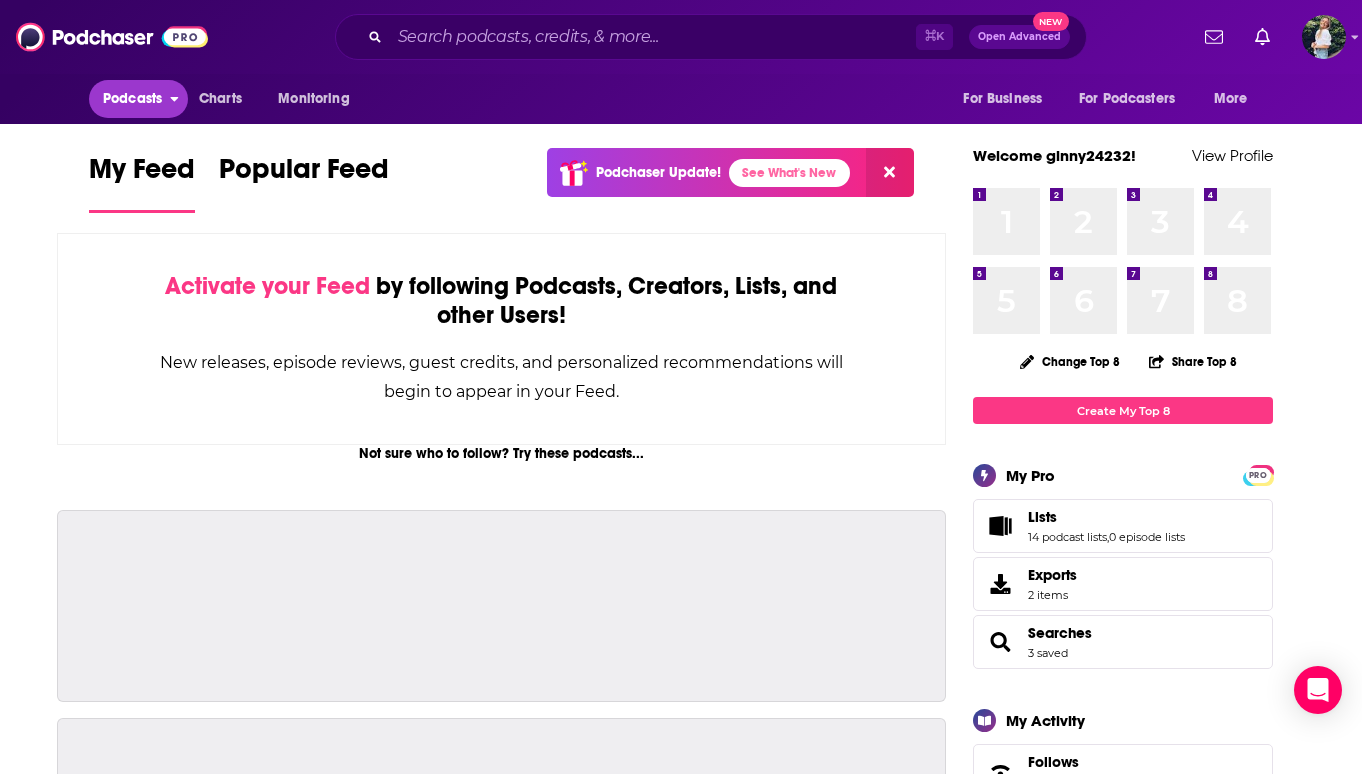 click on "Podcasts" at bounding box center (132, 99) 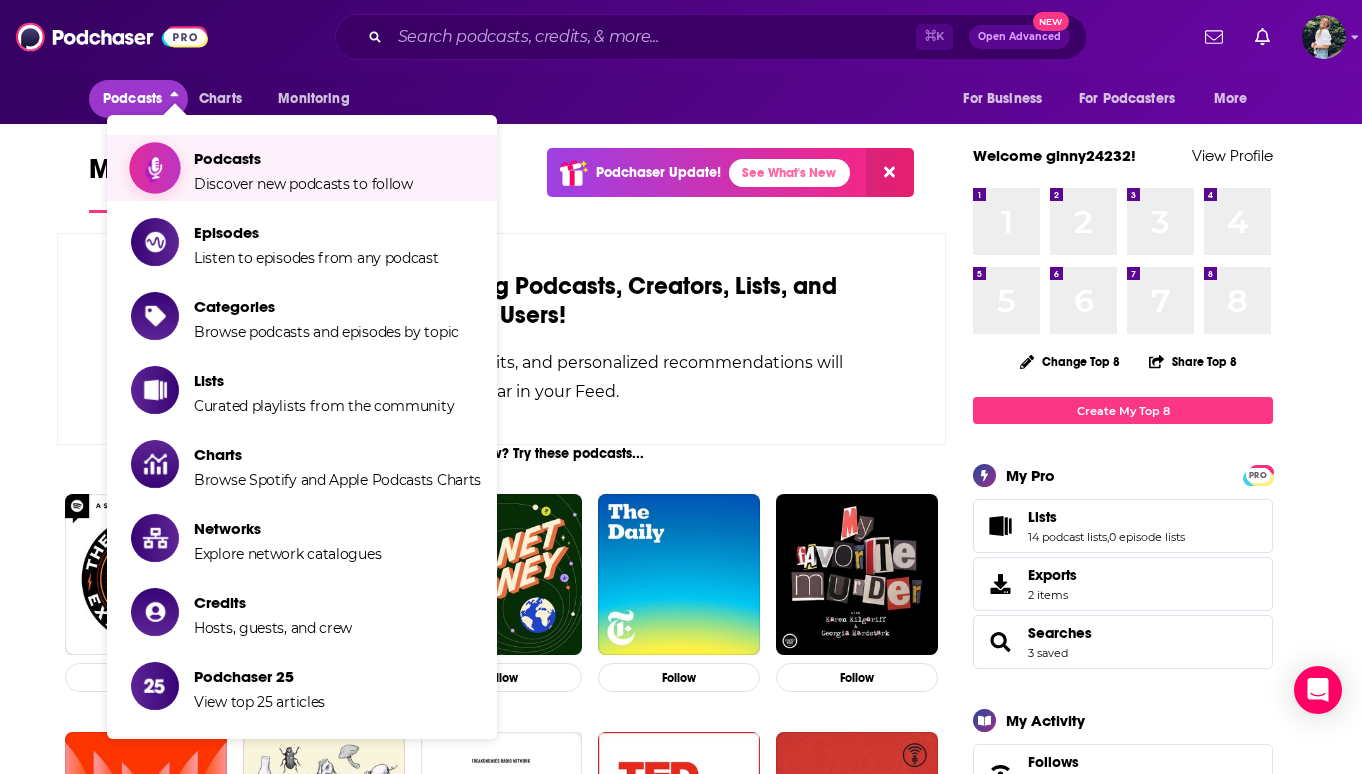 click on "Discover new podcasts to follow" at bounding box center [303, 184] 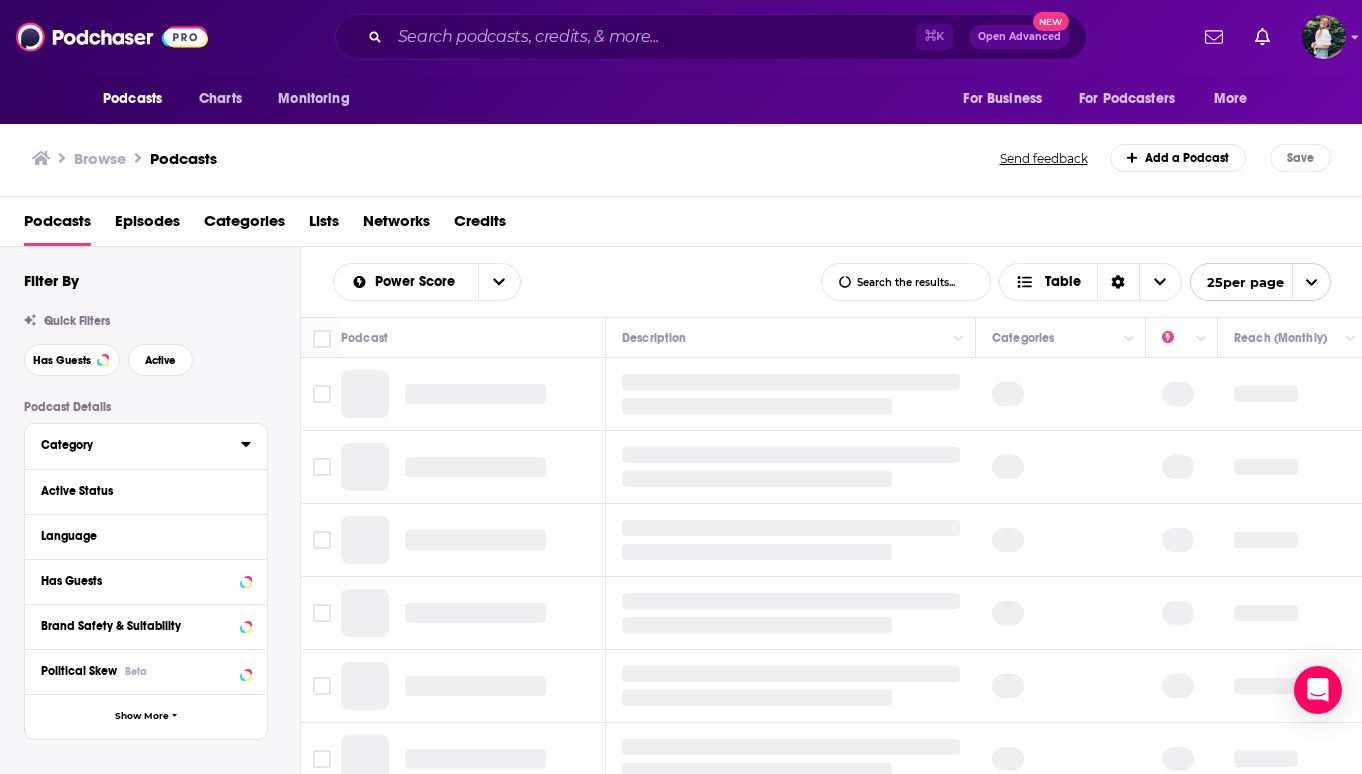 click on "Category" at bounding box center (134, 445) 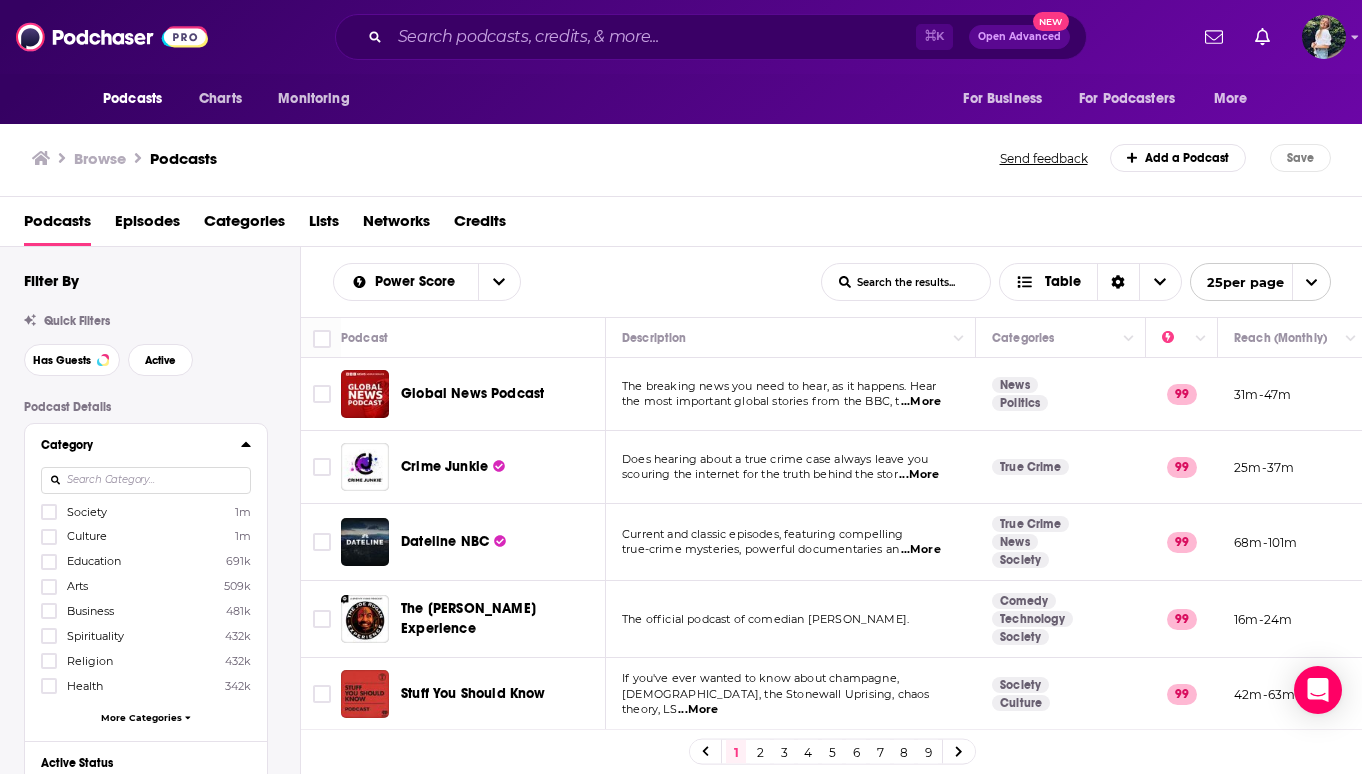 click at bounding box center [146, 480] 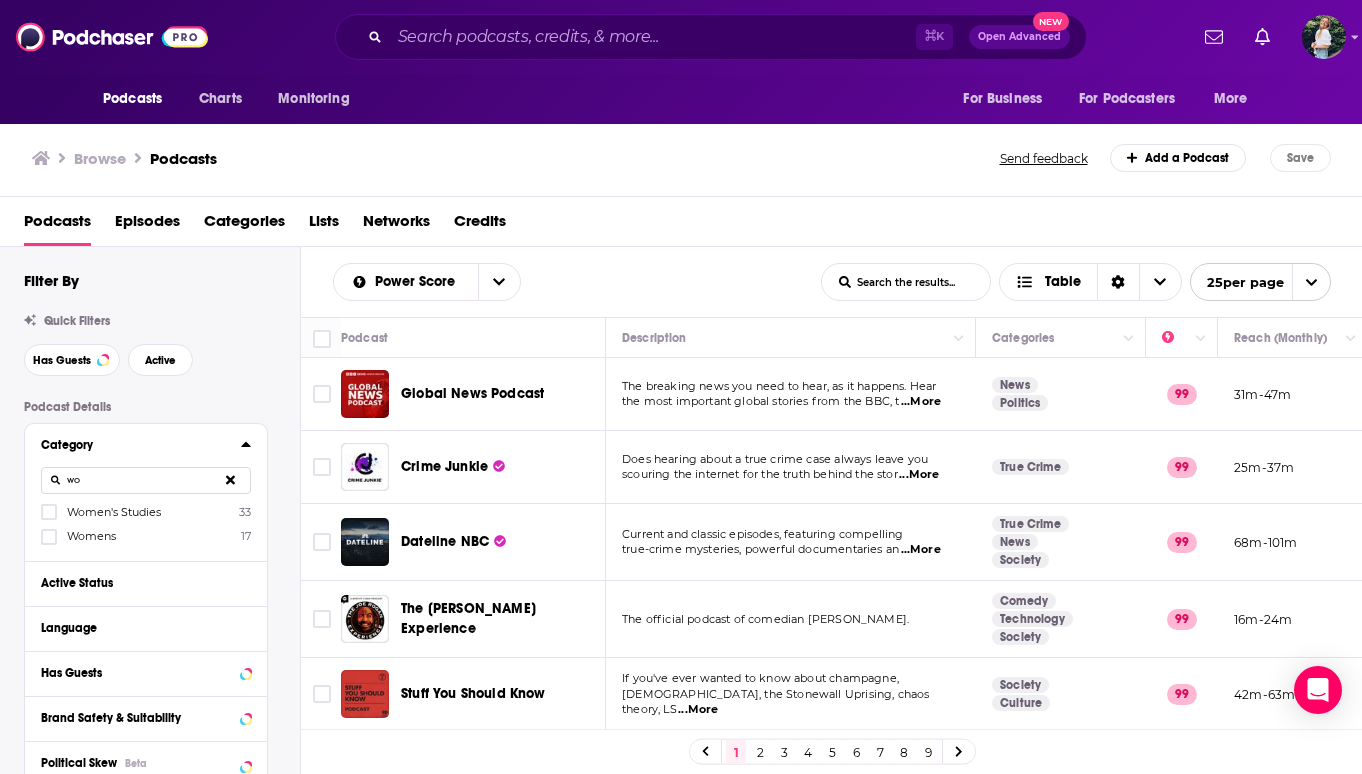 type on "w" 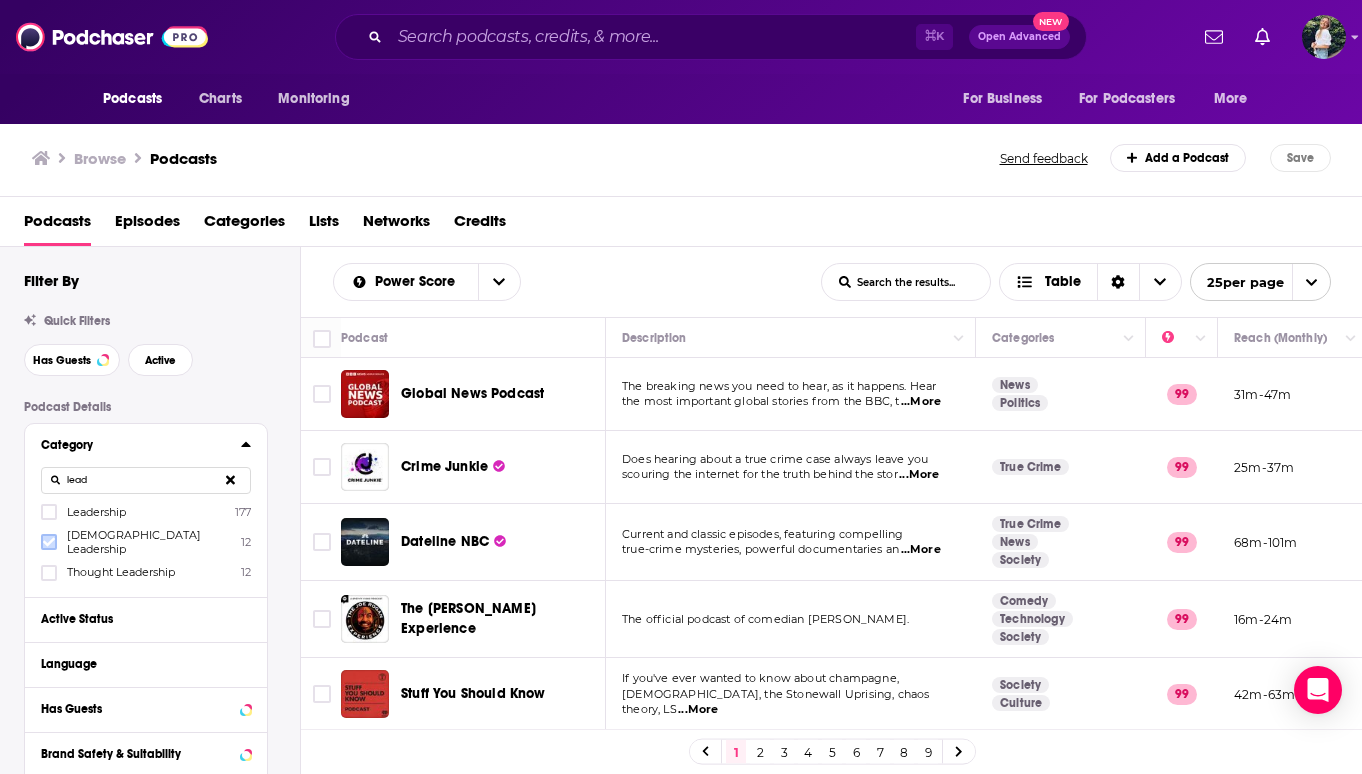type on "lead" 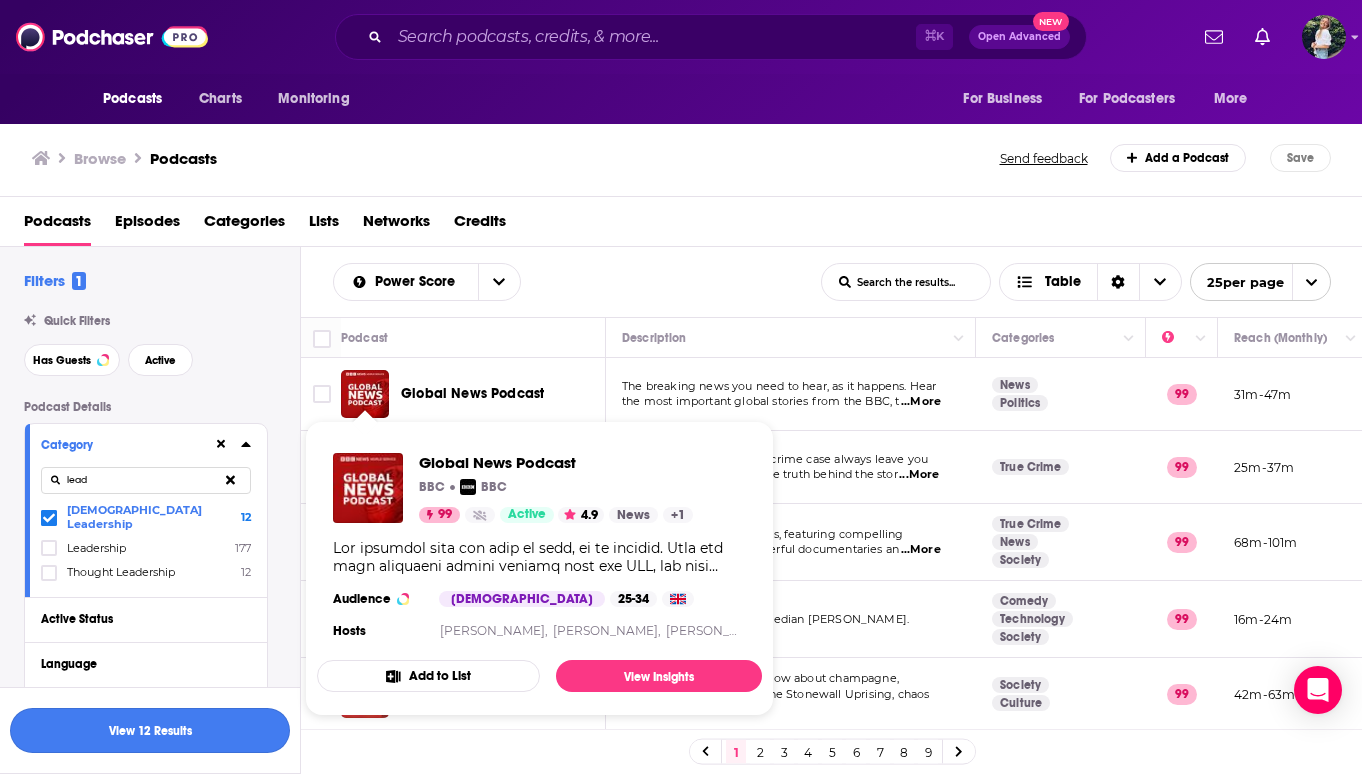 click on "View 12 Results" at bounding box center (150, 730) 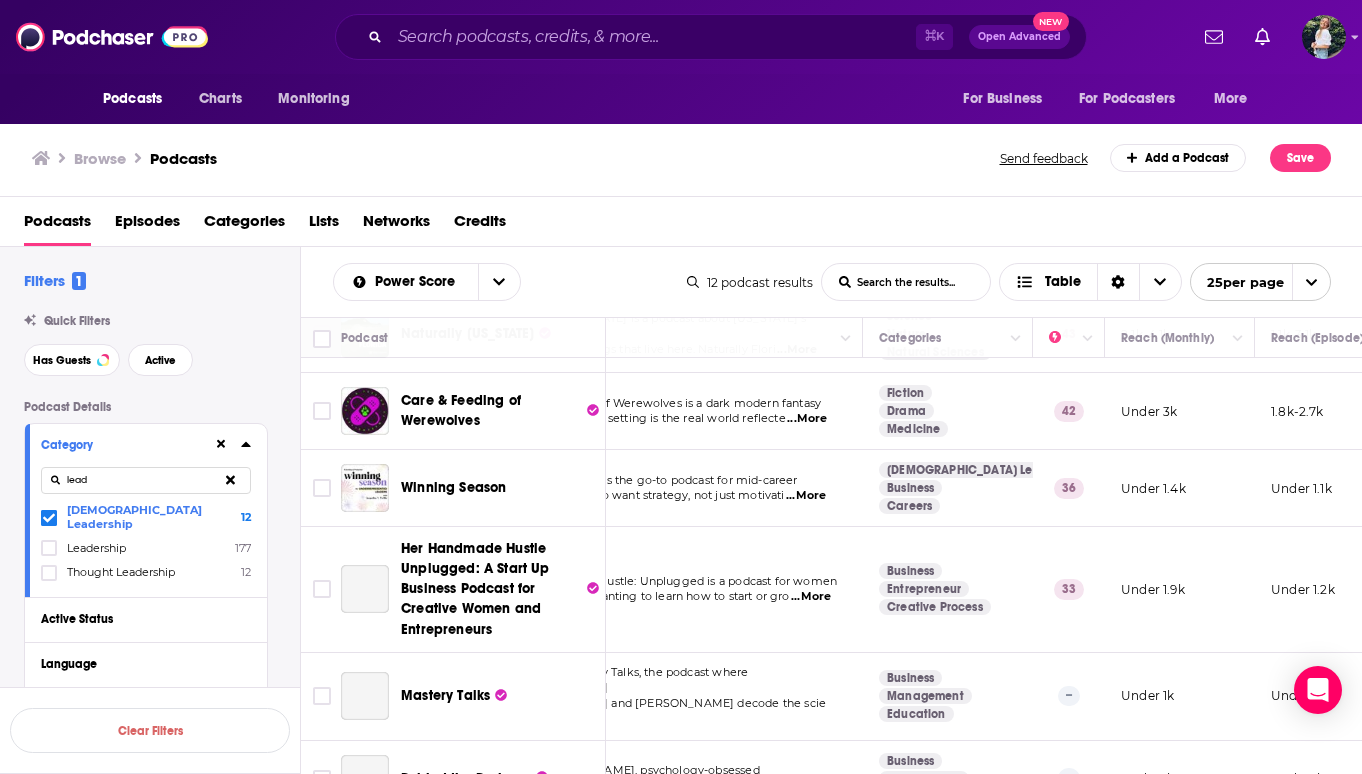 scroll, scrollTop: 347, scrollLeft: 113, axis: both 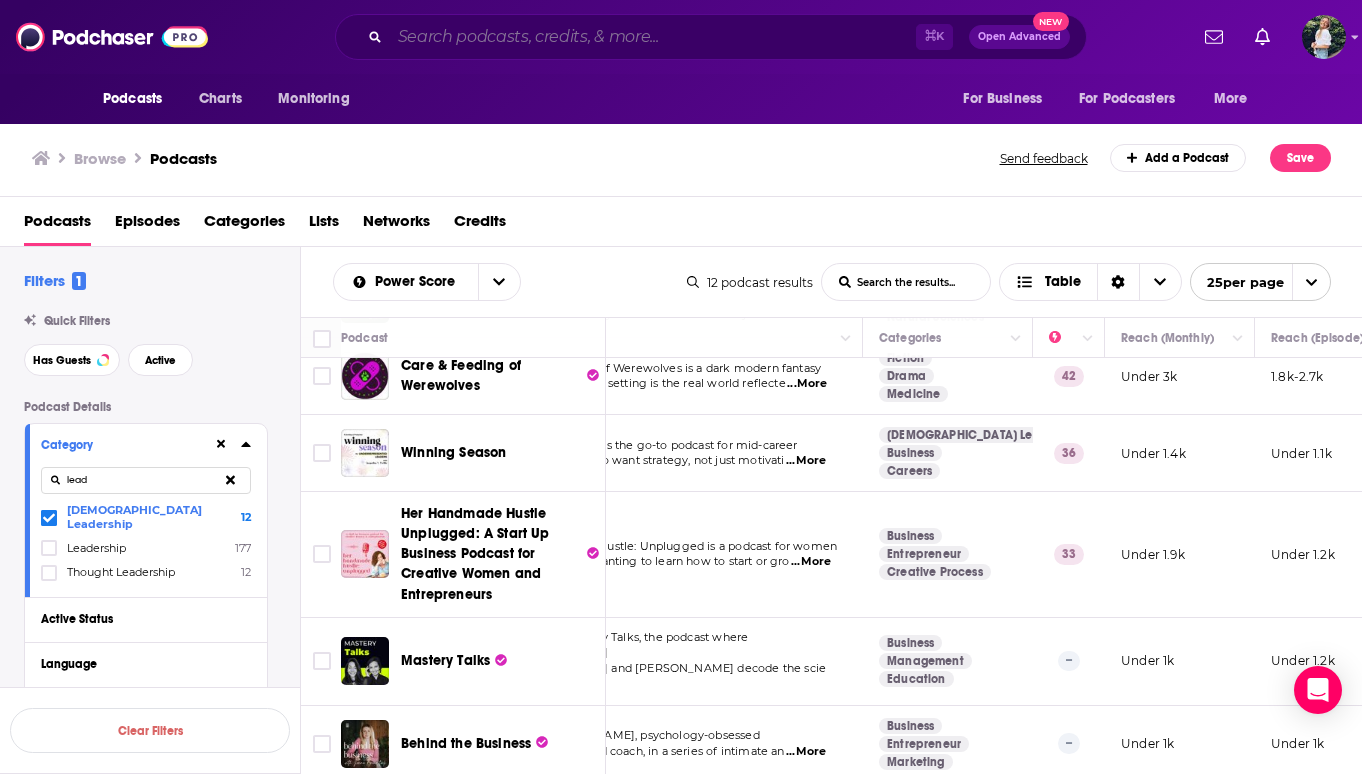 click at bounding box center [653, 37] 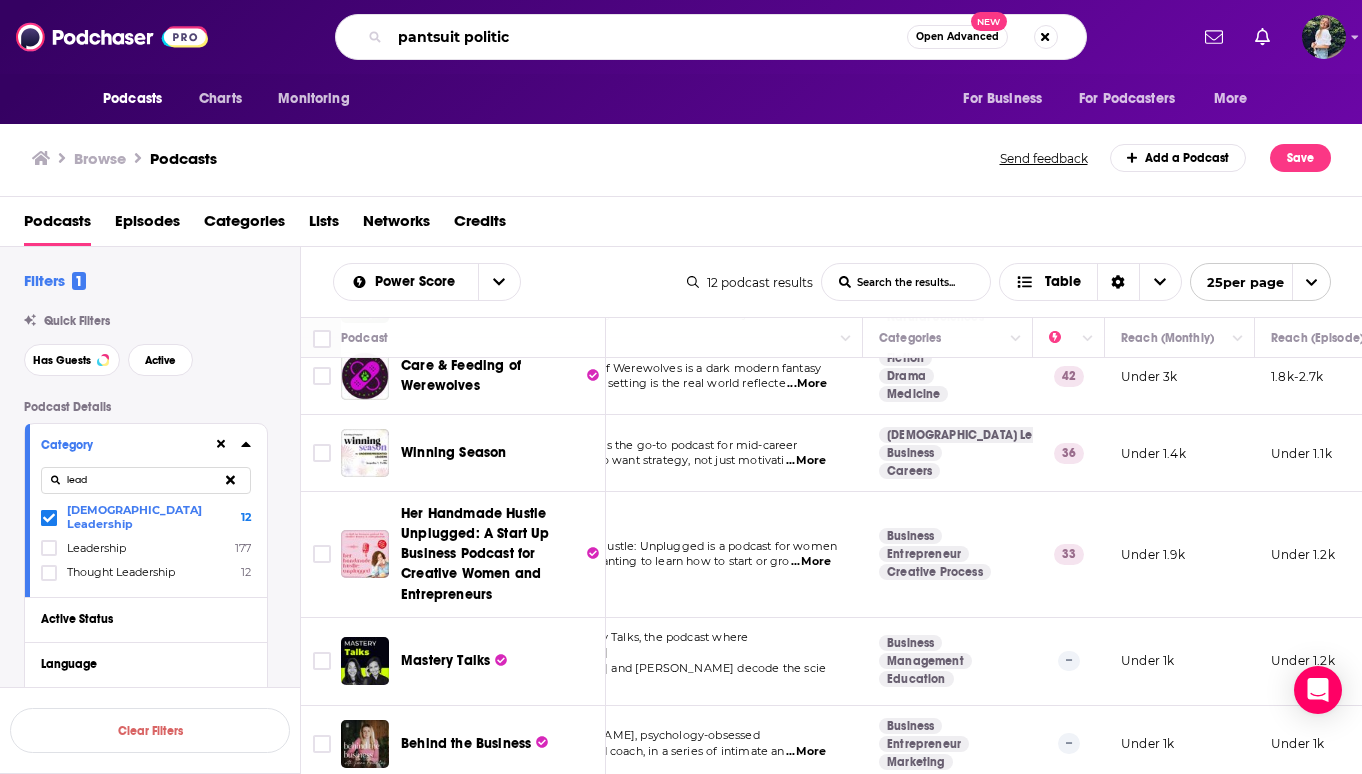 type on "pantsuit politics" 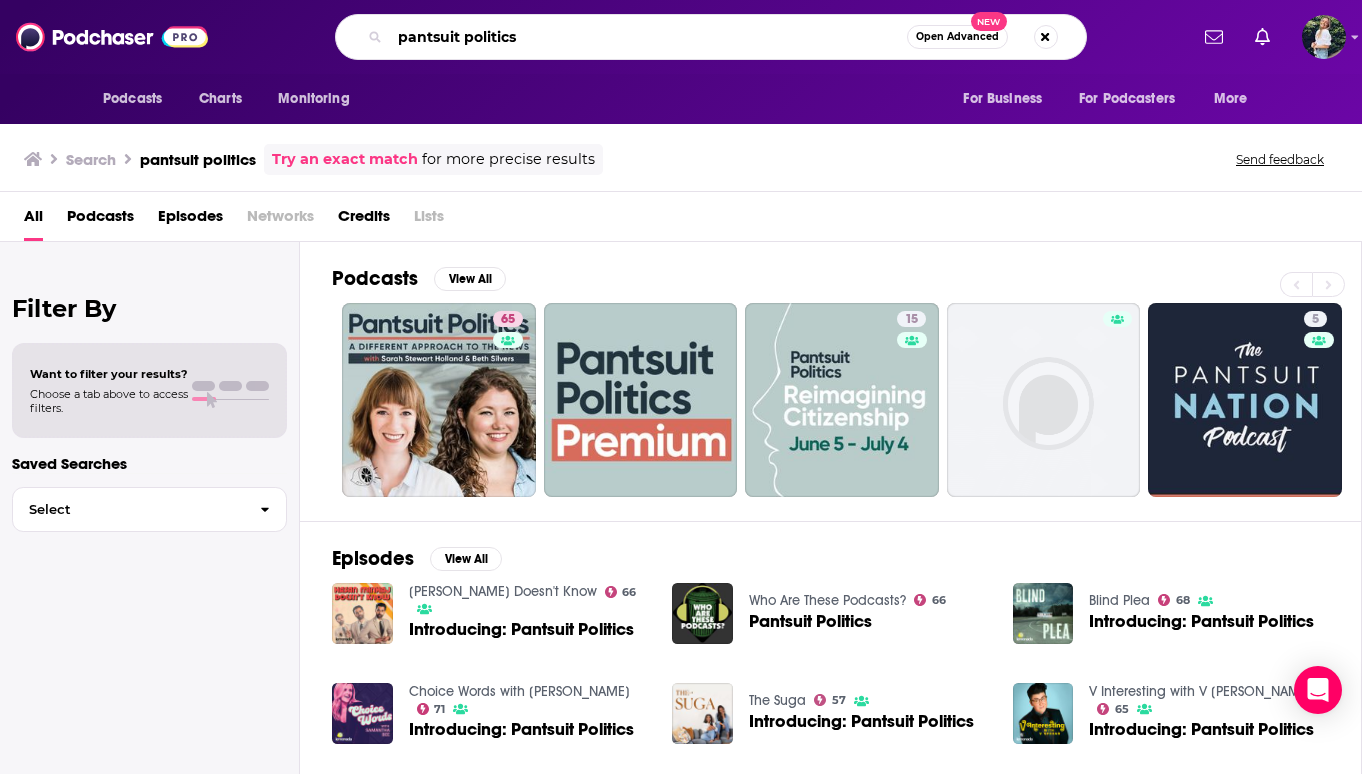 drag, startPoint x: 533, startPoint y: 39, endPoint x: 254, endPoint y: 38, distance: 279.0018 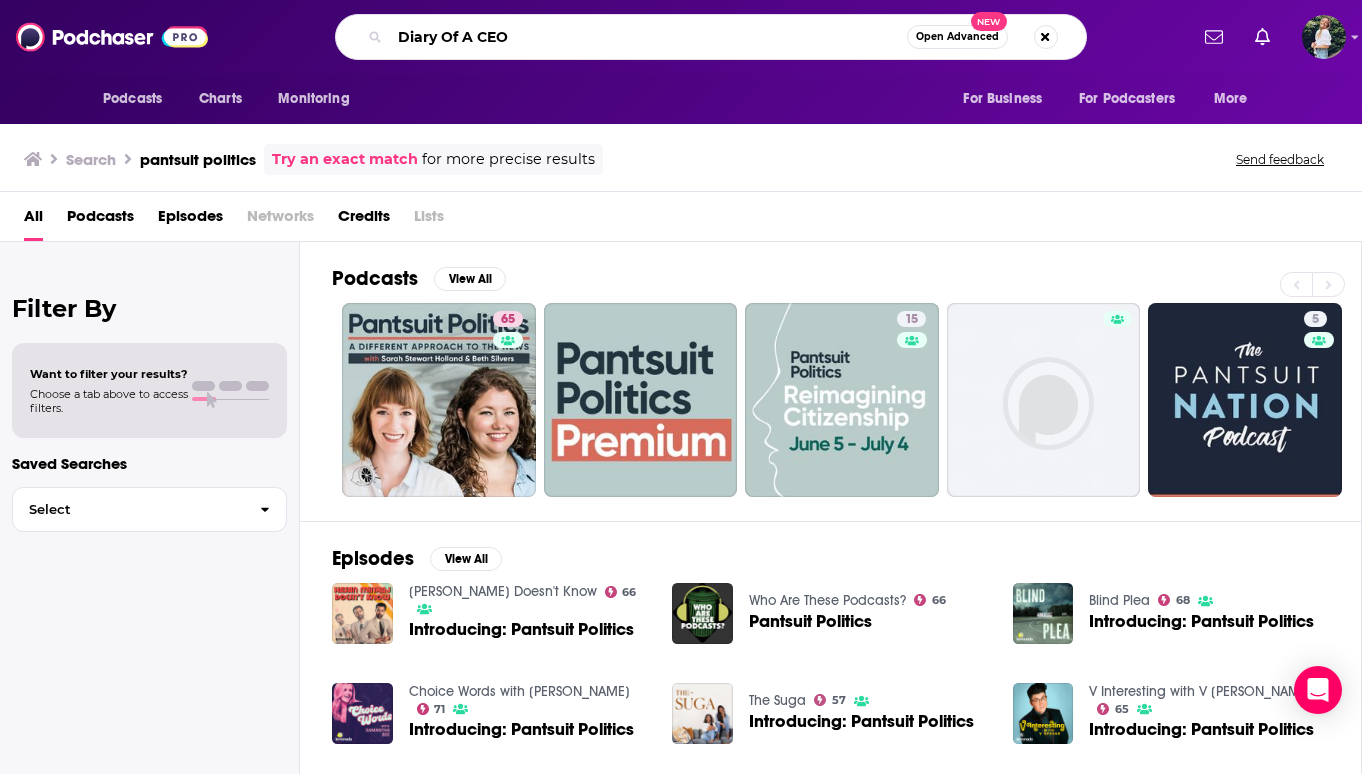 type on "Diary Of A CEO" 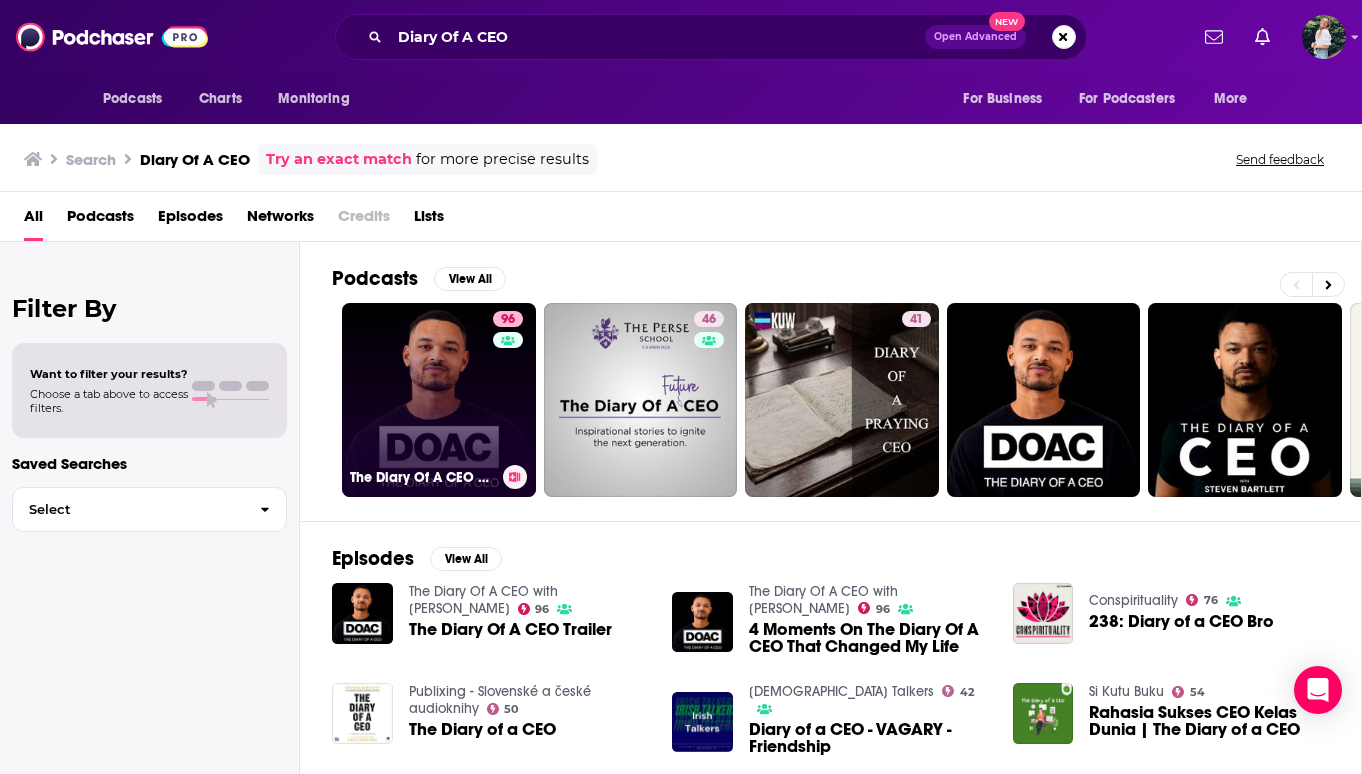 click on "96 The Diary Of A CEO with Steven Bartlett" at bounding box center (439, 400) 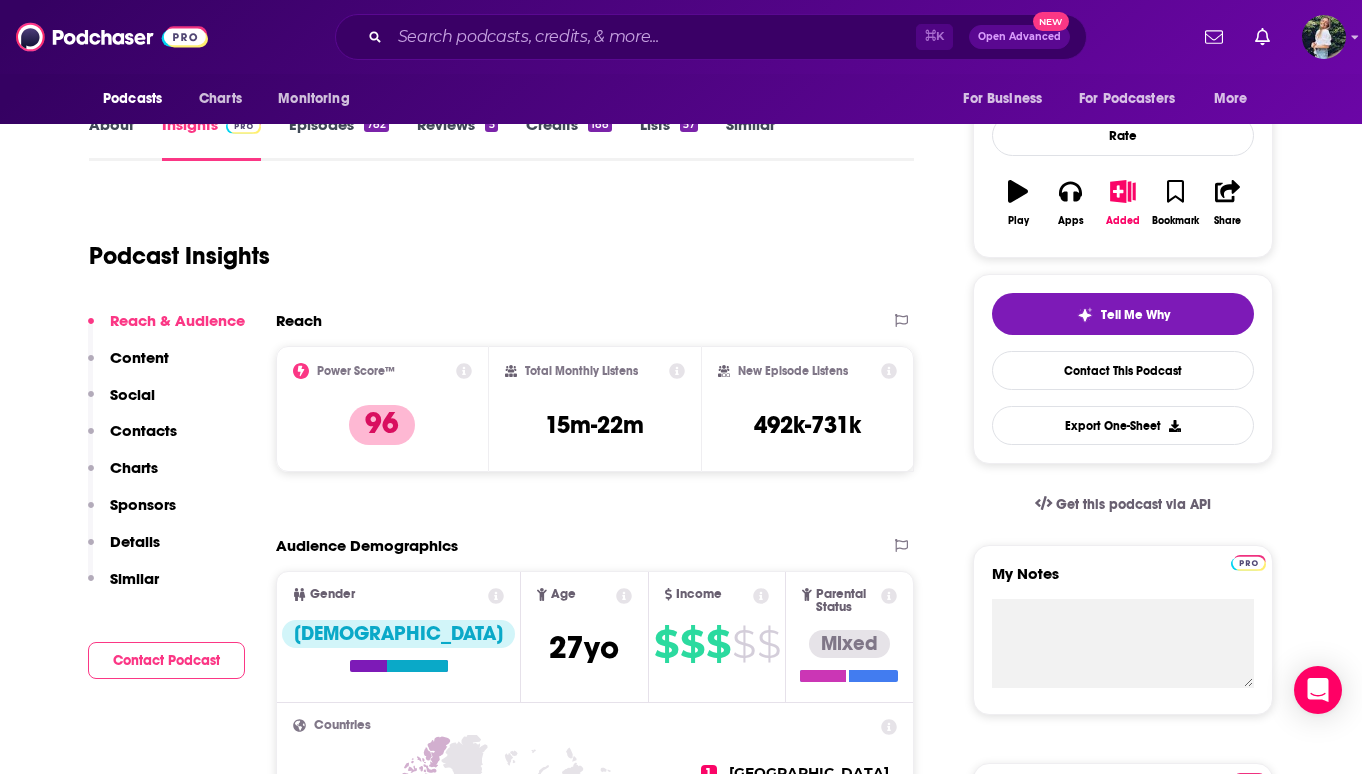 scroll, scrollTop: 233, scrollLeft: 0, axis: vertical 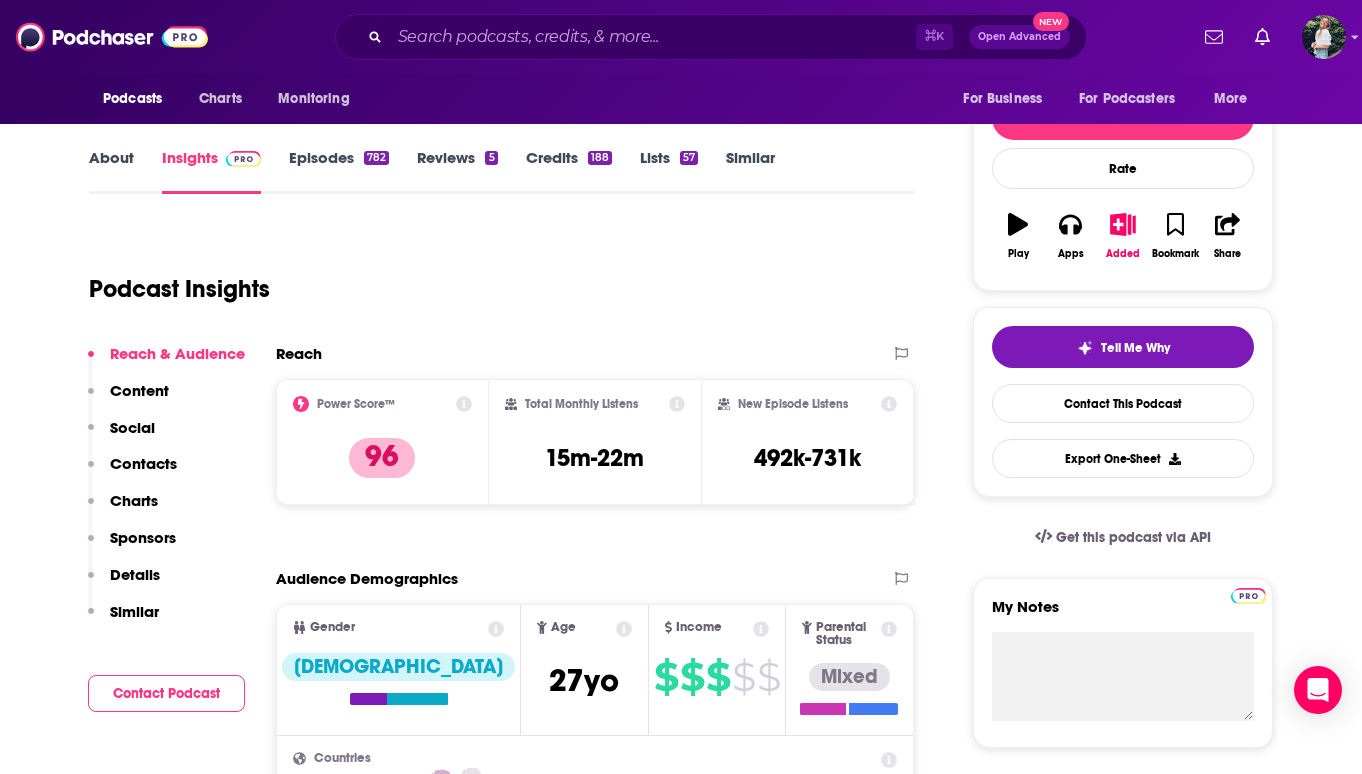click on "About" at bounding box center (111, 171) 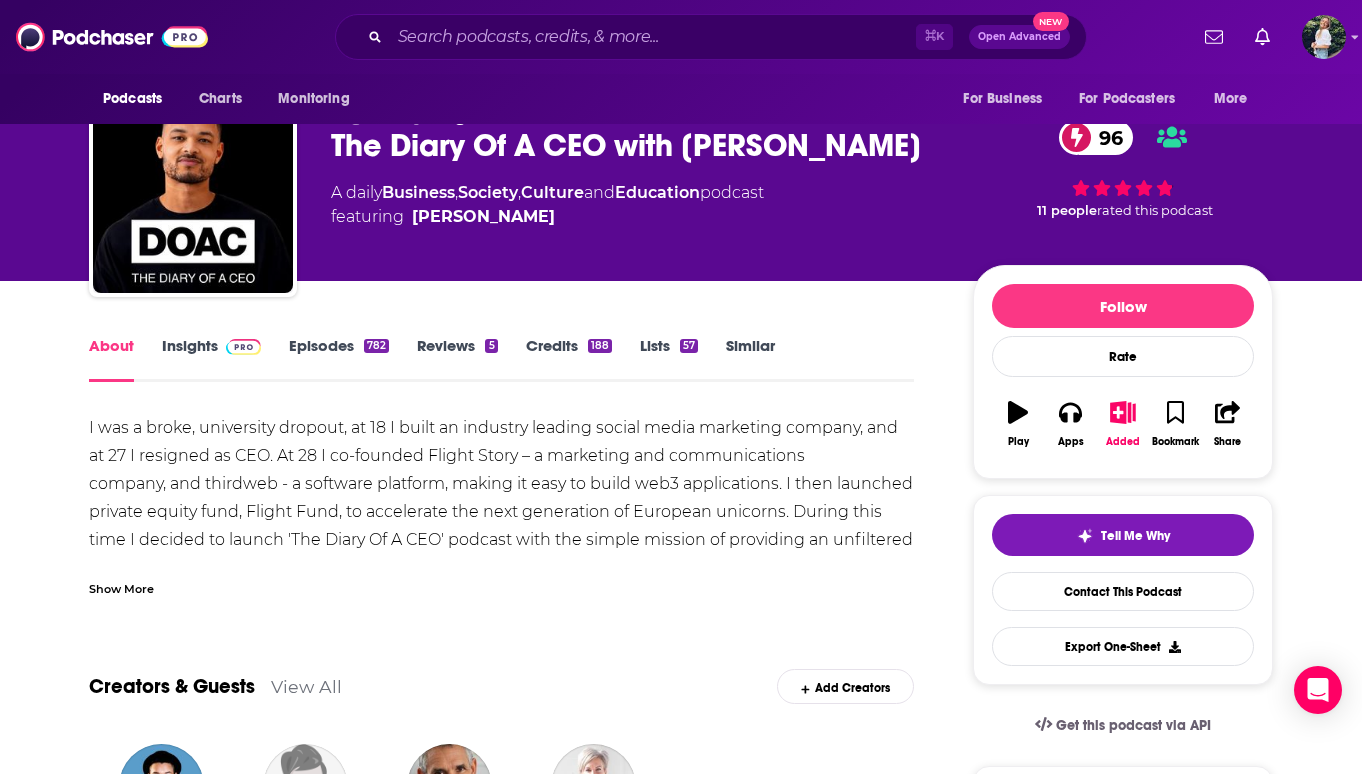scroll, scrollTop: 44, scrollLeft: 0, axis: vertical 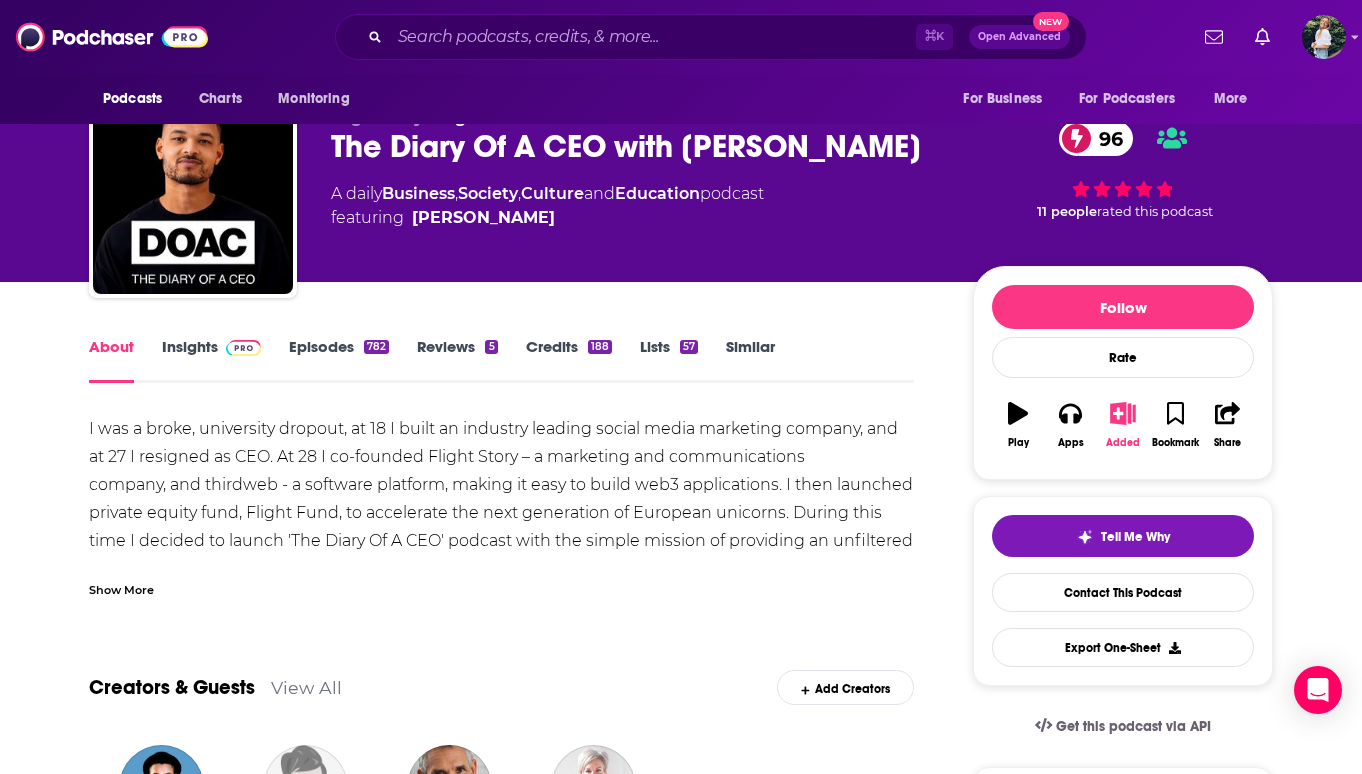 click 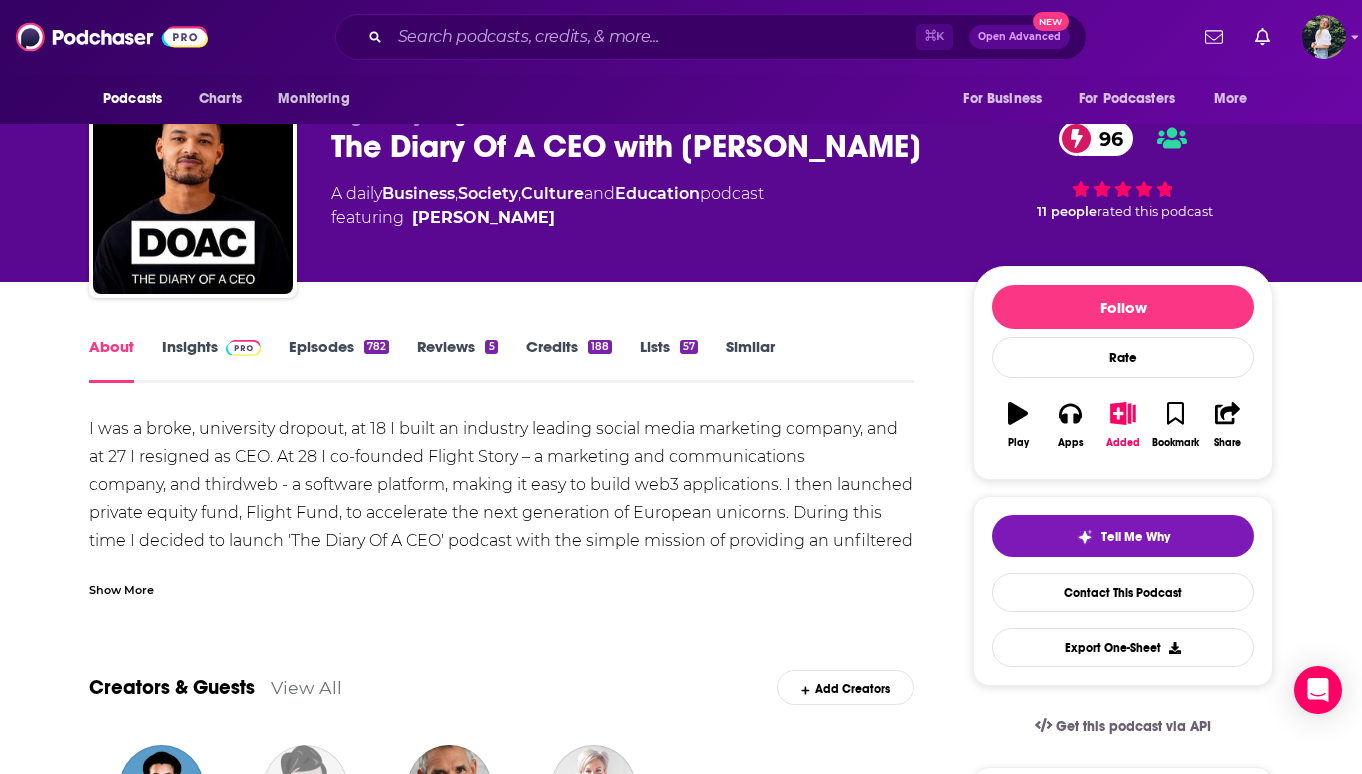 scroll, scrollTop: 0, scrollLeft: 0, axis: both 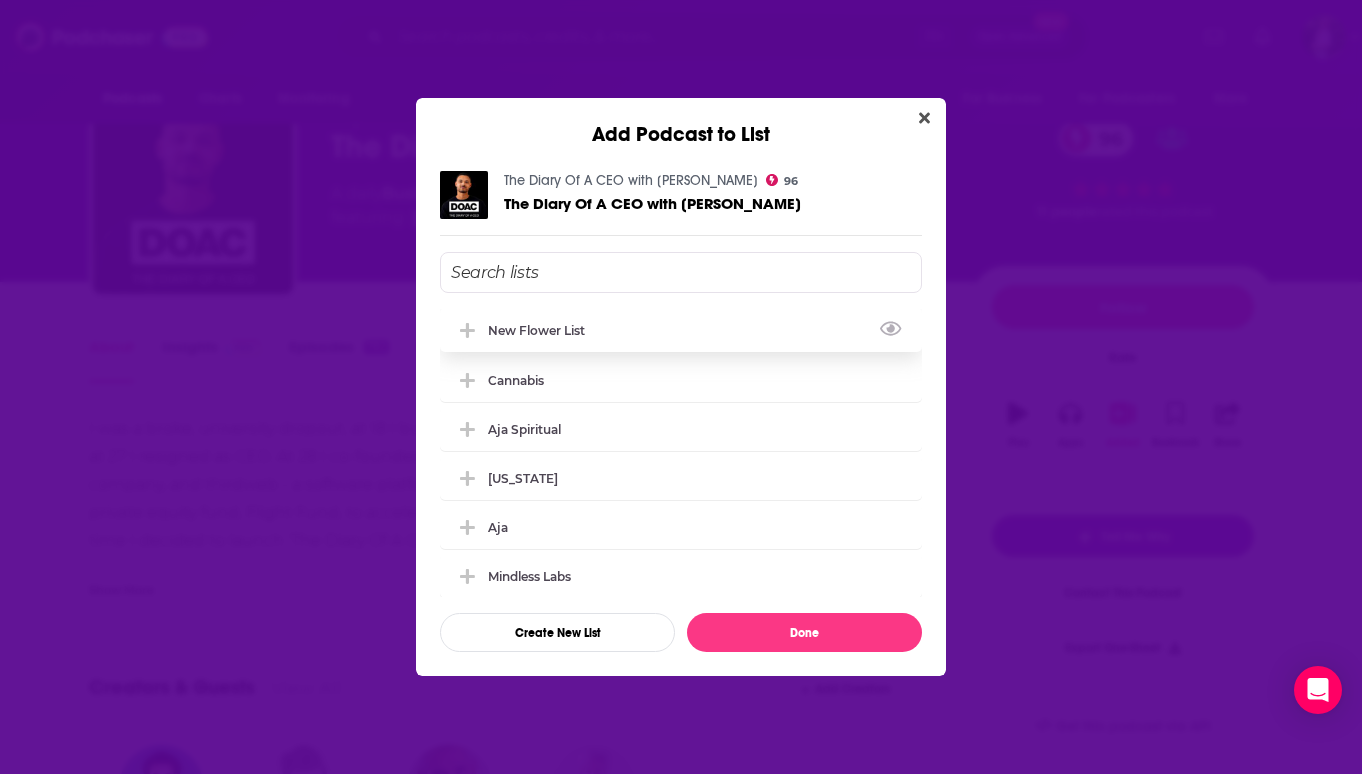 click 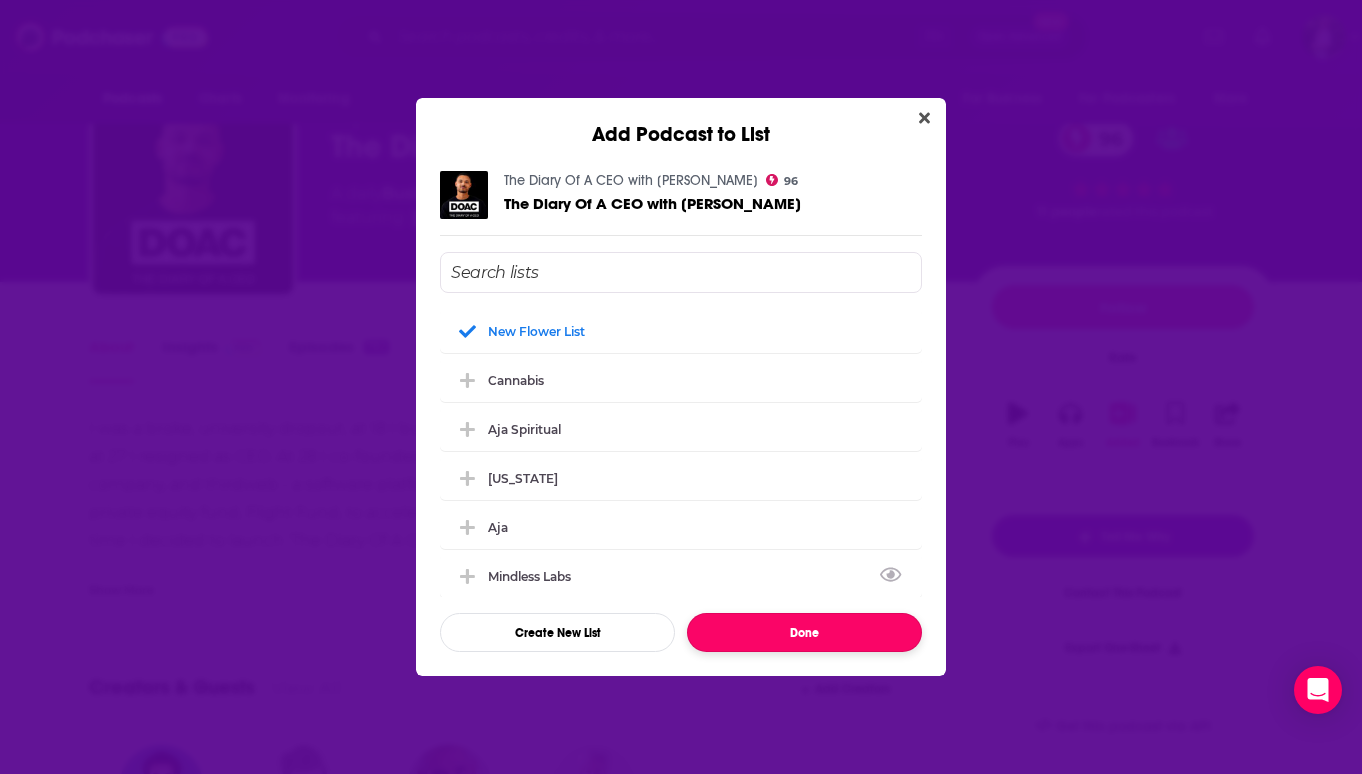 click on "Done" at bounding box center [804, 632] 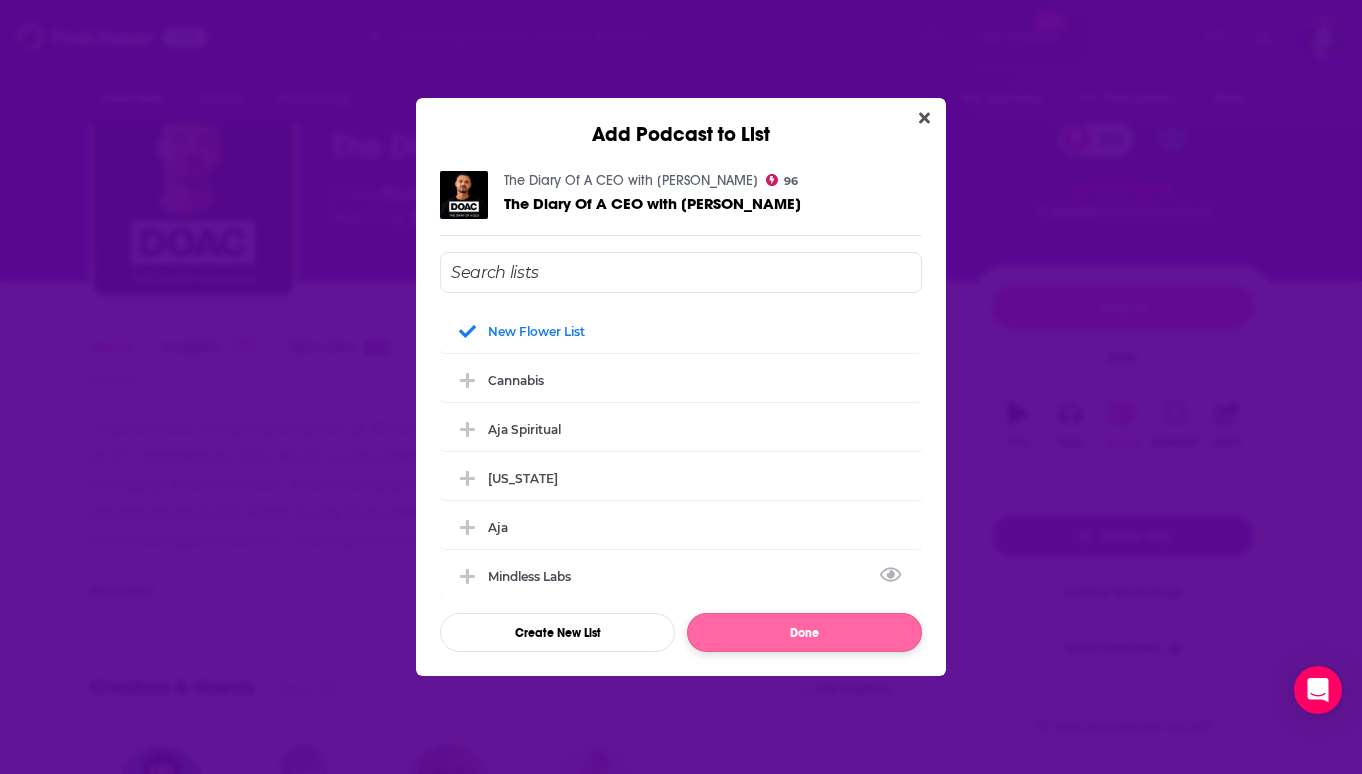 scroll, scrollTop: 44, scrollLeft: 0, axis: vertical 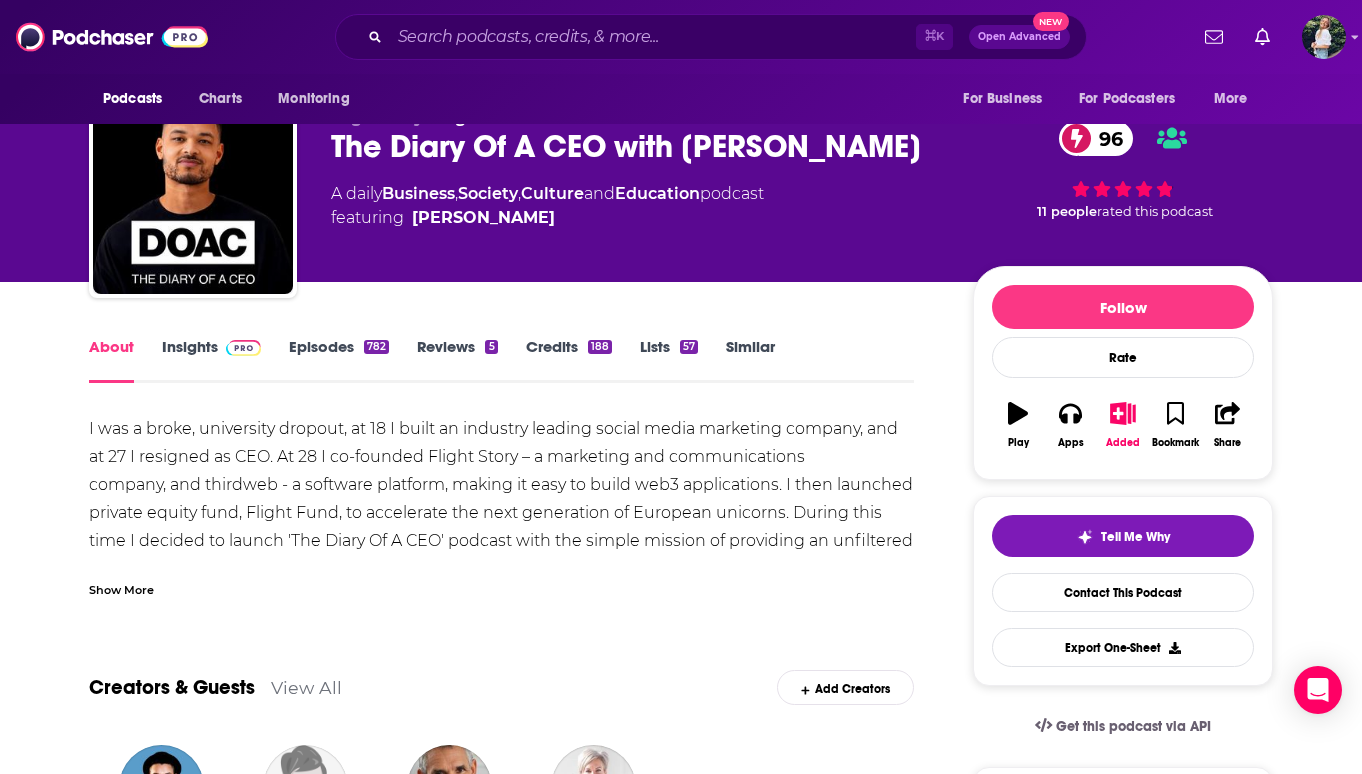 click on "About Insights Episodes 782 Reviews 5 Credits 188 Lists 57 Similar" at bounding box center [501, 358] 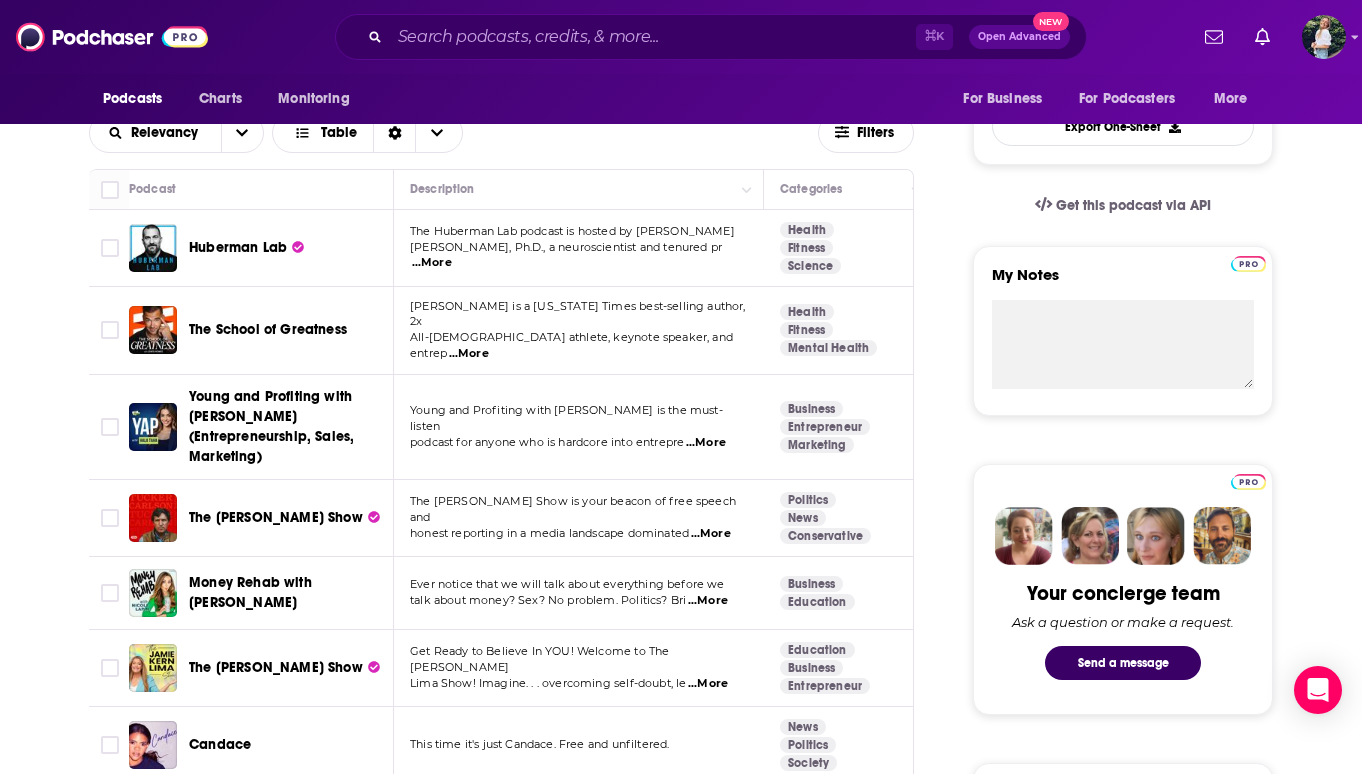 scroll, scrollTop: 568, scrollLeft: 0, axis: vertical 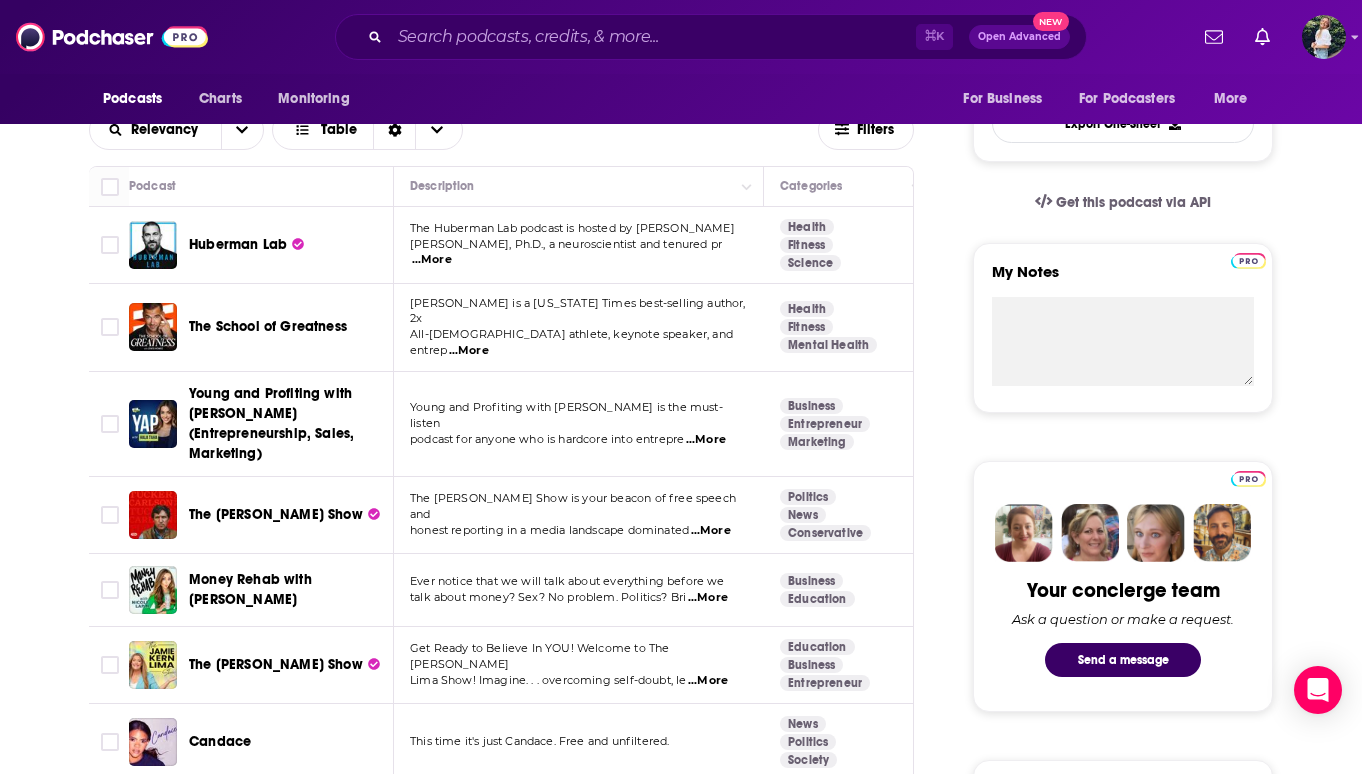 click on "...More" at bounding box center (708, 681) 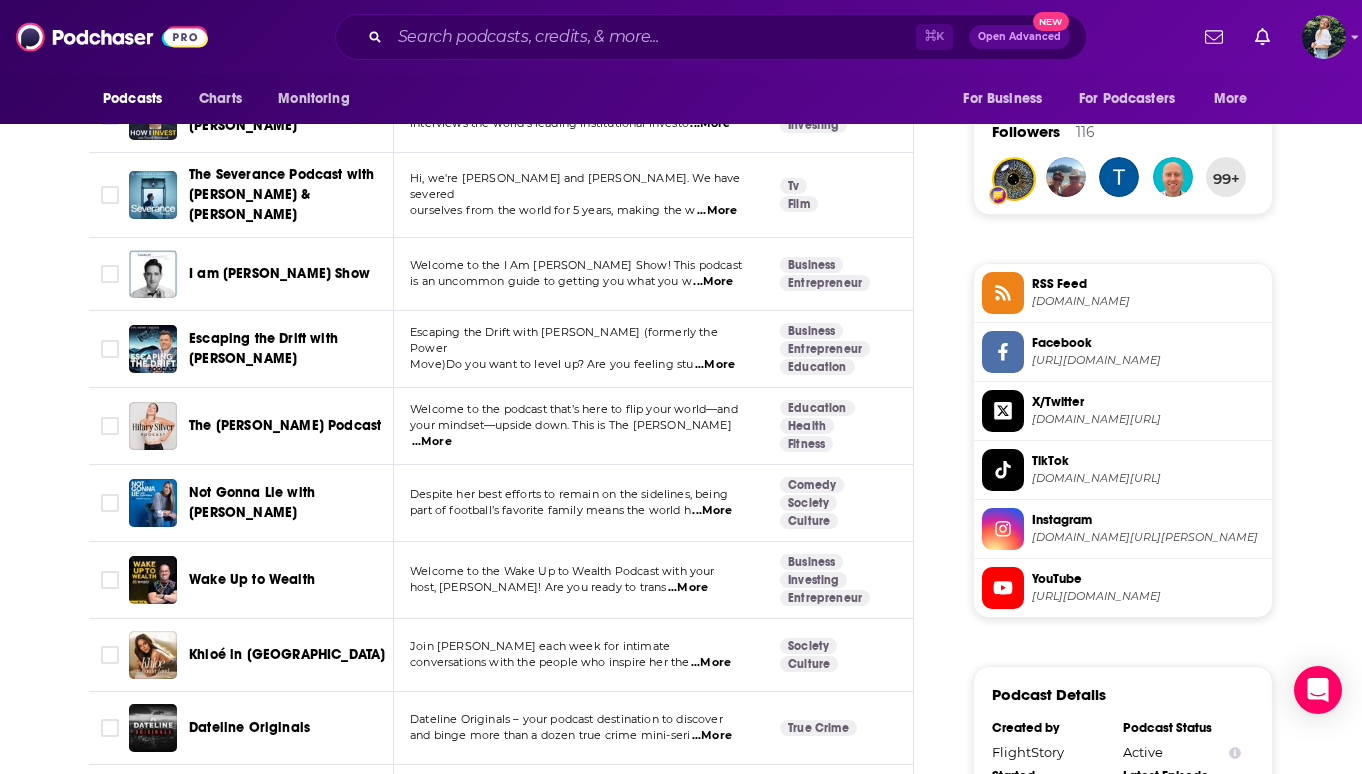 scroll, scrollTop: 1438, scrollLeft: 0, axis: vertical 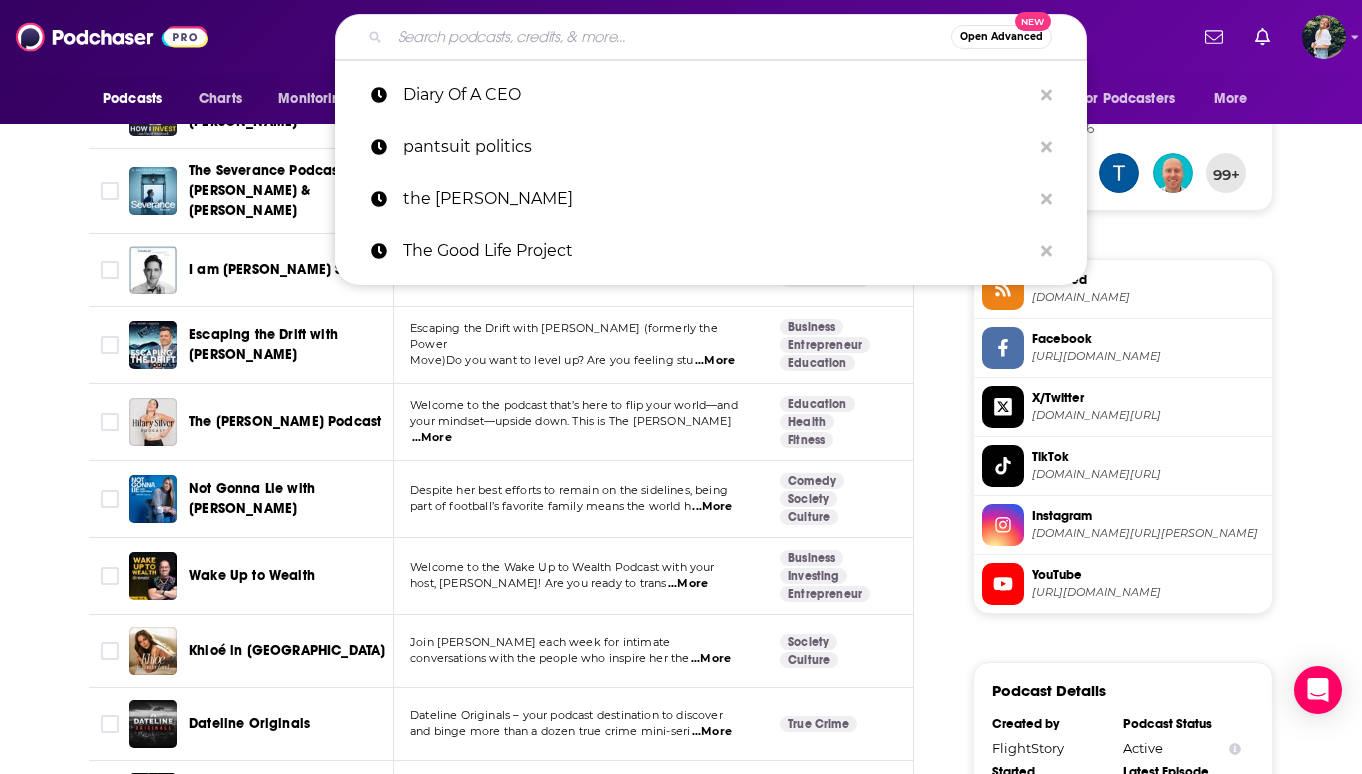 click at bounding box center (670, 37) 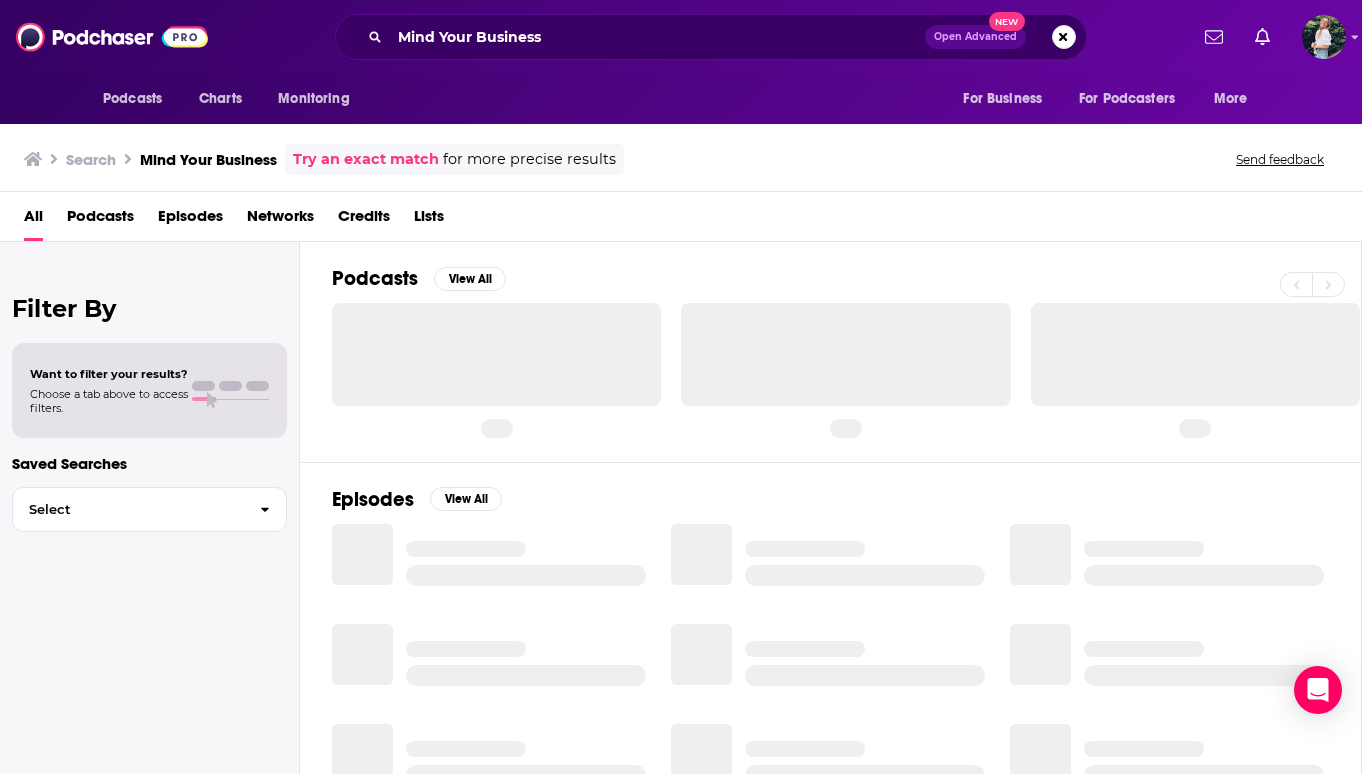 scroll, scrollTop: 0, scrollLeft: 0, axis: both 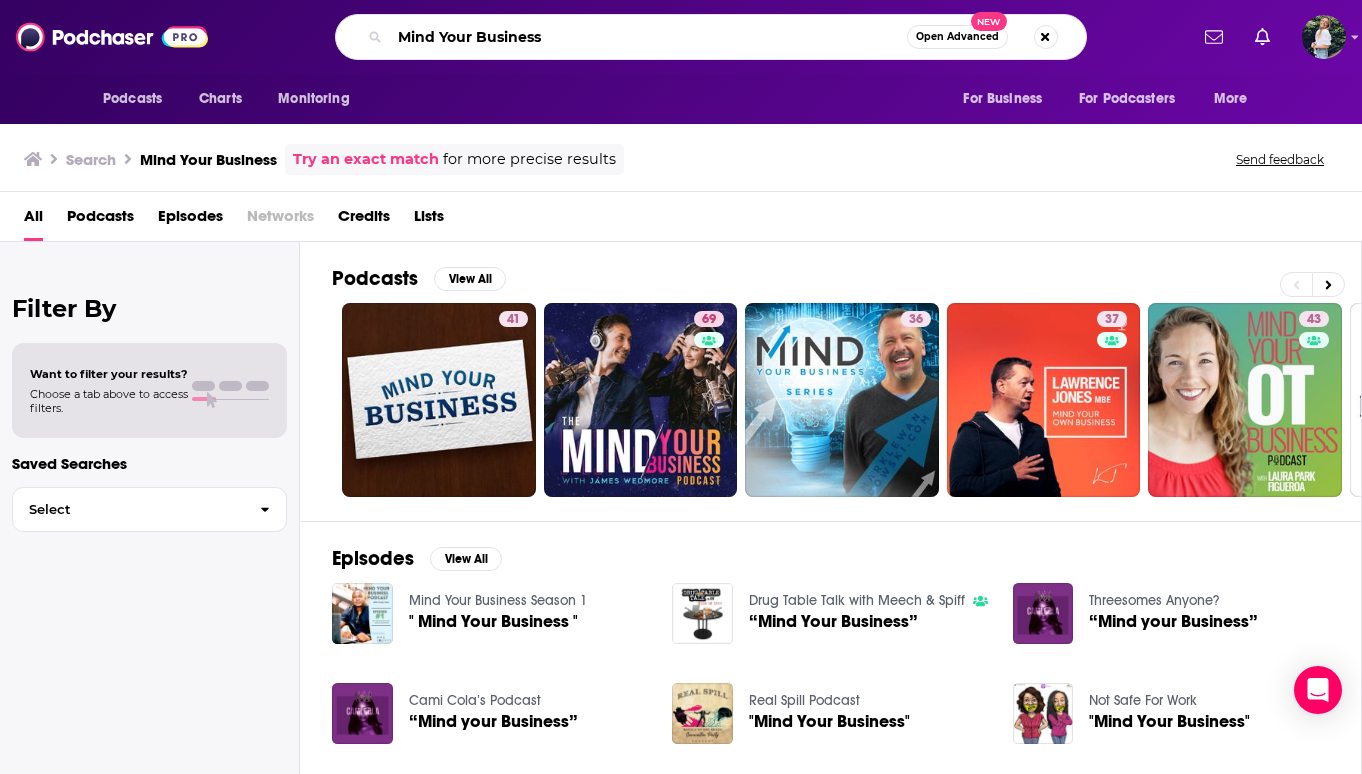 drag, startPoint x: 582, startPoint y: 48, endPoint x: 361, endPoint y: 36, distance: 221.32555 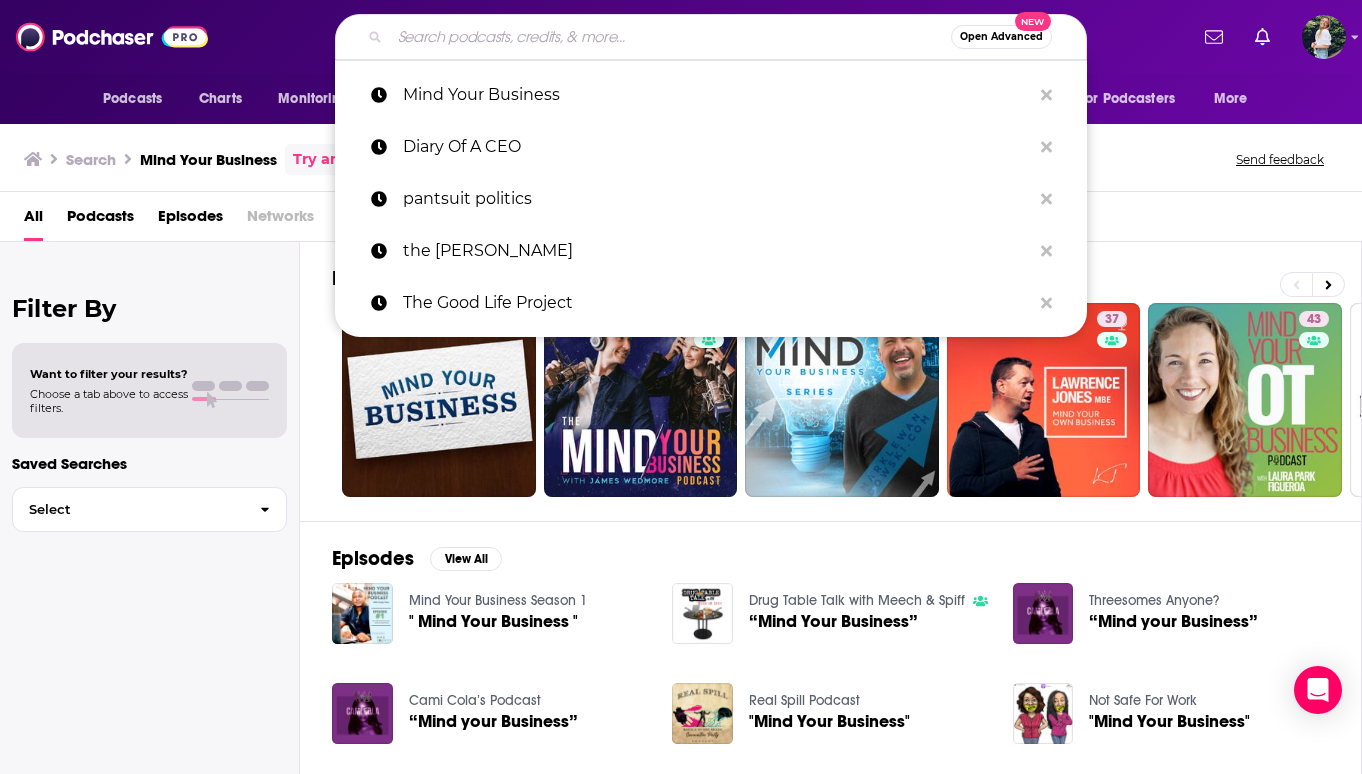 paste on "(diverse leaders)" 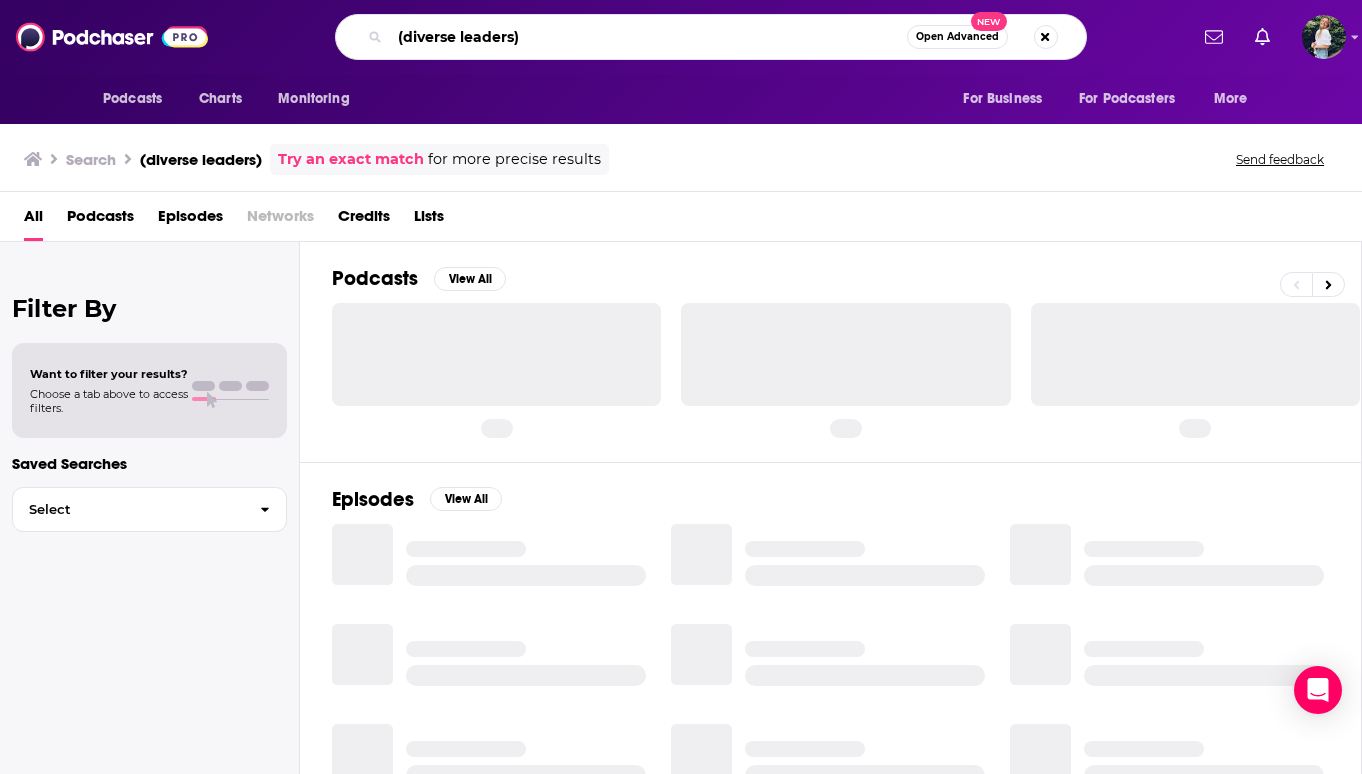 drag, startPoint x: 557, startPoint y: 42, endPoint x: 345, endPoint y: 41, distance: 212.00237 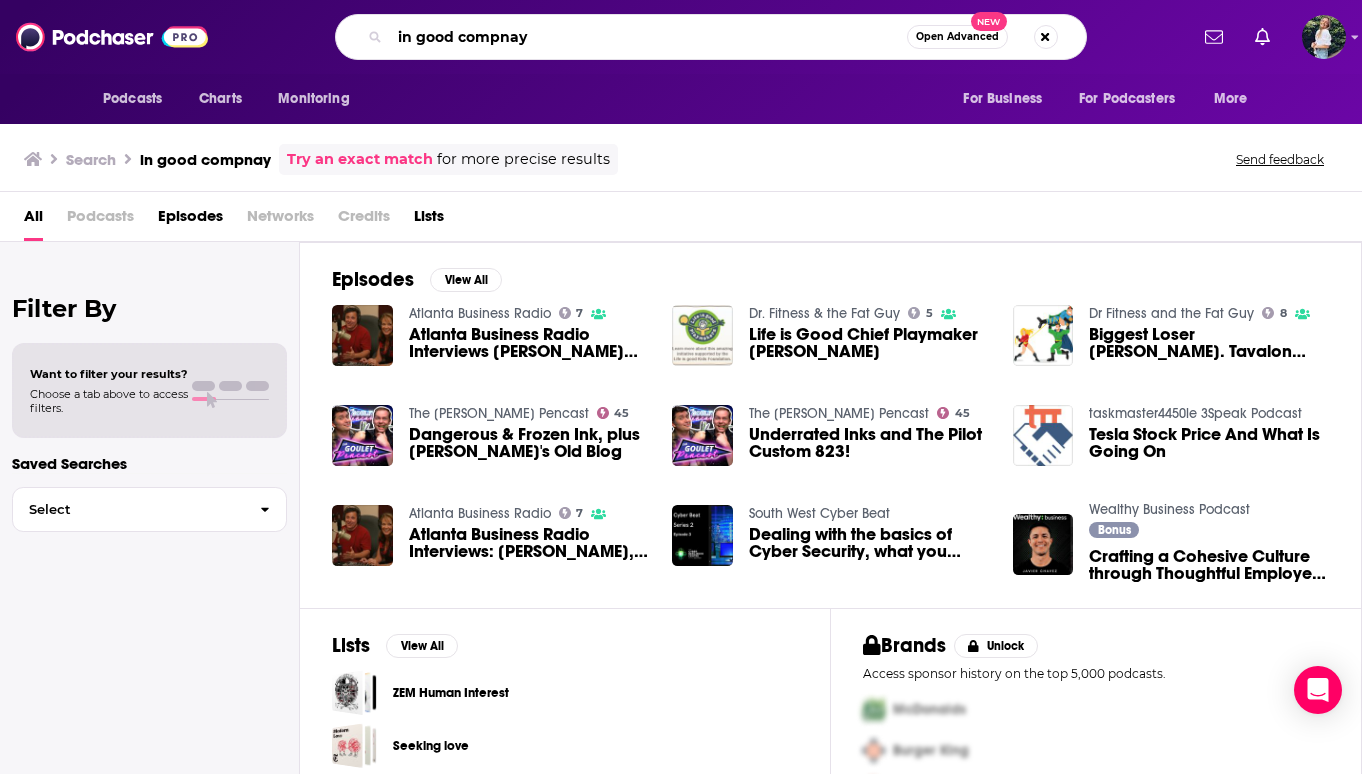 drag, startPoint x: 538, startPoint y: 42, endPoint x: 262, endPoint y: 36, distance: 276.06522 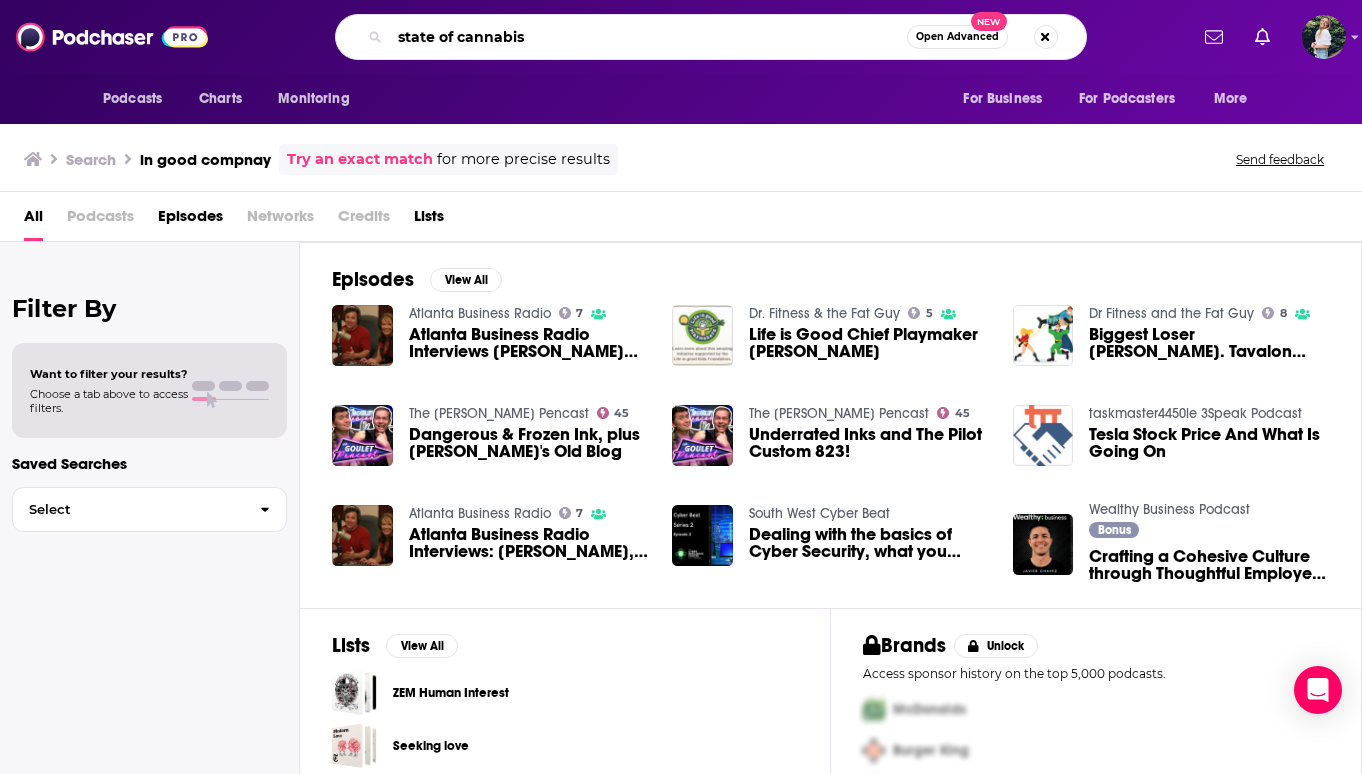 type on "state of cannabis" 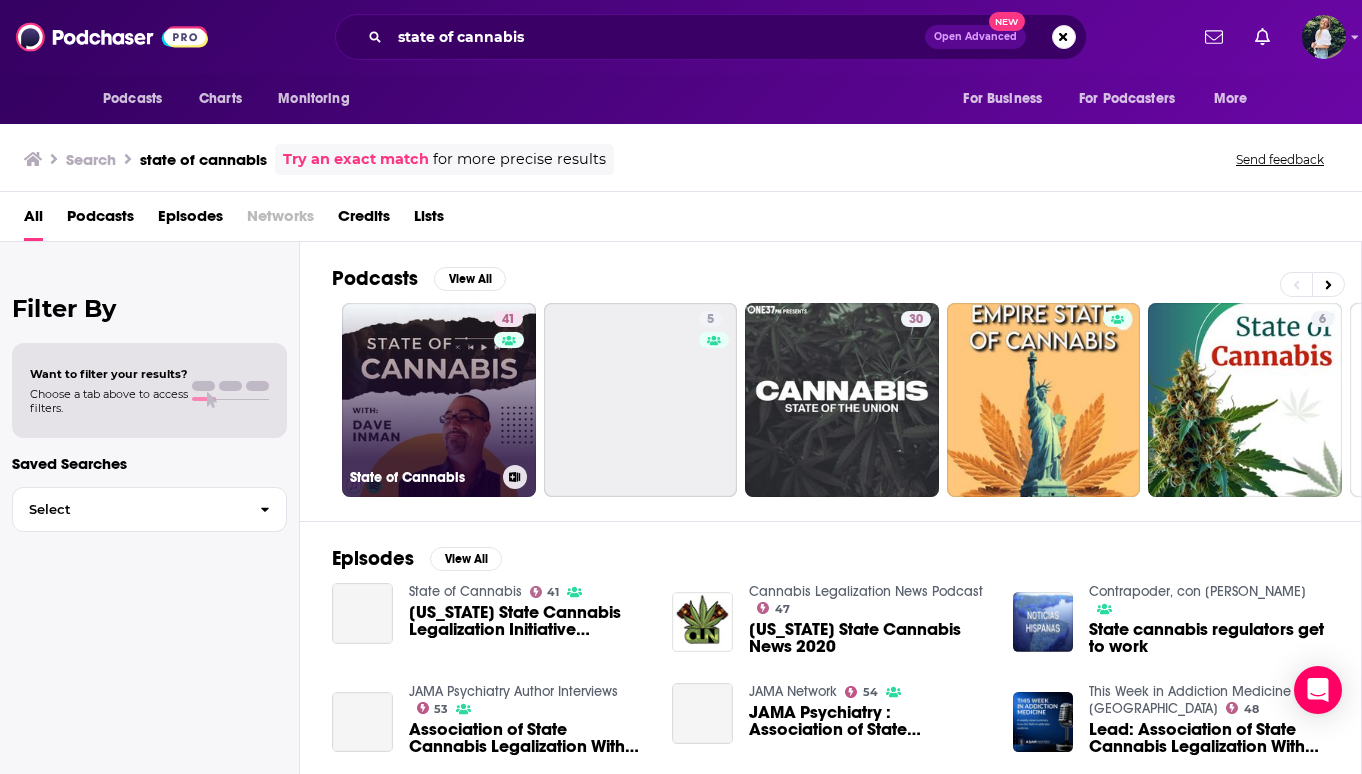 click on "41 State of Cannabis" at bounding box center (439, 400) 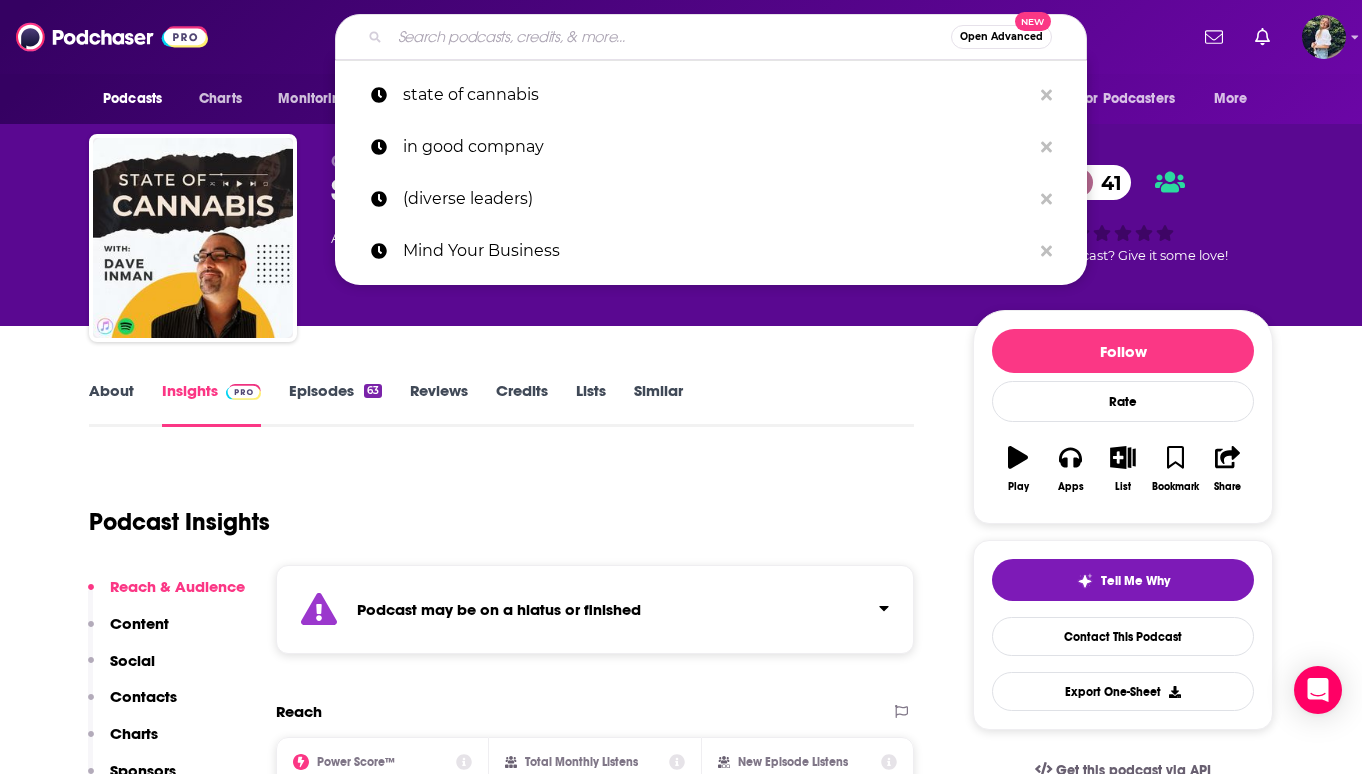 click at bounding box center (670, 37) 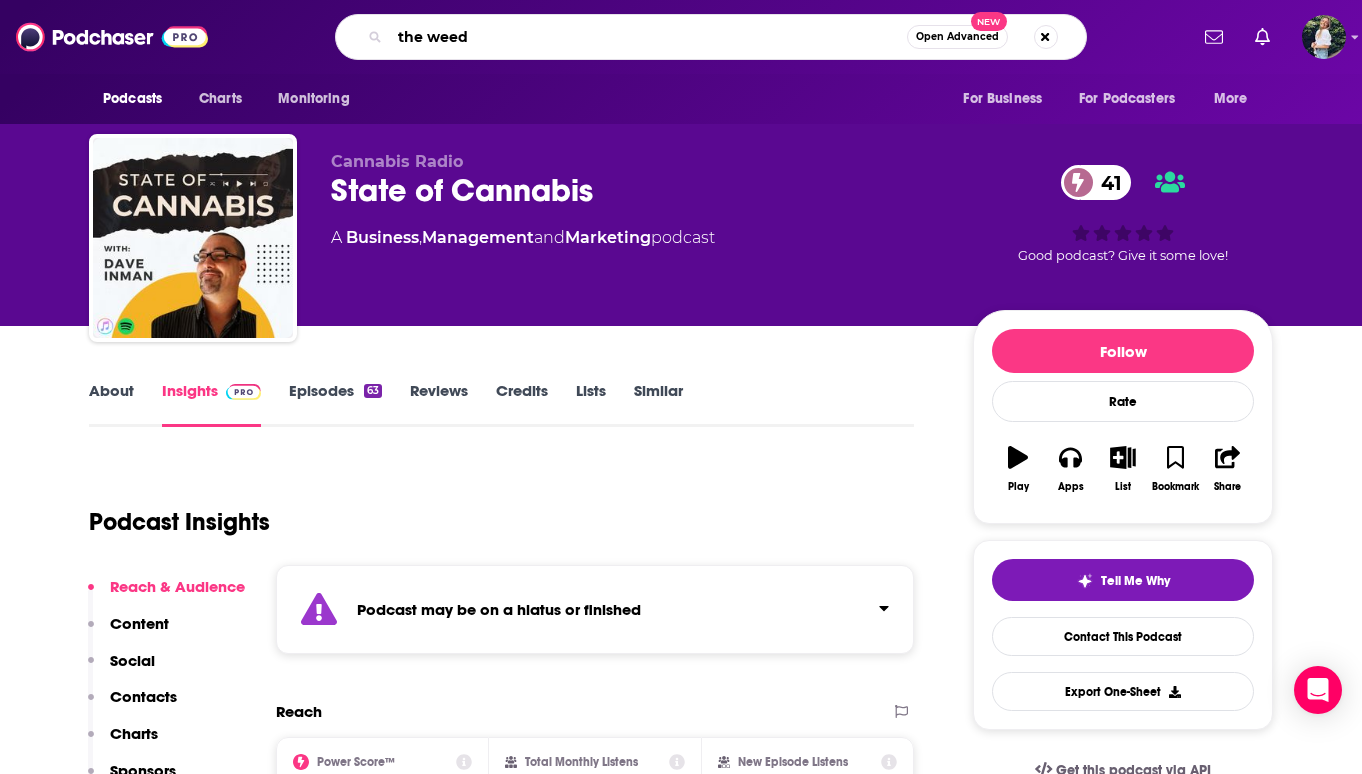 type on "the weeds" 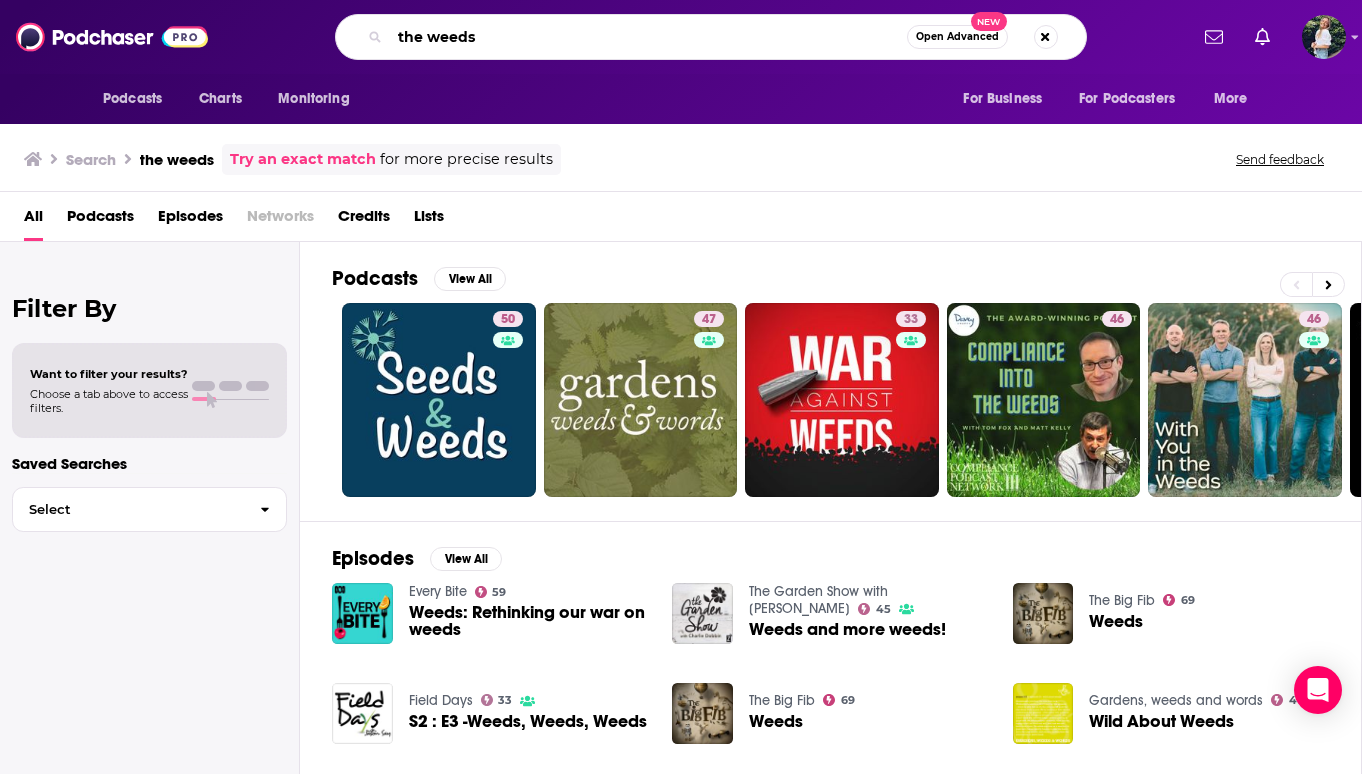 drag, startPoint x: 538, startPoint y: 38, endPoint x: 356, endPoint y: 38, distance: 182 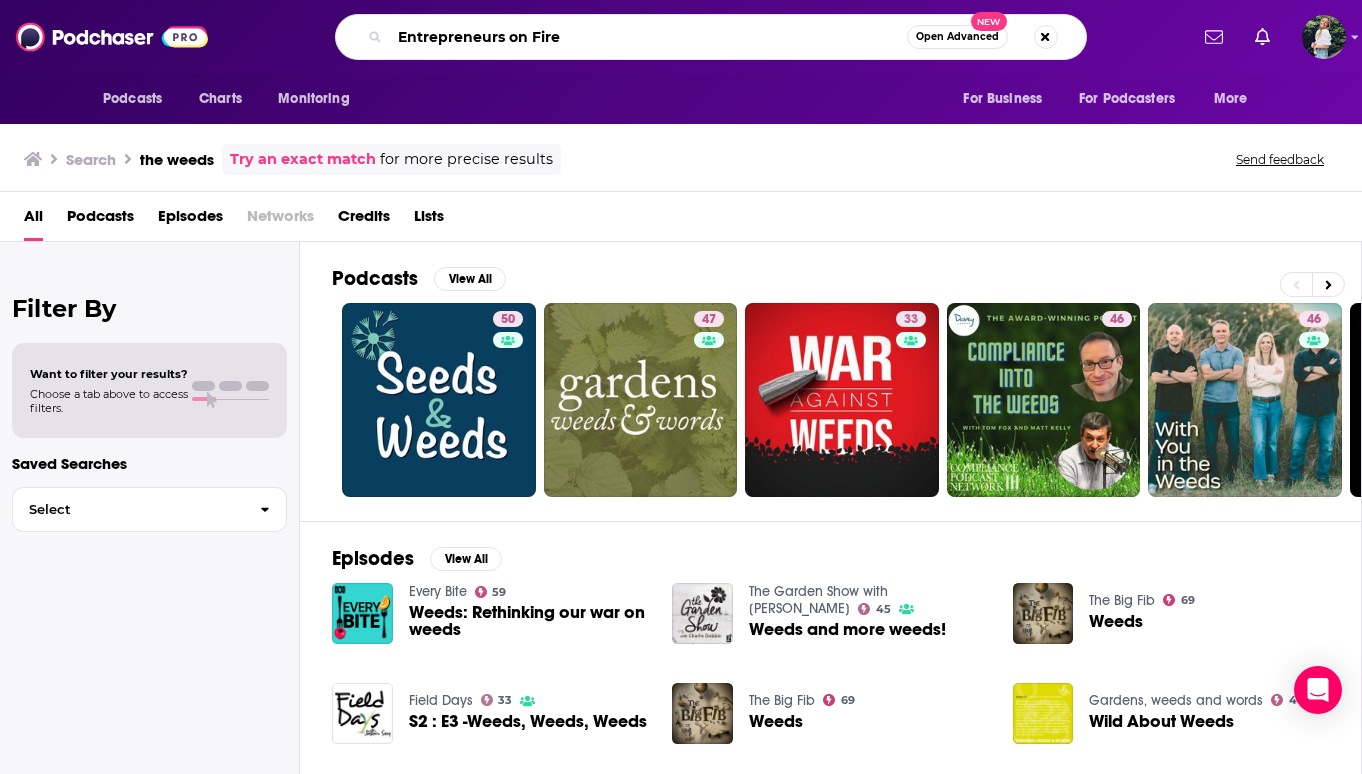 type on "Entrepreneurs on Fire" 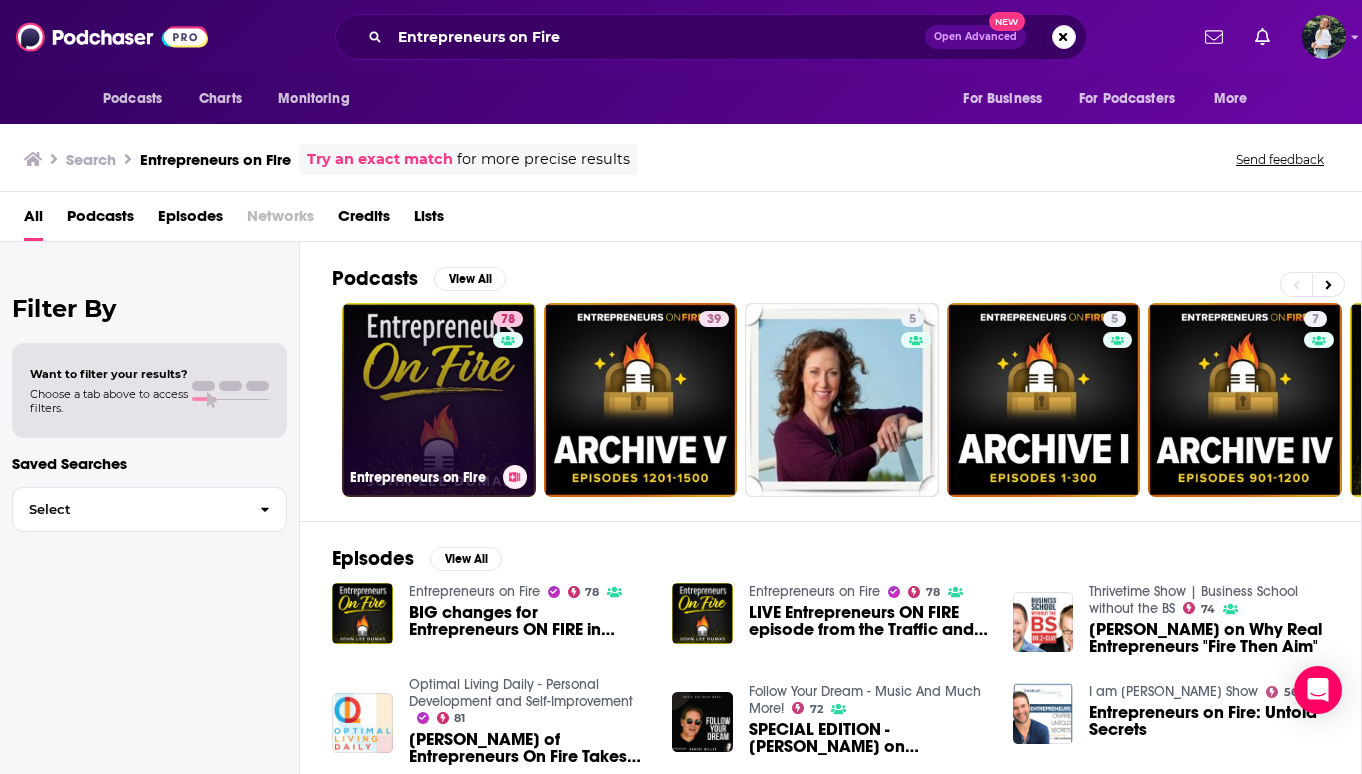 click on "78 Entrepreneurs on Fire" at bounding box center [439, 400] 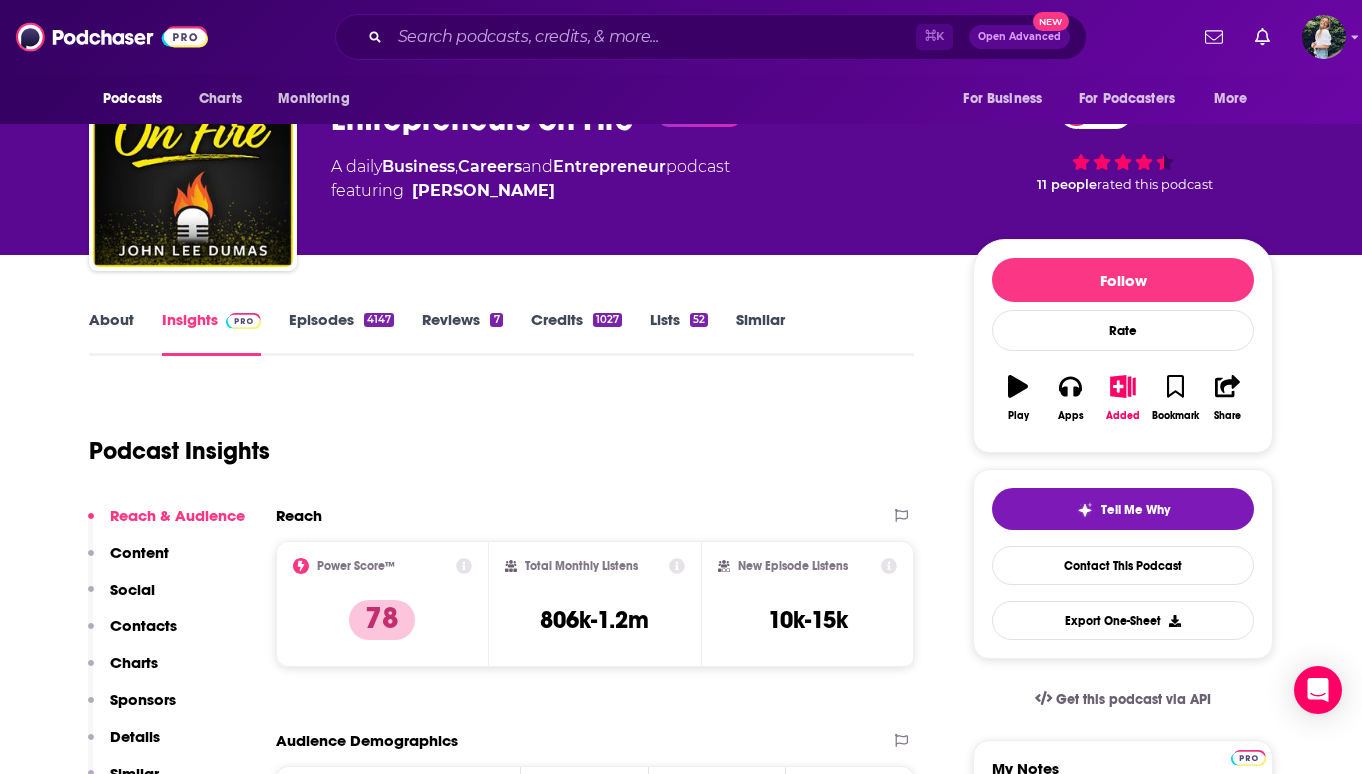 scroll, scrollTop: 0, scrollLeft: 0, axis: both 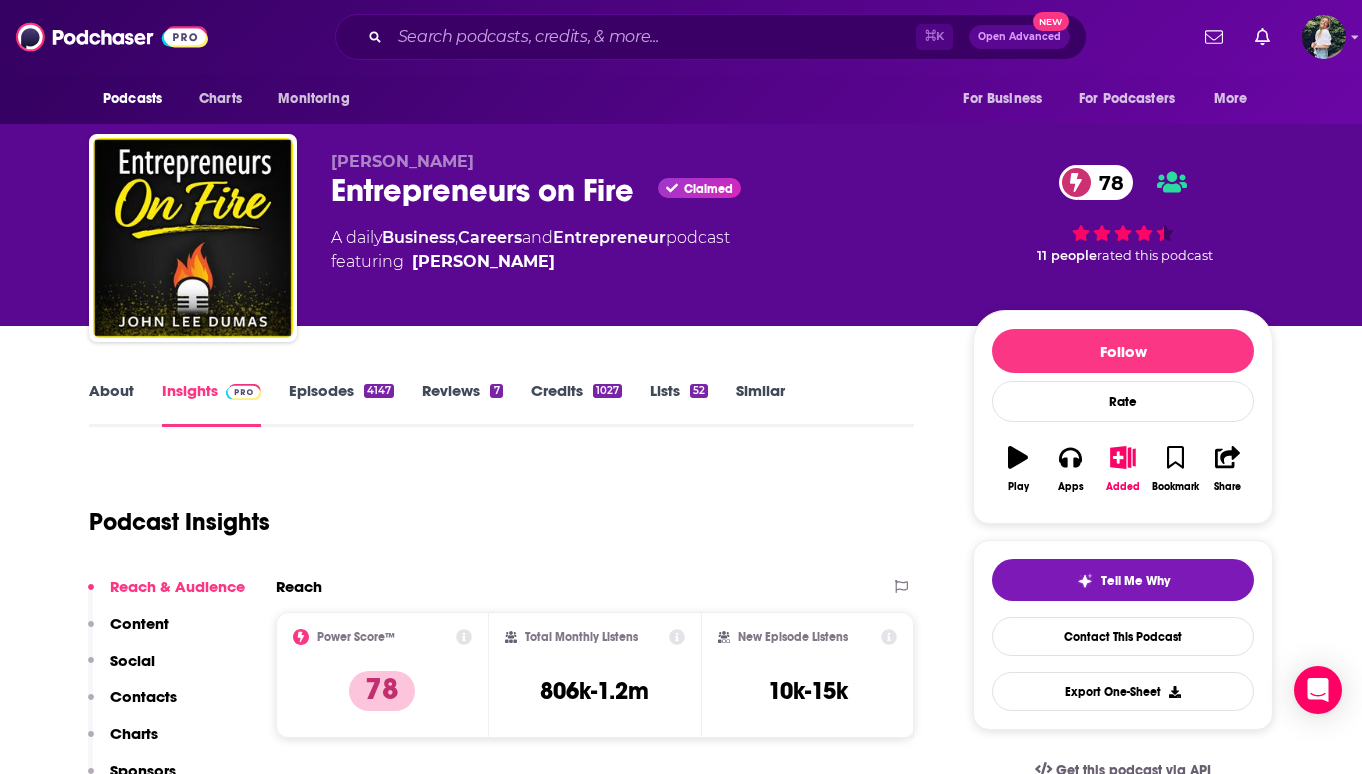 click on "About" at bounding box center [111, 404] 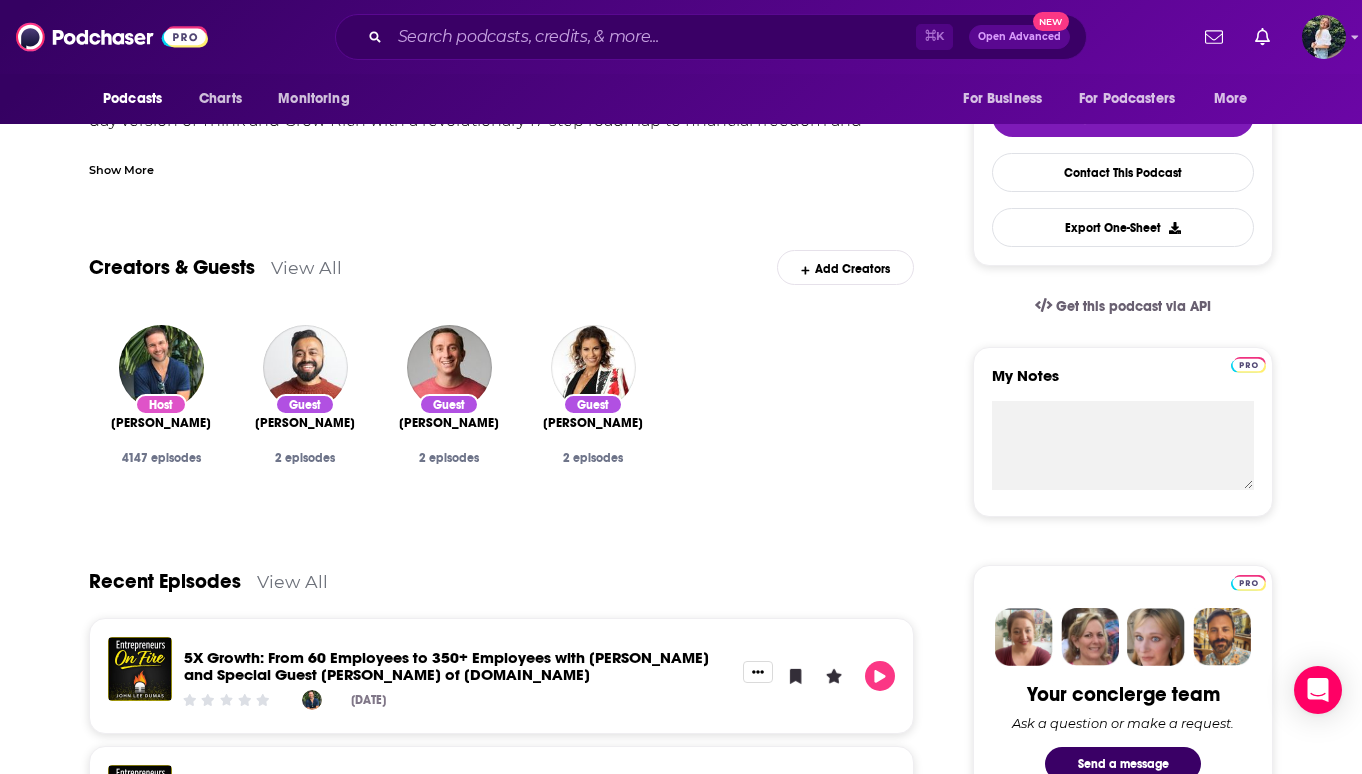 scroll, scrollTop: 0, scrollLeft: 0, axis: both 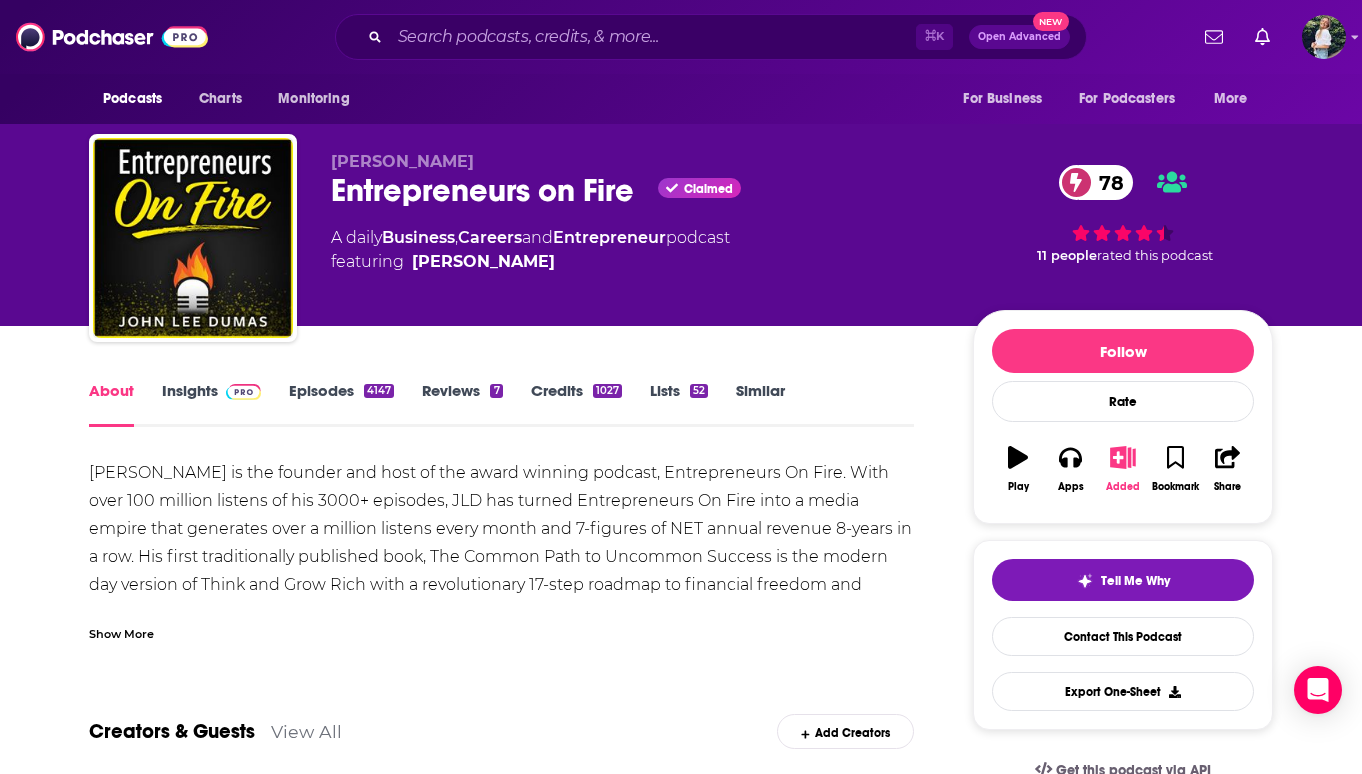 click on "Added" at bounding box center [1123, 469] 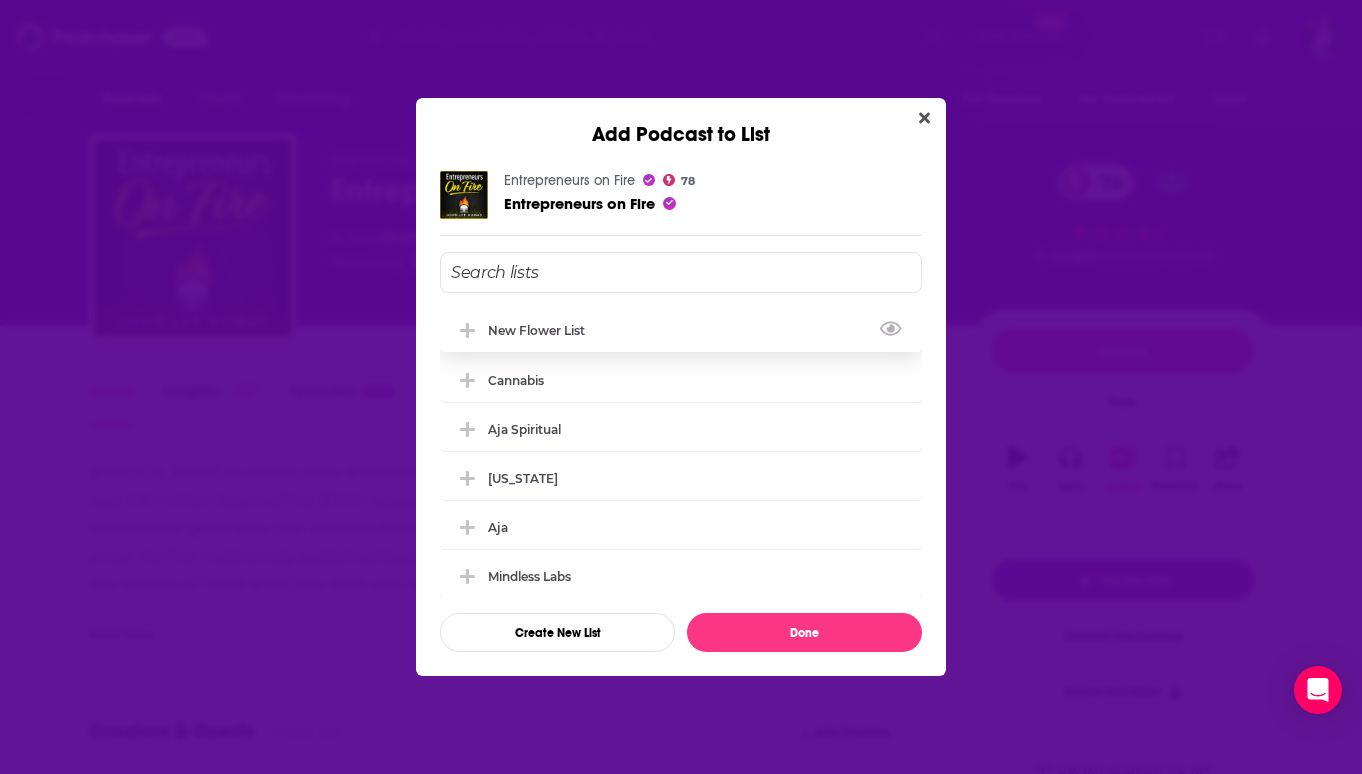 click 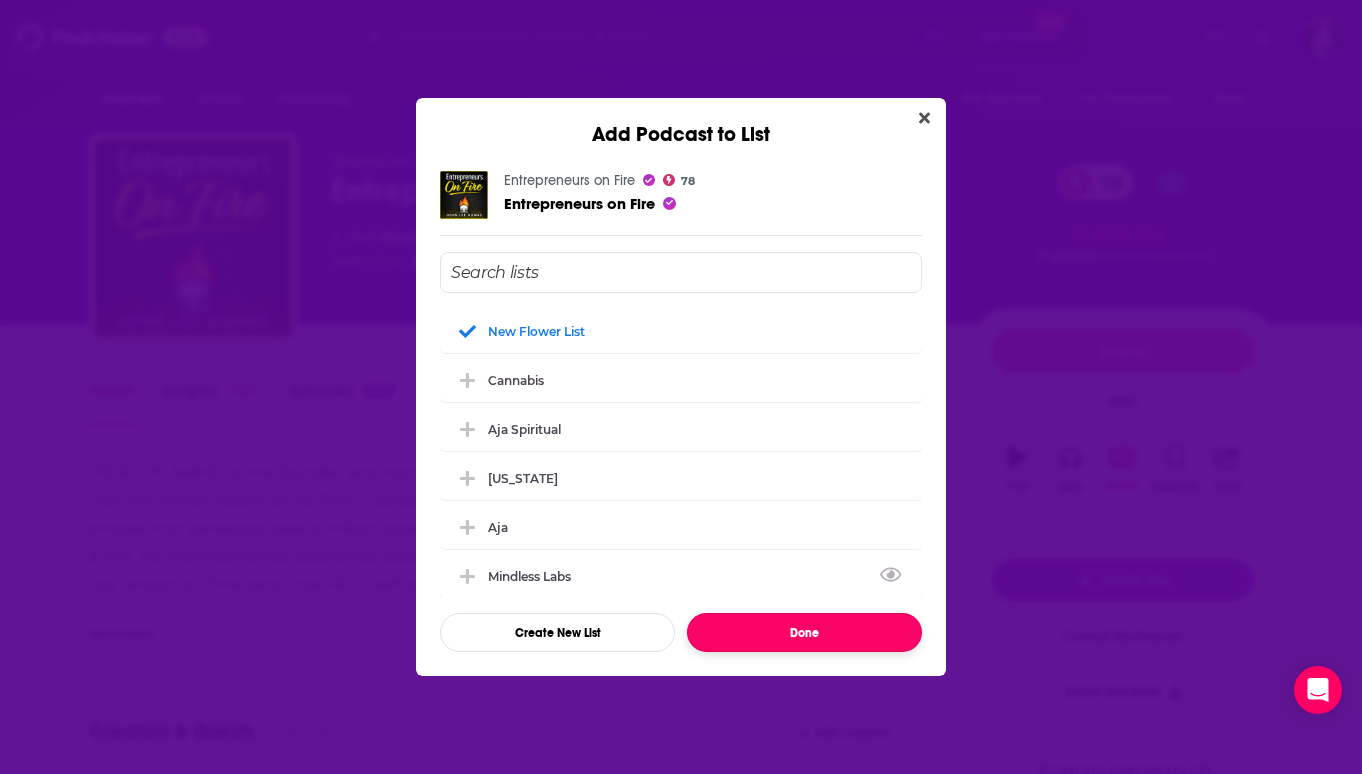 click on "Done" at bounding box center (804, 632) 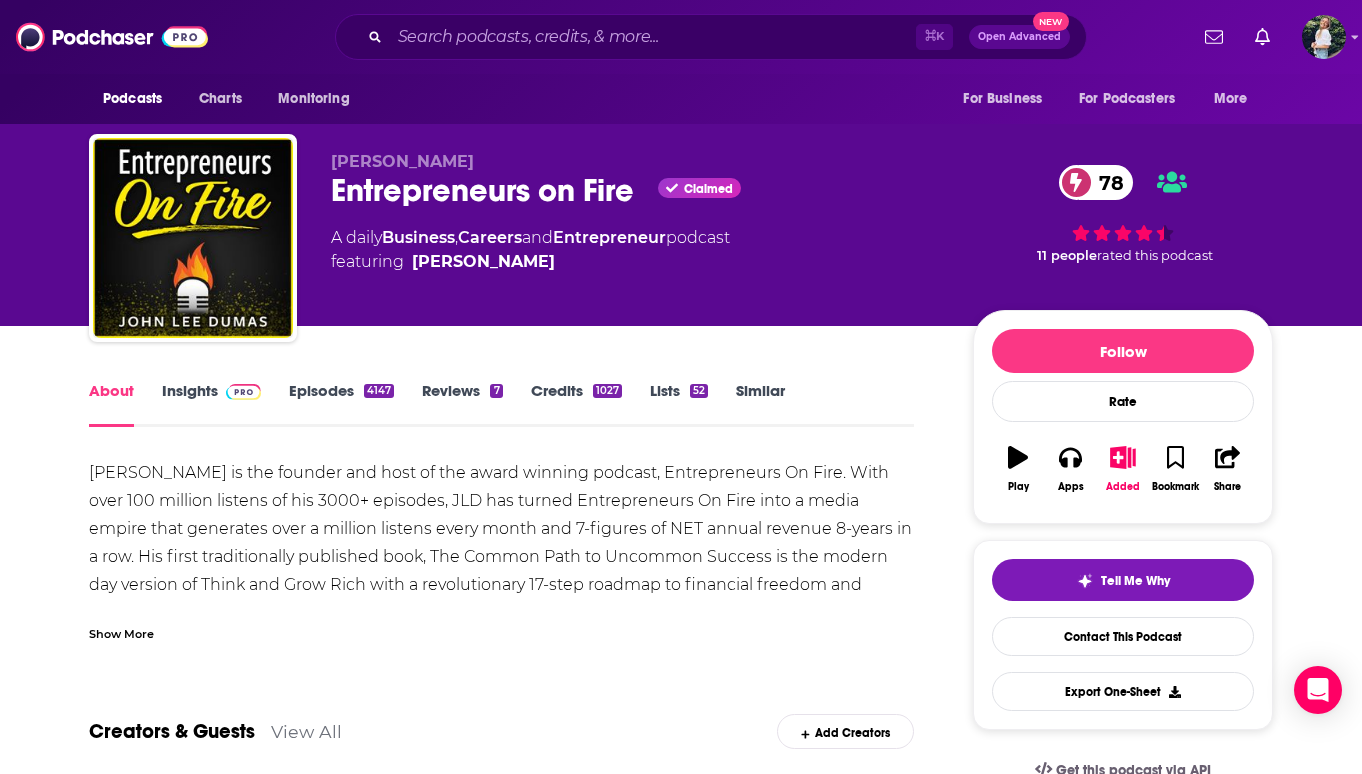 click on "About Insights Episodes 4147 Reviews 7 Credits 1027 Lists 52 Similar John Lee Dumas is the founder and host of the award winning podcast, Entrepreneurs On Fire. With over 100 million listens of his 3000+ episodes, JLD has turned Entrepreneurs On Fire into a media empire that generates over a million listens every month and 7-figures of NET annual revenue 8-years in a row. His first traditionally published book, The Common Path to Uncommon Success is the modern day version of Think and Grow Rich with a revolutionary 17-step roadmap to financial freedom and fulfillment. Learn more at UncommonSuccessBook.com Show More Creators & Guests View All Add Creators Host John Lee Dumas 4147 episodes Guest Nabeel Alamgir 2 episodes Guest Peter Rex 2 episodes Guest Holly Wilensky Katz 2 episodes Add Creators Recent Episodes View All 5X Growth: From 60 Employees to 350+ Employees with Clay Clark and Special Guest Kevin Thomas of www.MultiCleanOK.com Jul 21st, 2025 Jul 20th, 2025 Jul 19th, 2025 View All Episodes View All 1 1" at bounding box center [681, 1815] 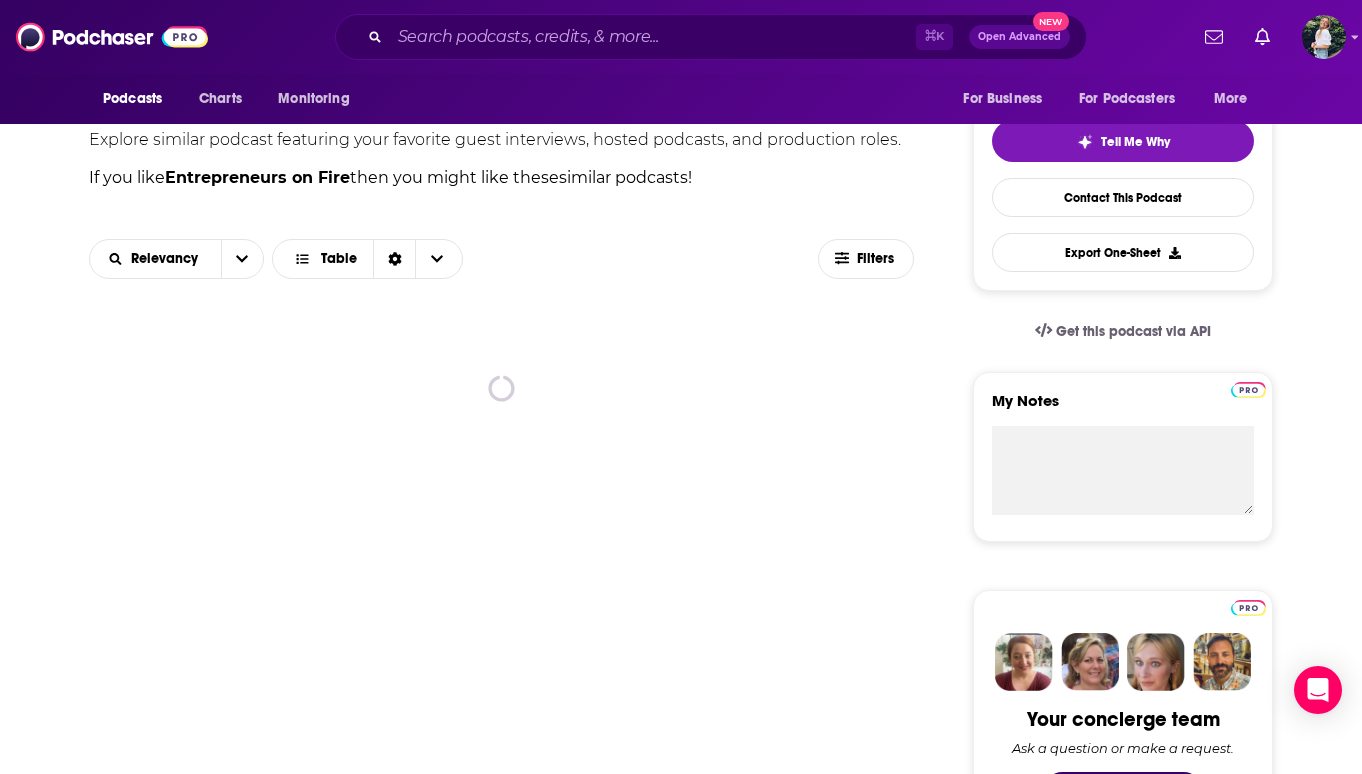 scroll, scrollTop: 476, scrollLeft: 0, axis: vertical 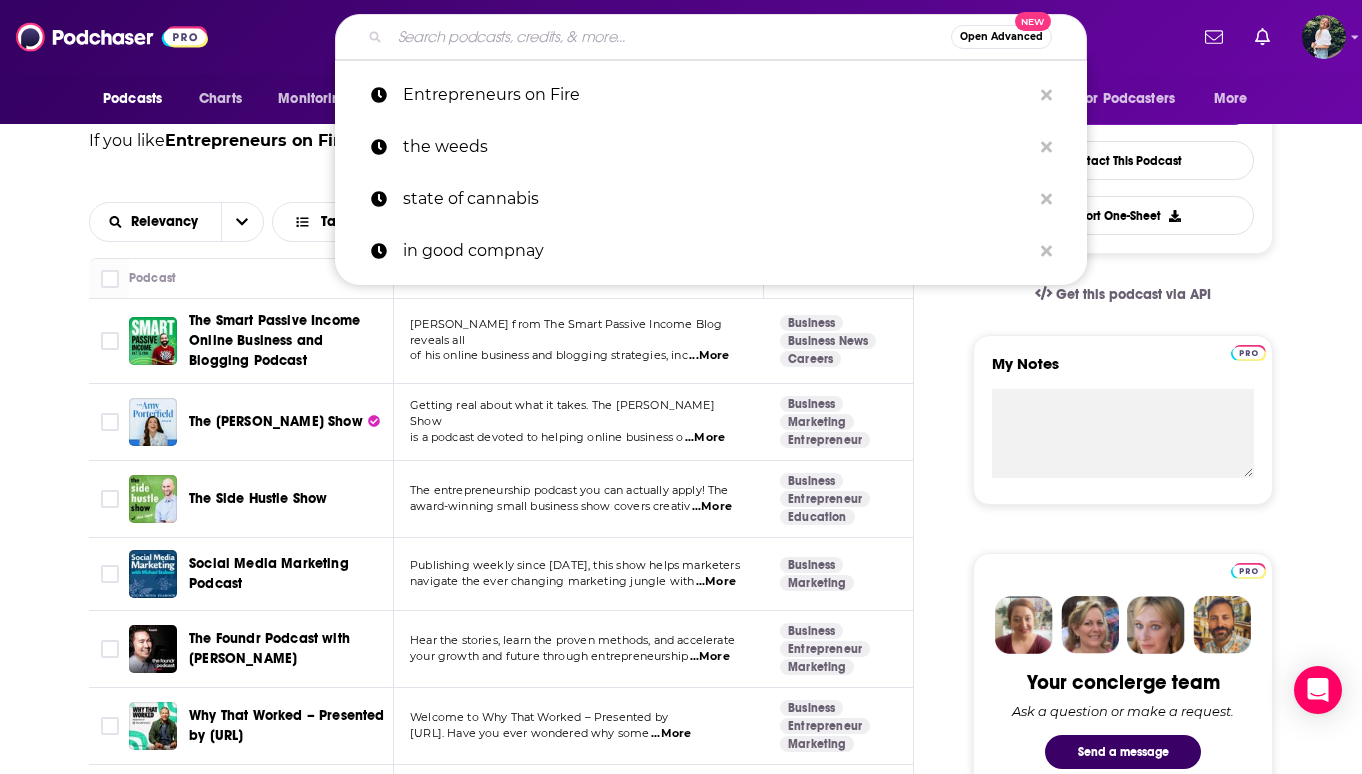 click at bounding box center [670, 37] 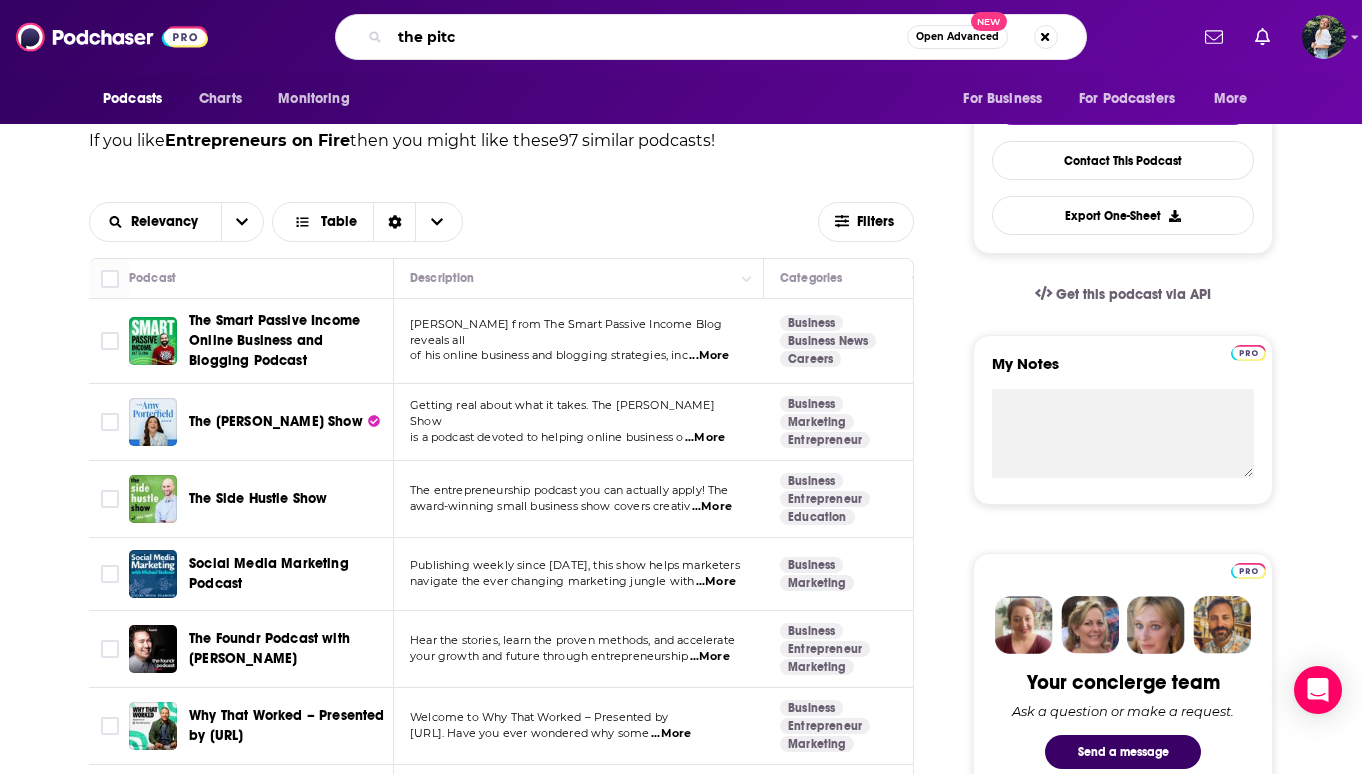 type on "the pitch" 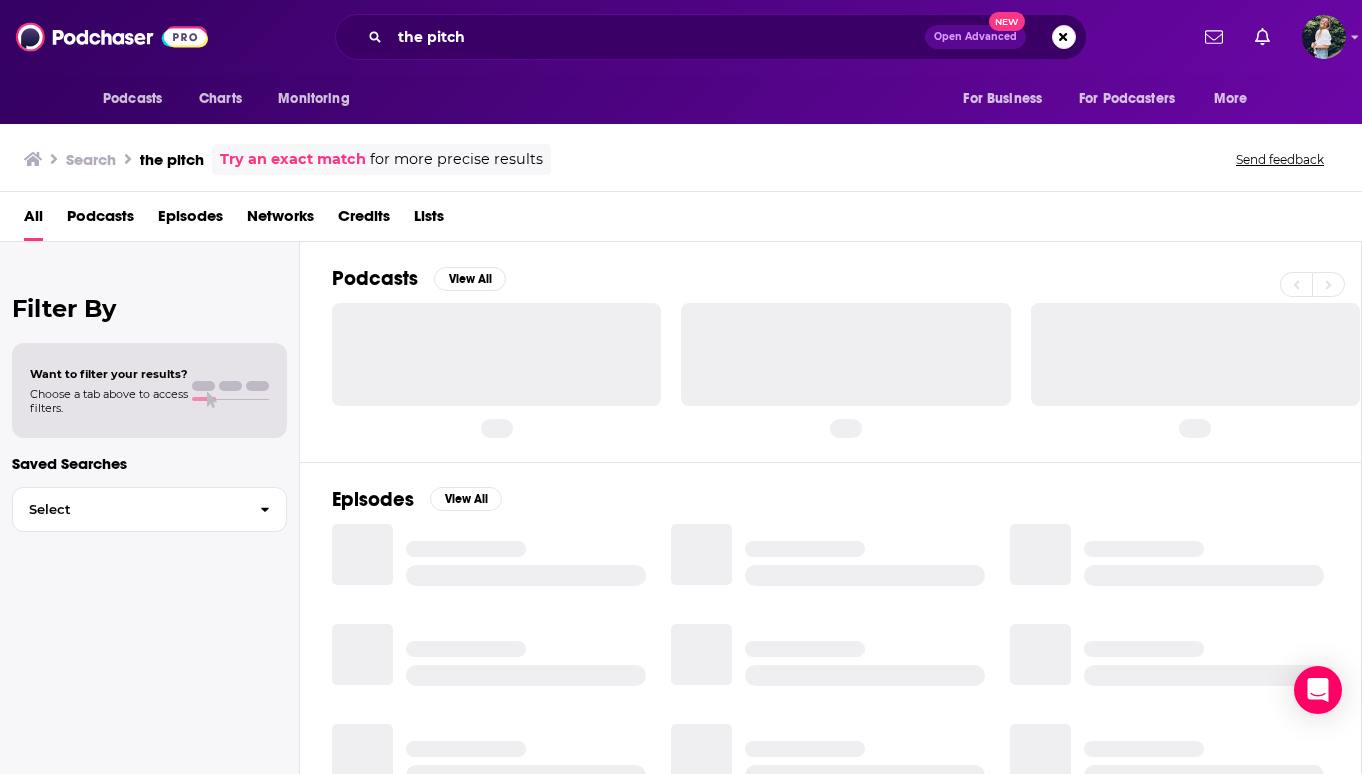 scroll, scrollTop: 0, scrollLeft: 0, axis: both 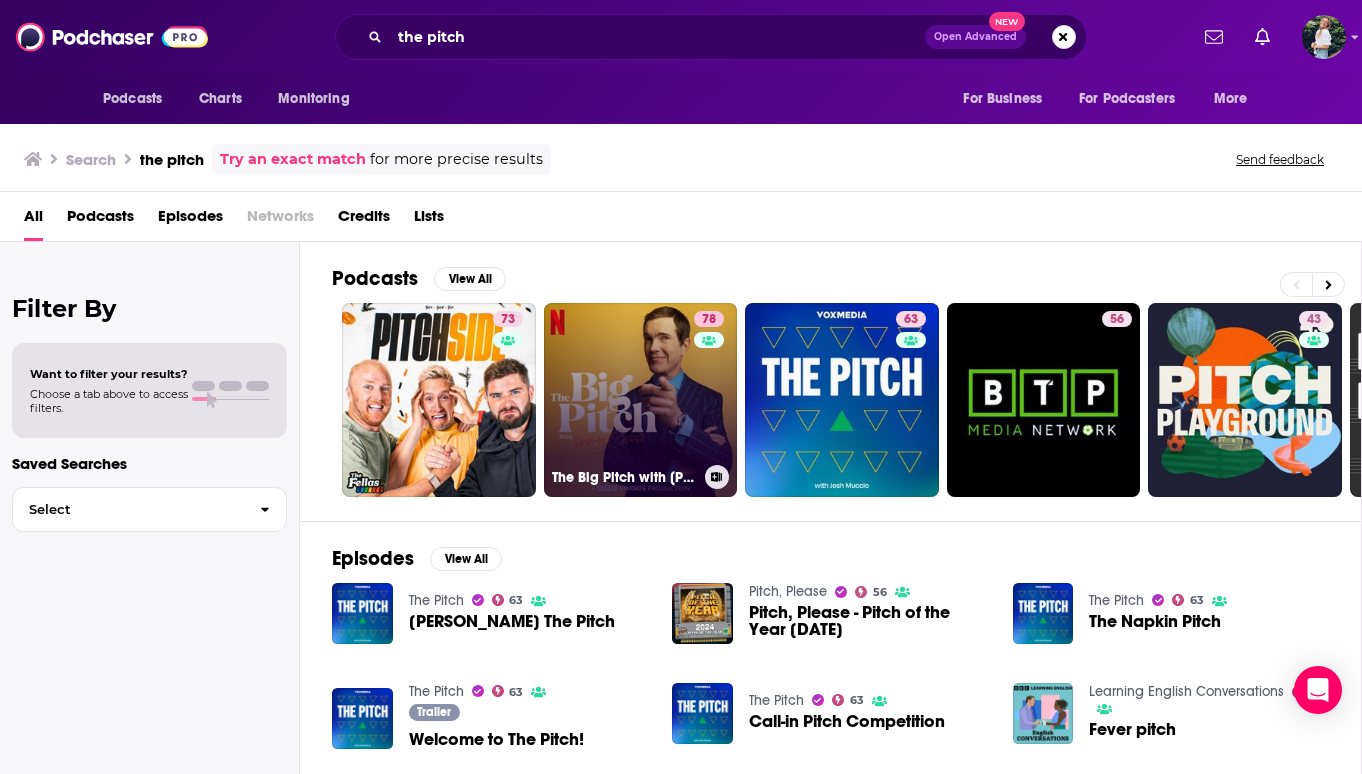 click on "78 The Big Pitch with Jimmy Carr" at bounding box center [641, 400] 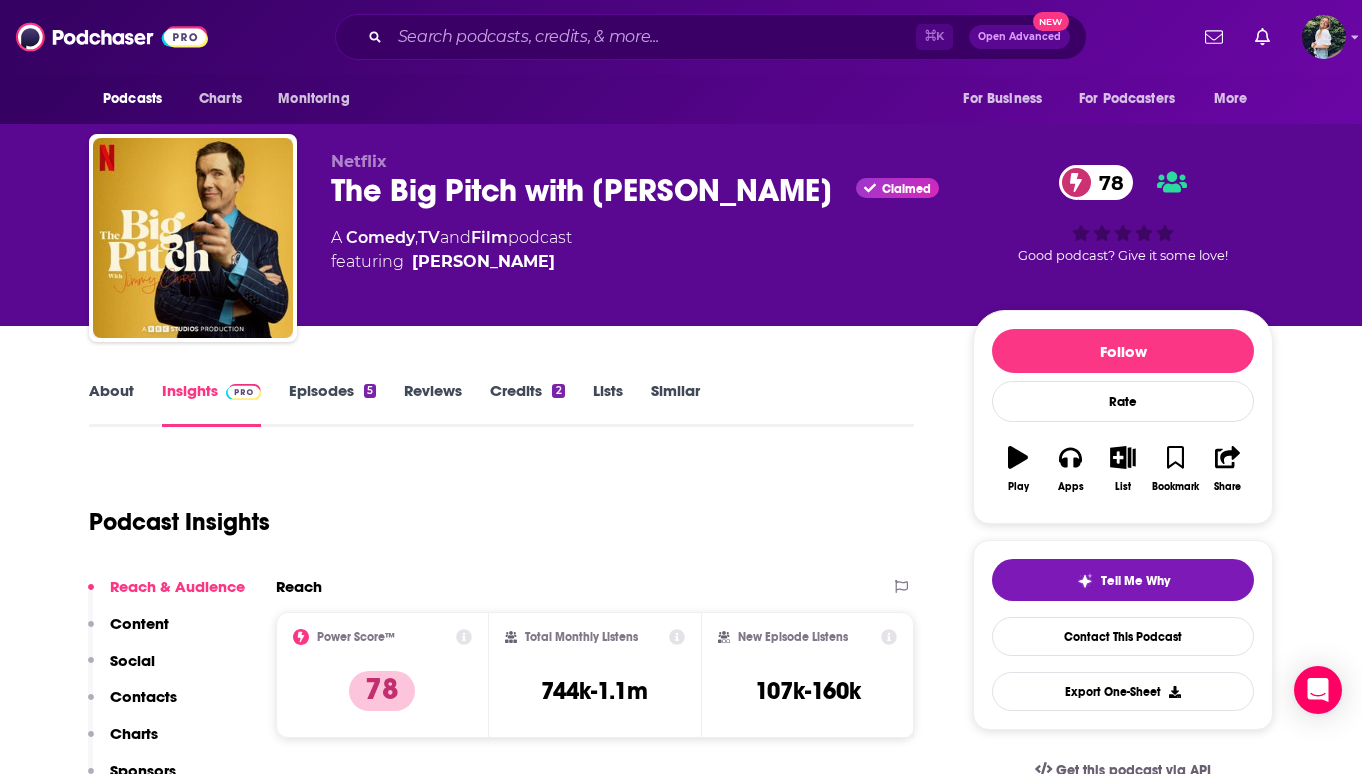 click on "About" at bounding box center [111, 404] 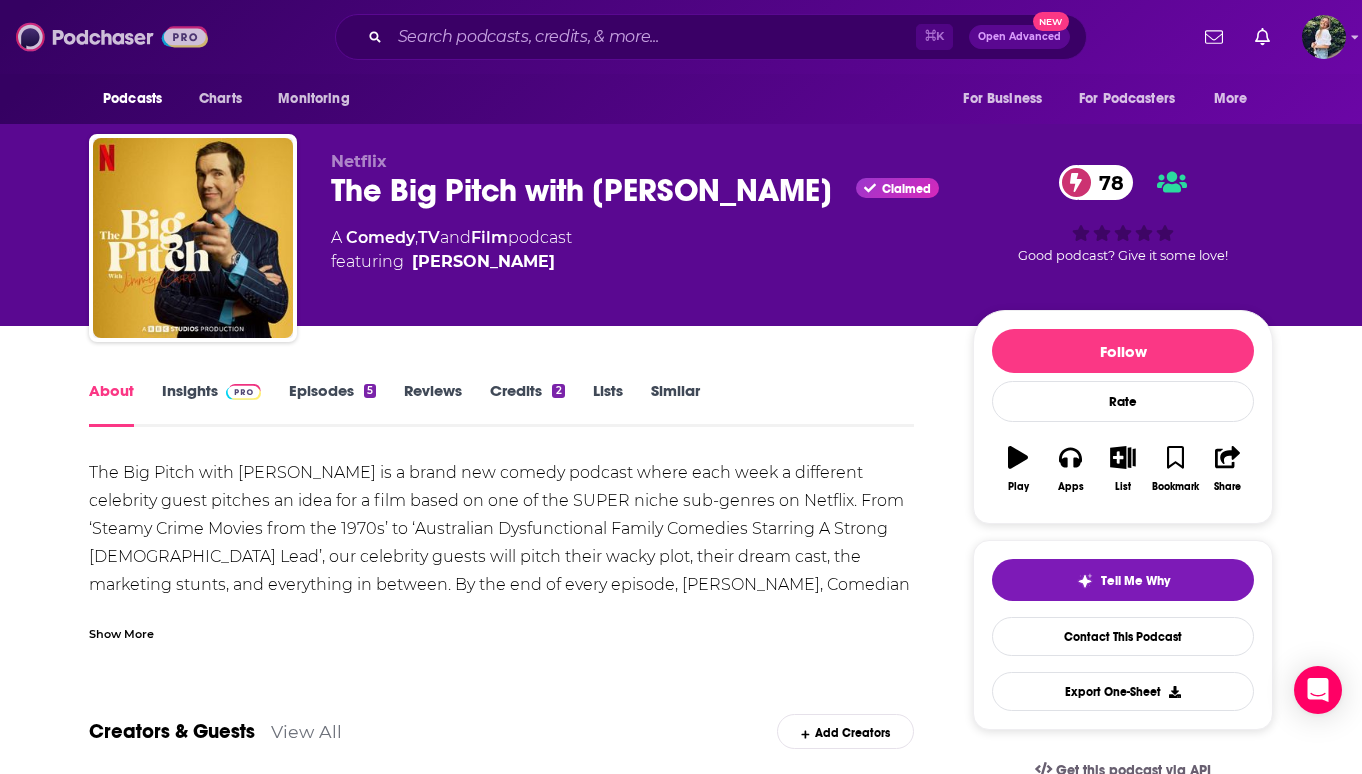 click at bounding box center [112, 37] 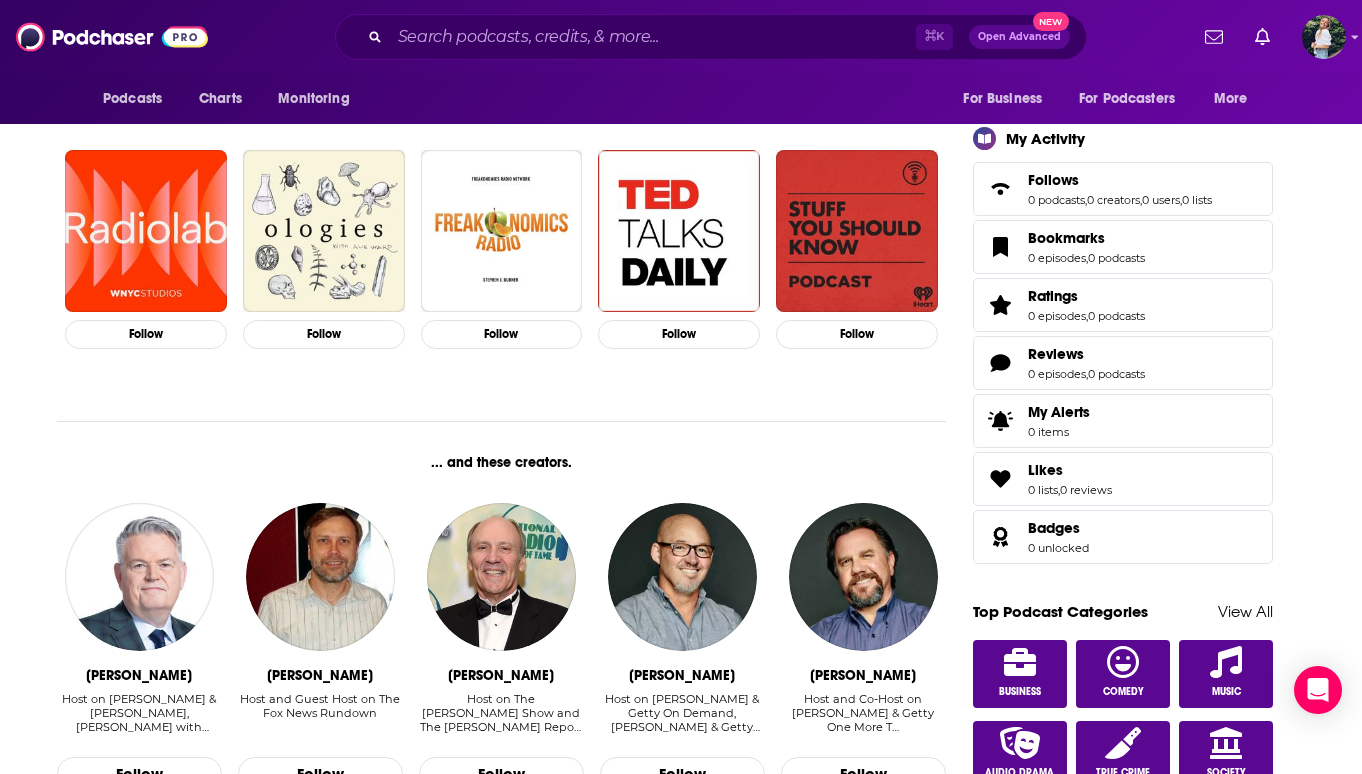 scroll, scrollTop: 0, scrollLeft: 0, axis: both 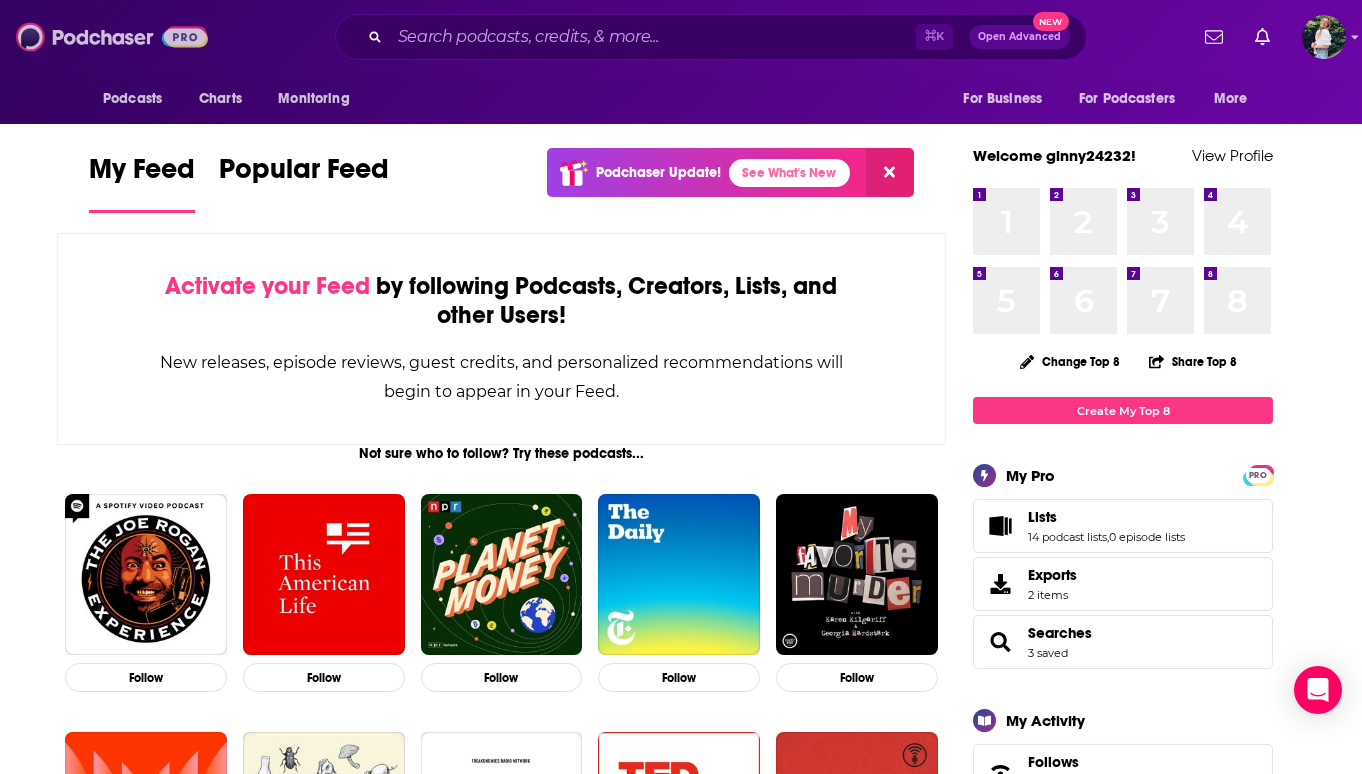 click at bounding box center (112, 37) 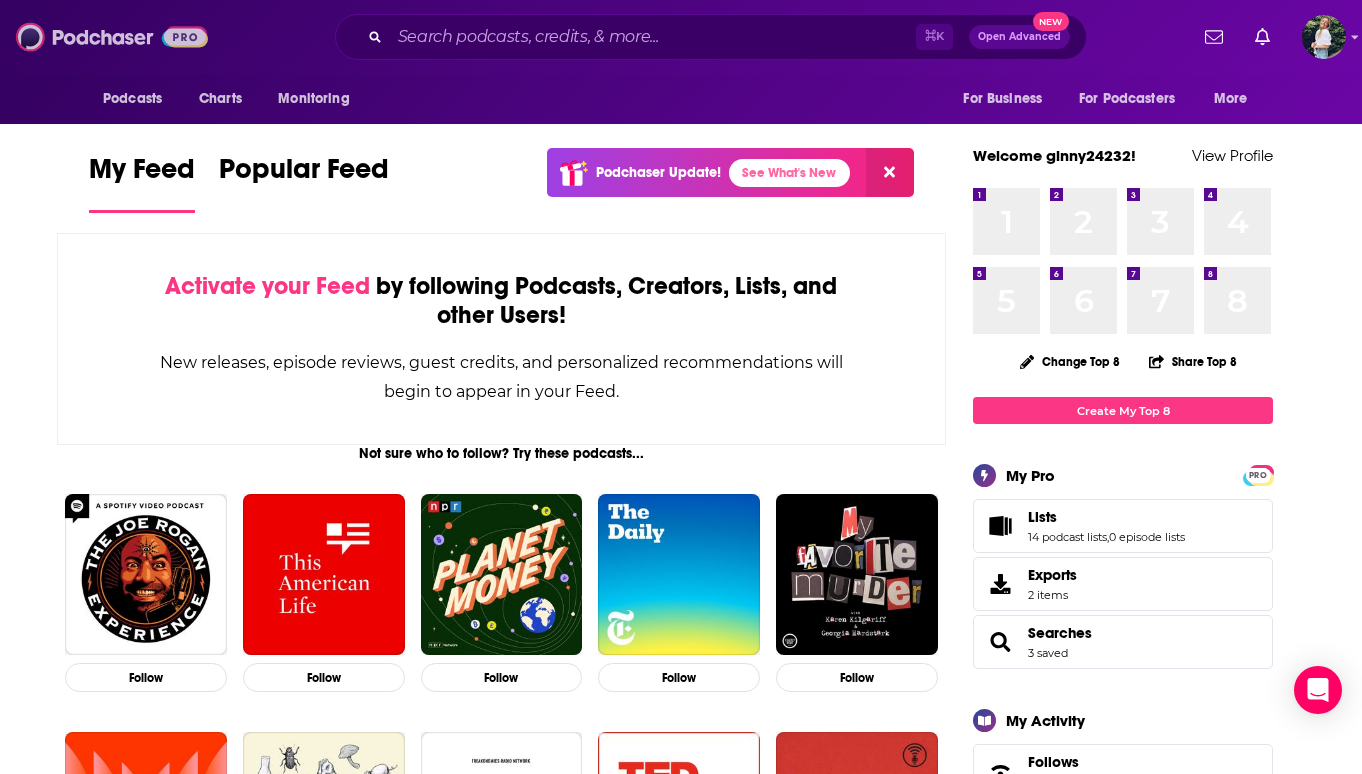click at bounding box center (112, 37) 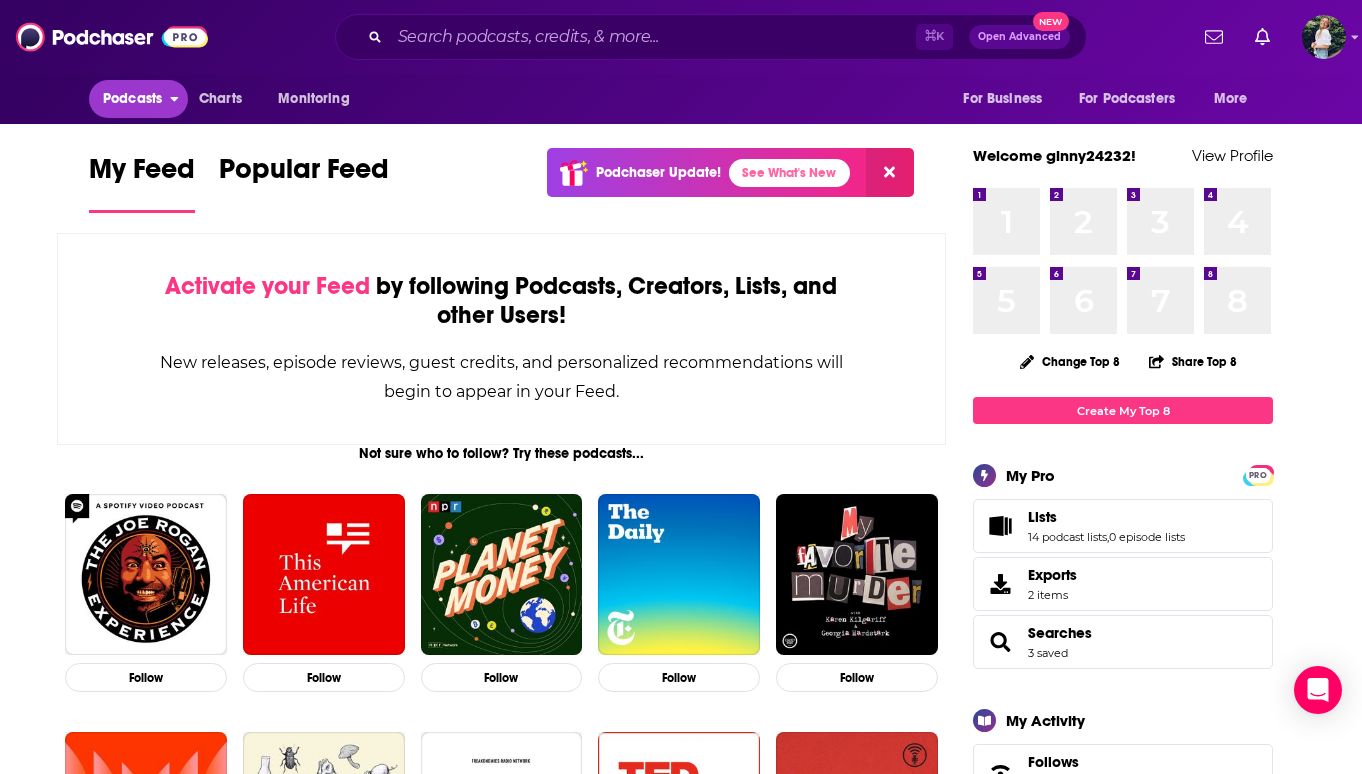click on "Podcasts" at bounding box center (132, 99) 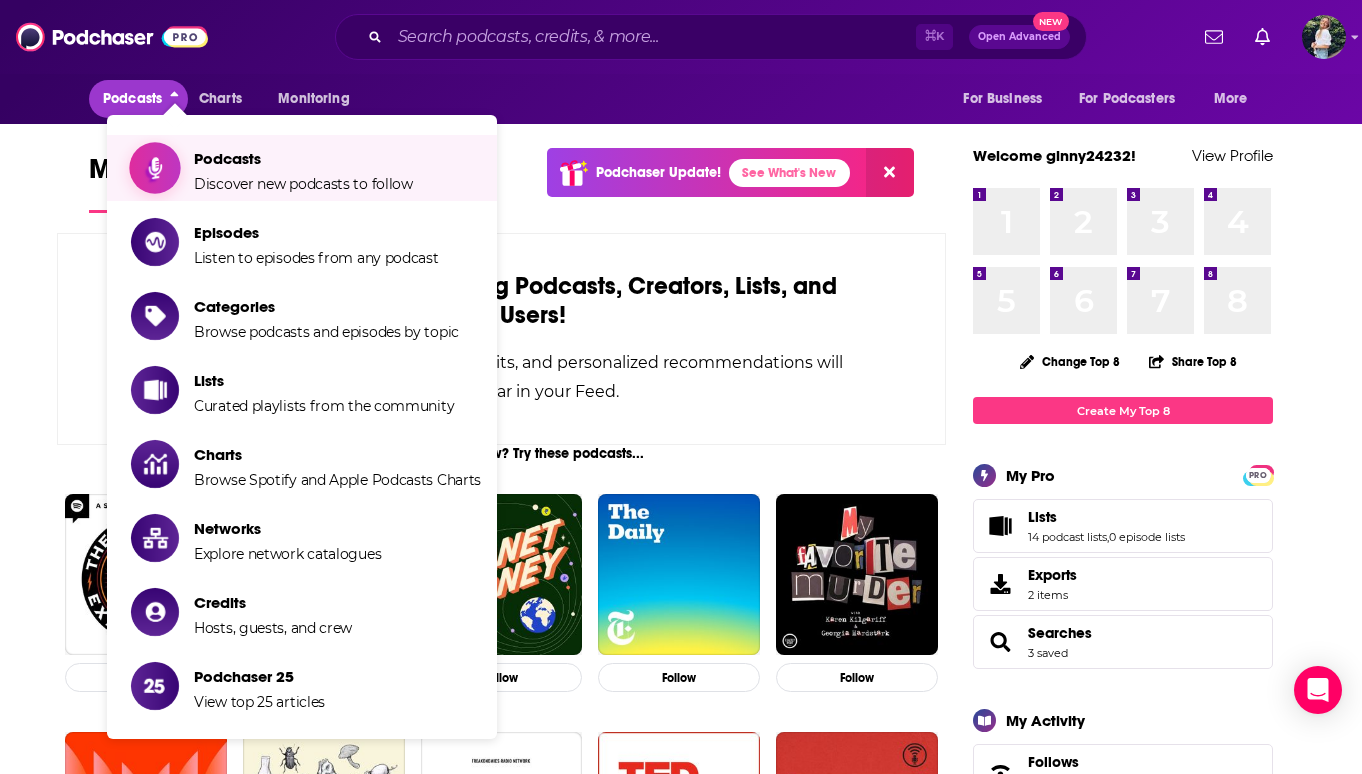 click on "Podcasts Discover new podcasts to follow" at bounding box center (303, 168) 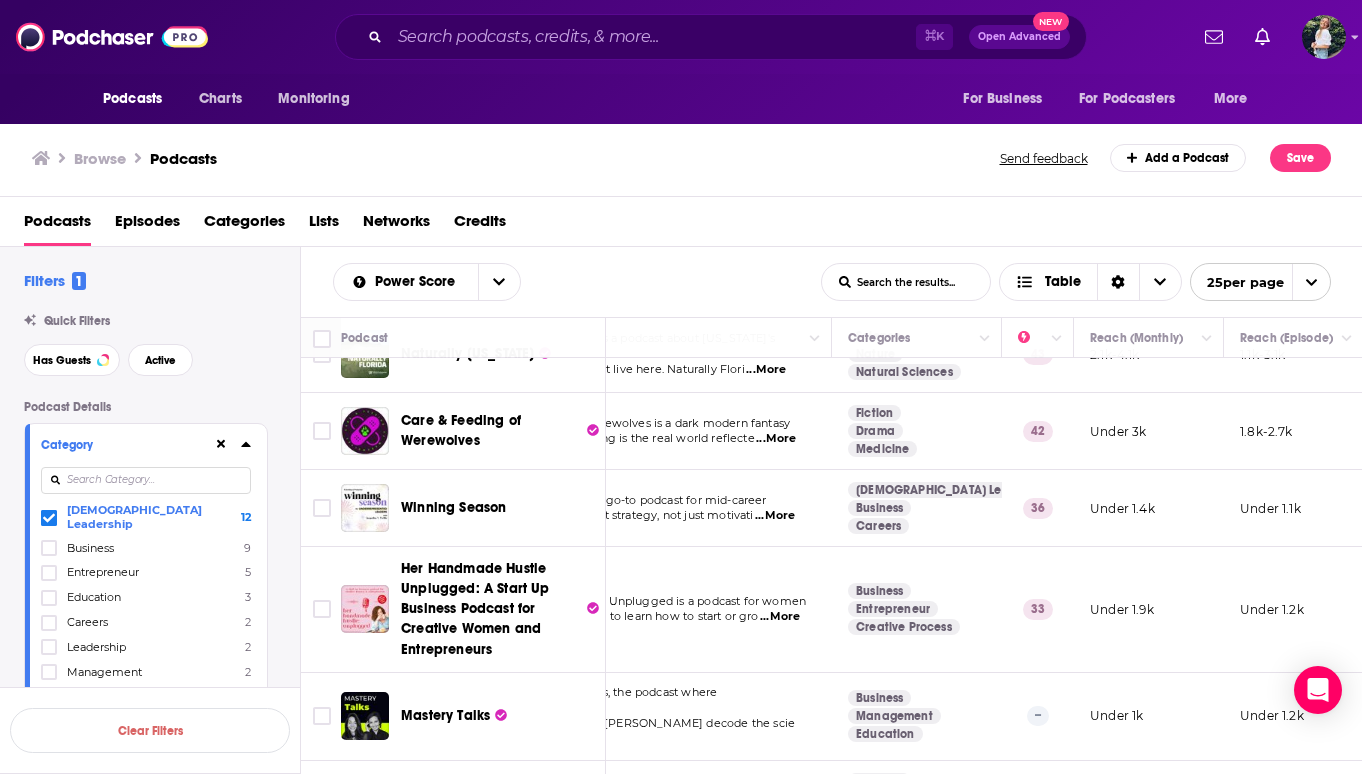 scroll, scrollTop: 298, scrollLeft: 144, axis: both 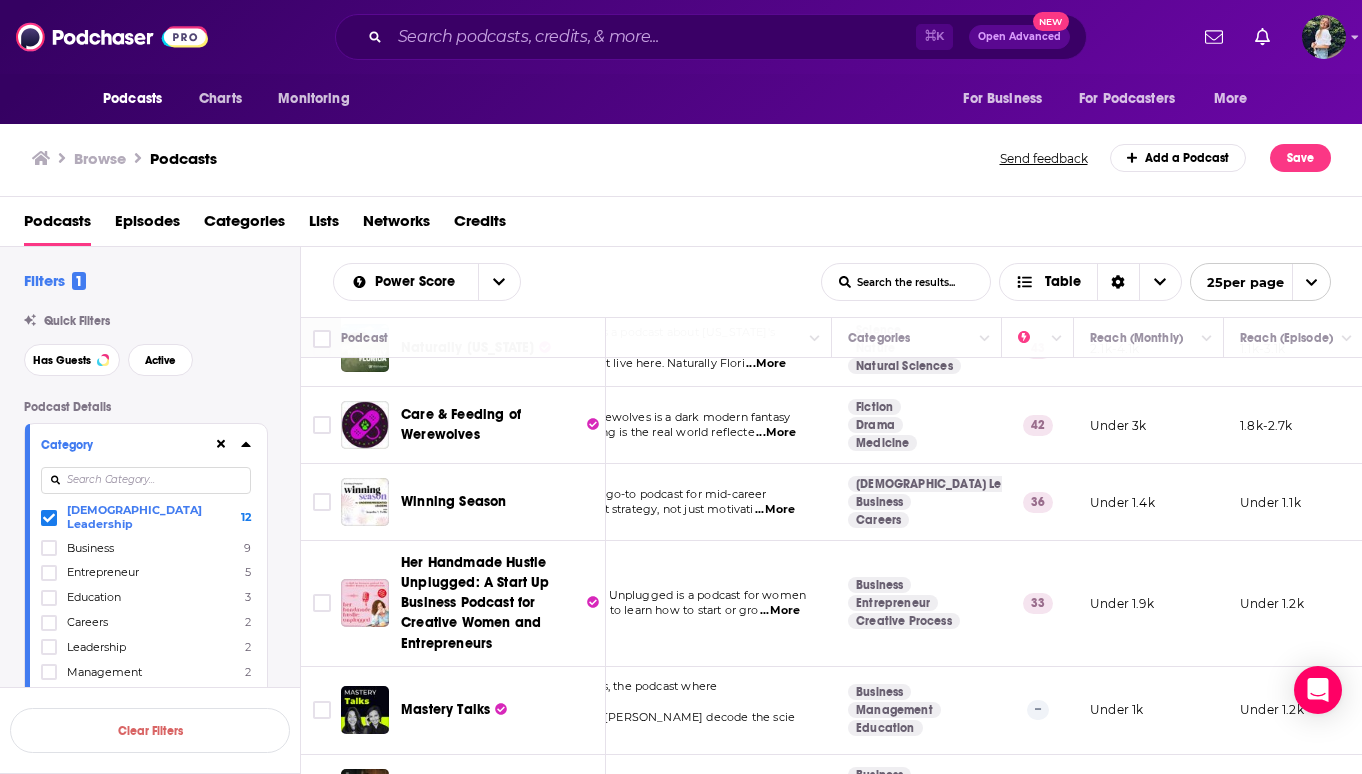click 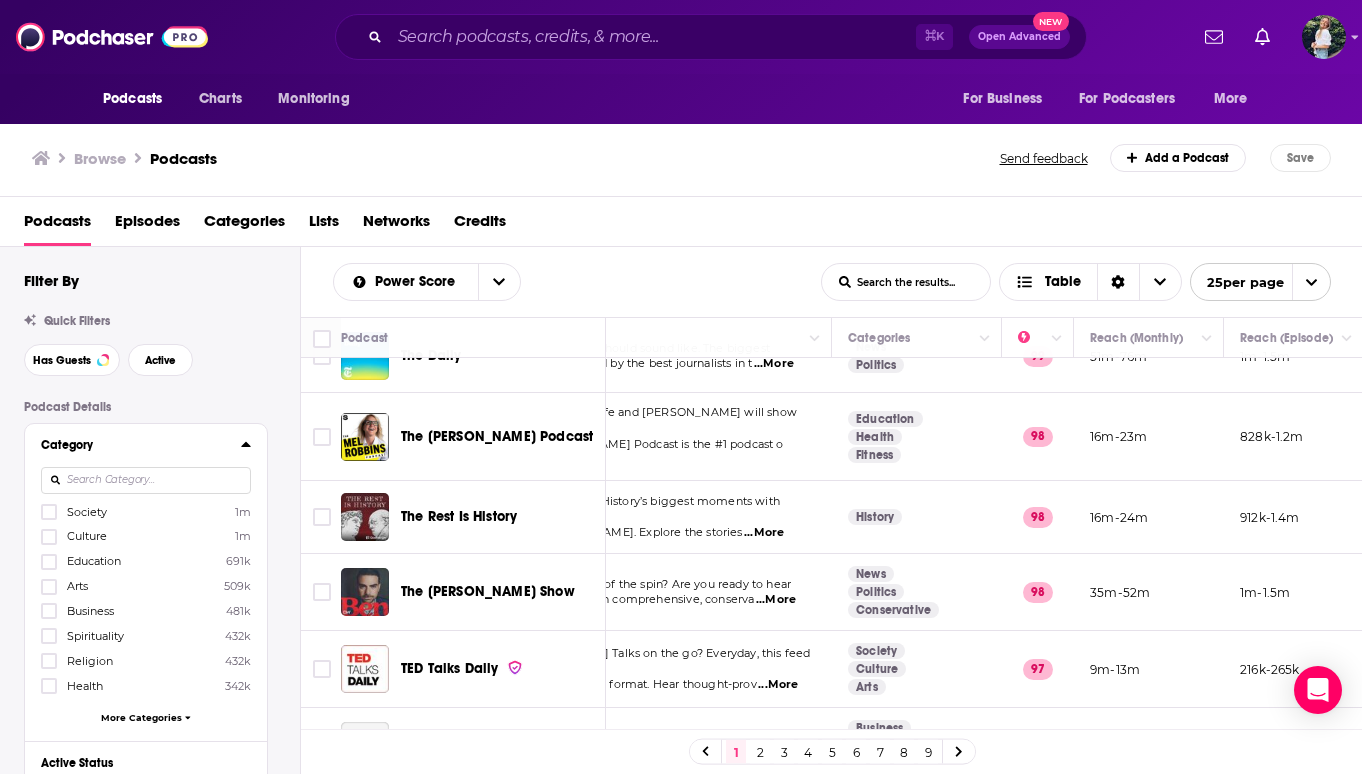 scroll, scrollTop: 477, scrollLeft: 144, axis: both 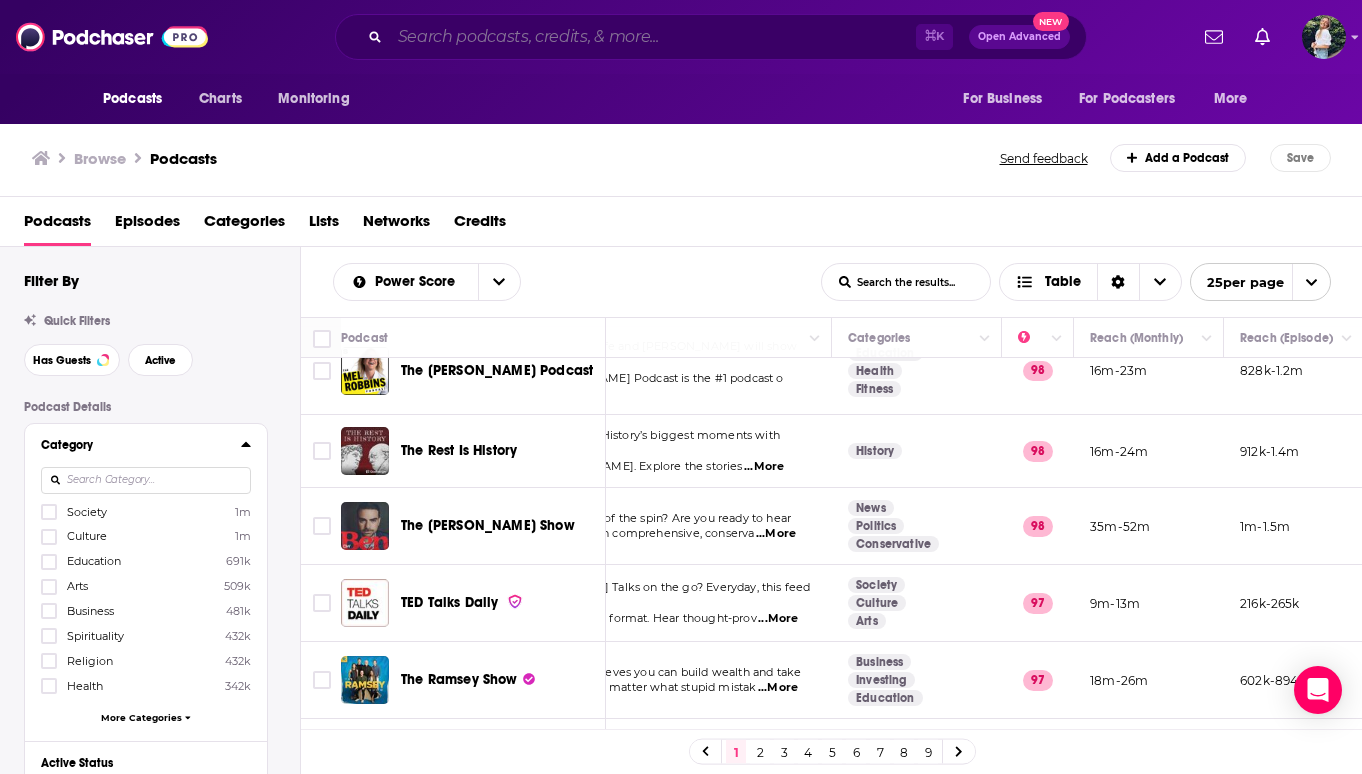 click at bounding box center (653, 37) 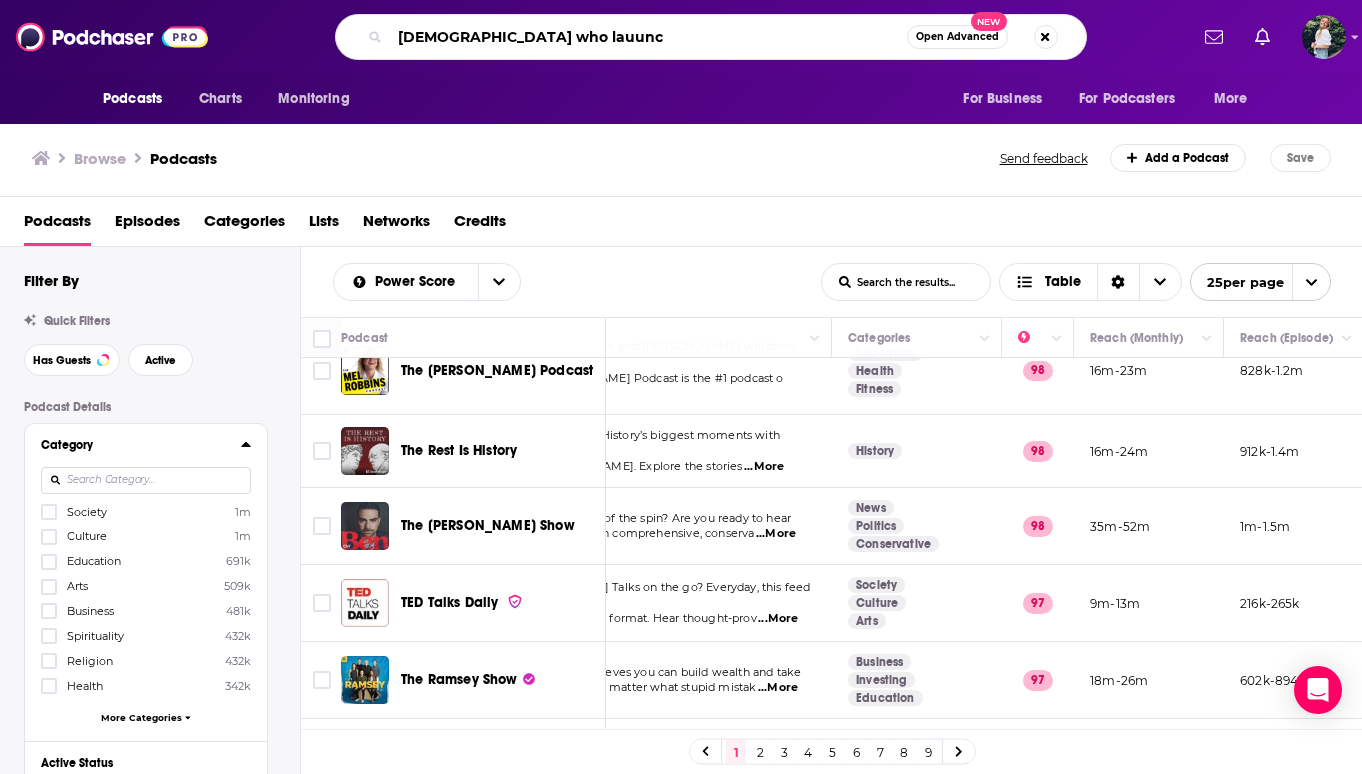type on "[DEMOGRAPHIC_DATA] who lauunch" 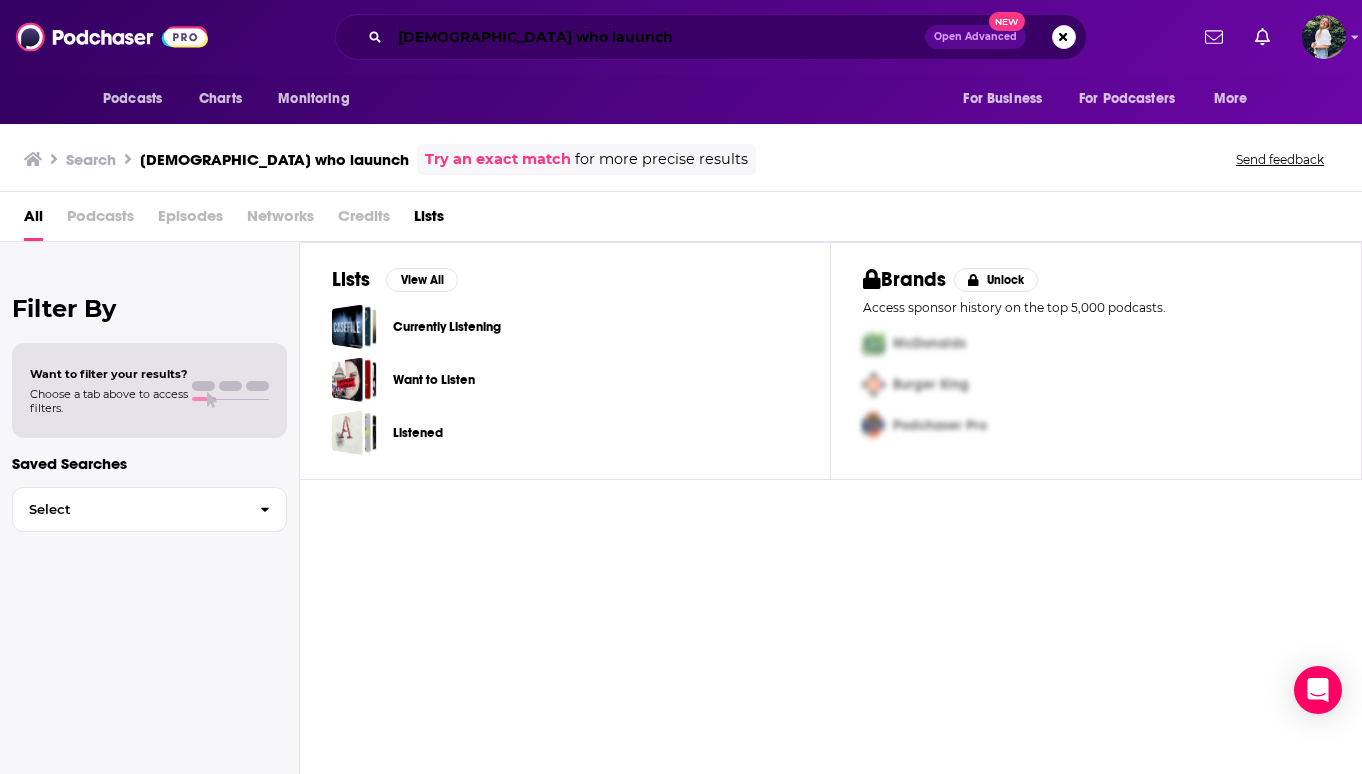 click on "[DEMOGRAPHIC_DATA] who lauunch" at bounding box center [657, 37] 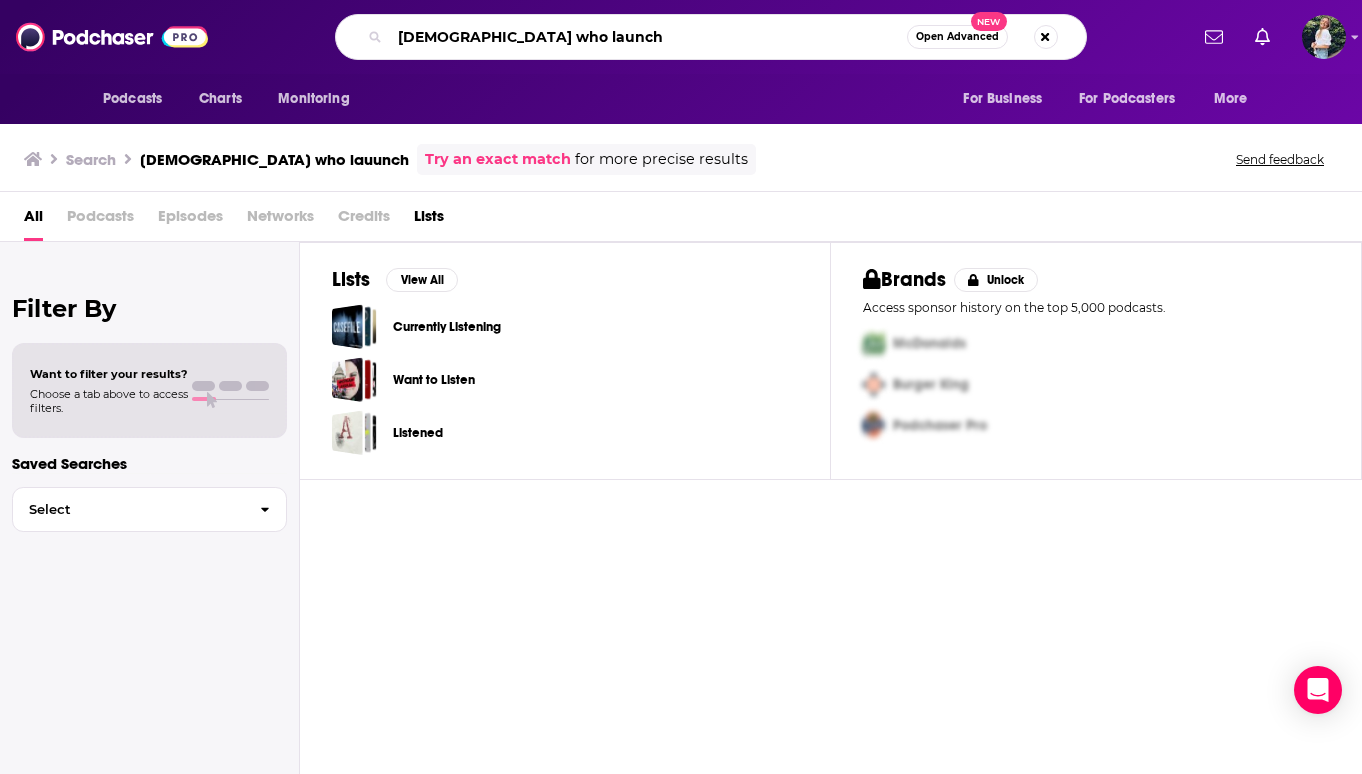 type on "[DEMOGRAPHIC_DATA] who launch" 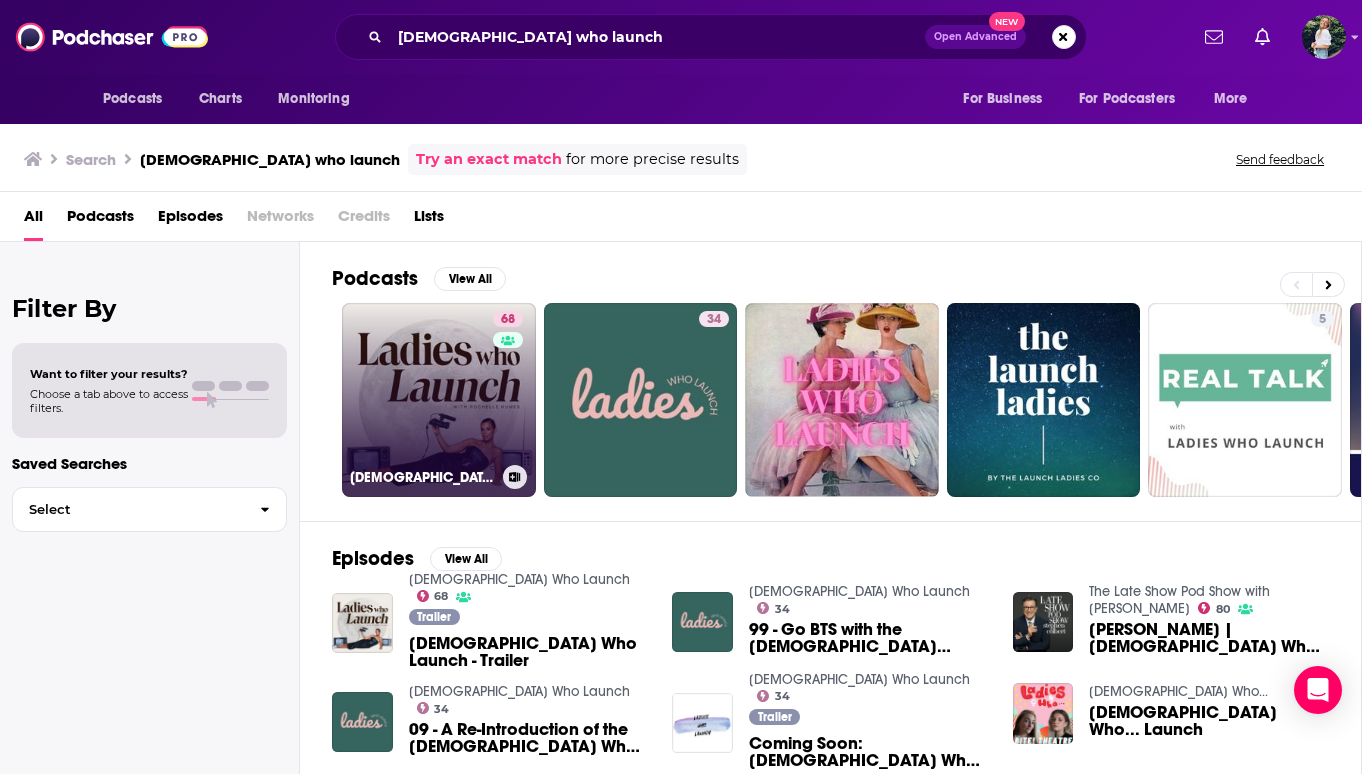 click on "68 Ladies Who Launch" at bounding box center [439, 400] 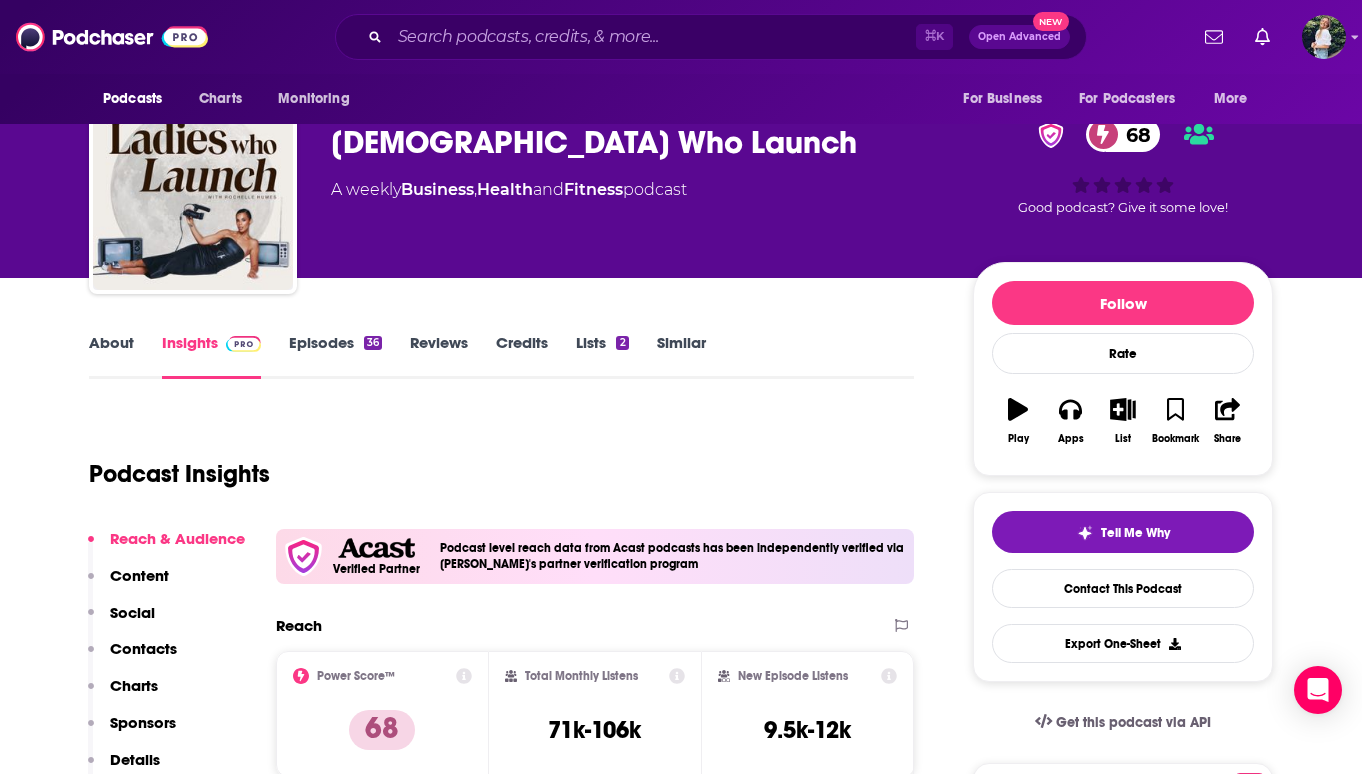 scroll, scrollTop: 50, scrollLeft: 0, axis: vertical 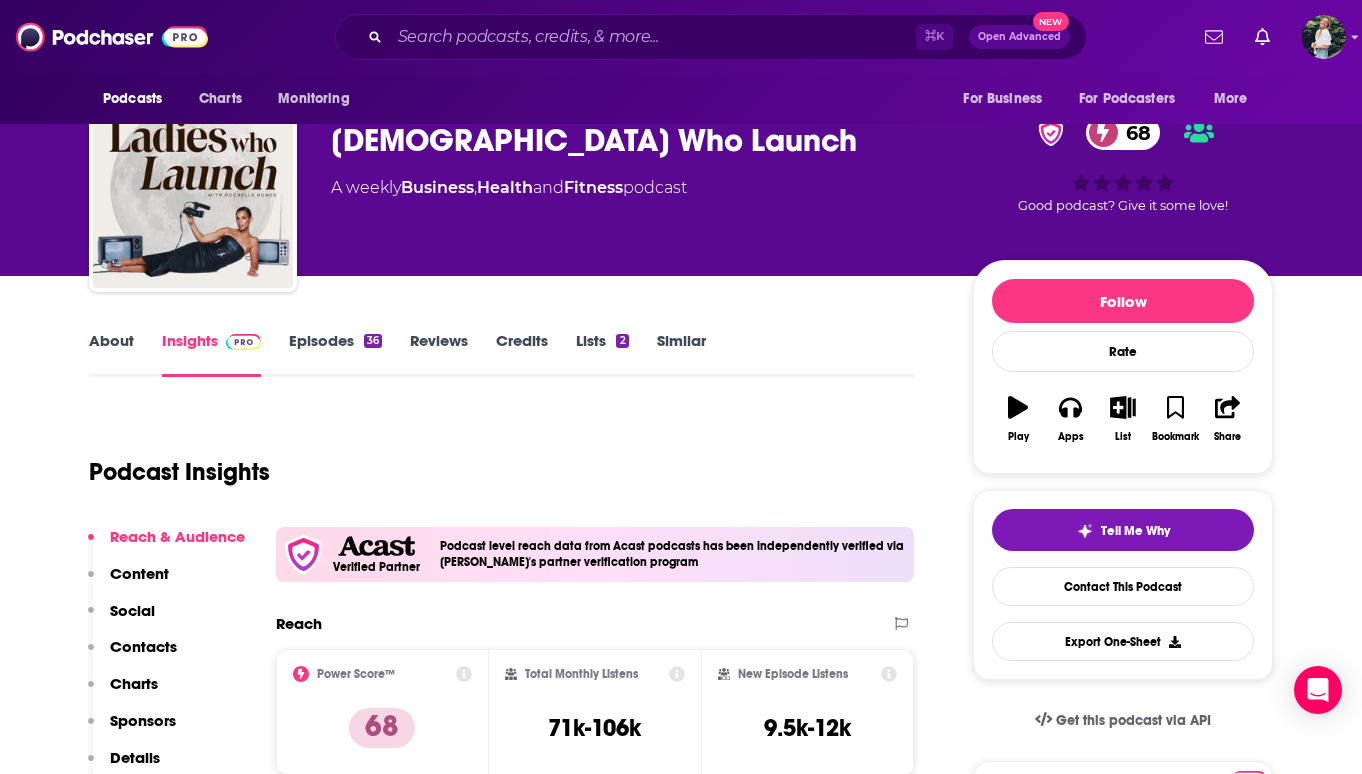 click on "About" at bounding box center [111, 354] 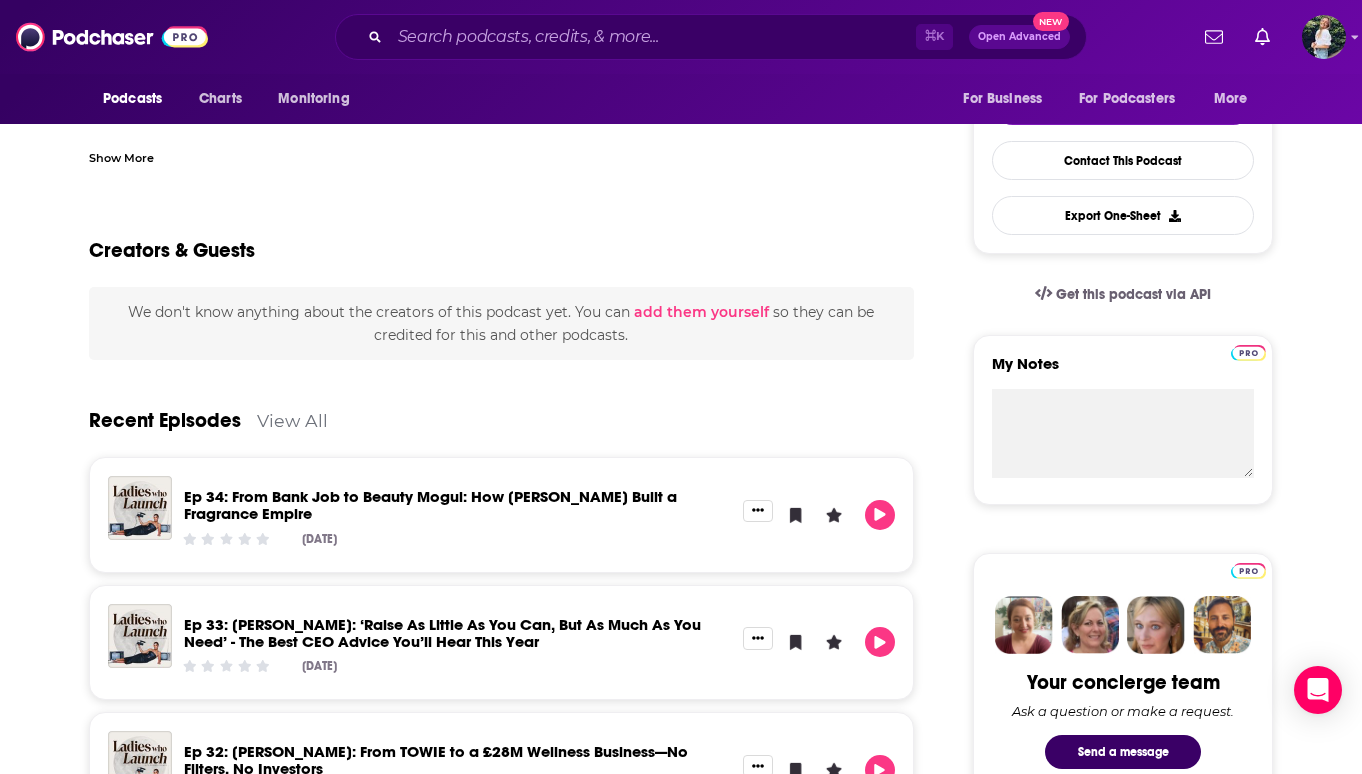 scroll, scrollTop: 0, scrollLeft: 0, axis: both 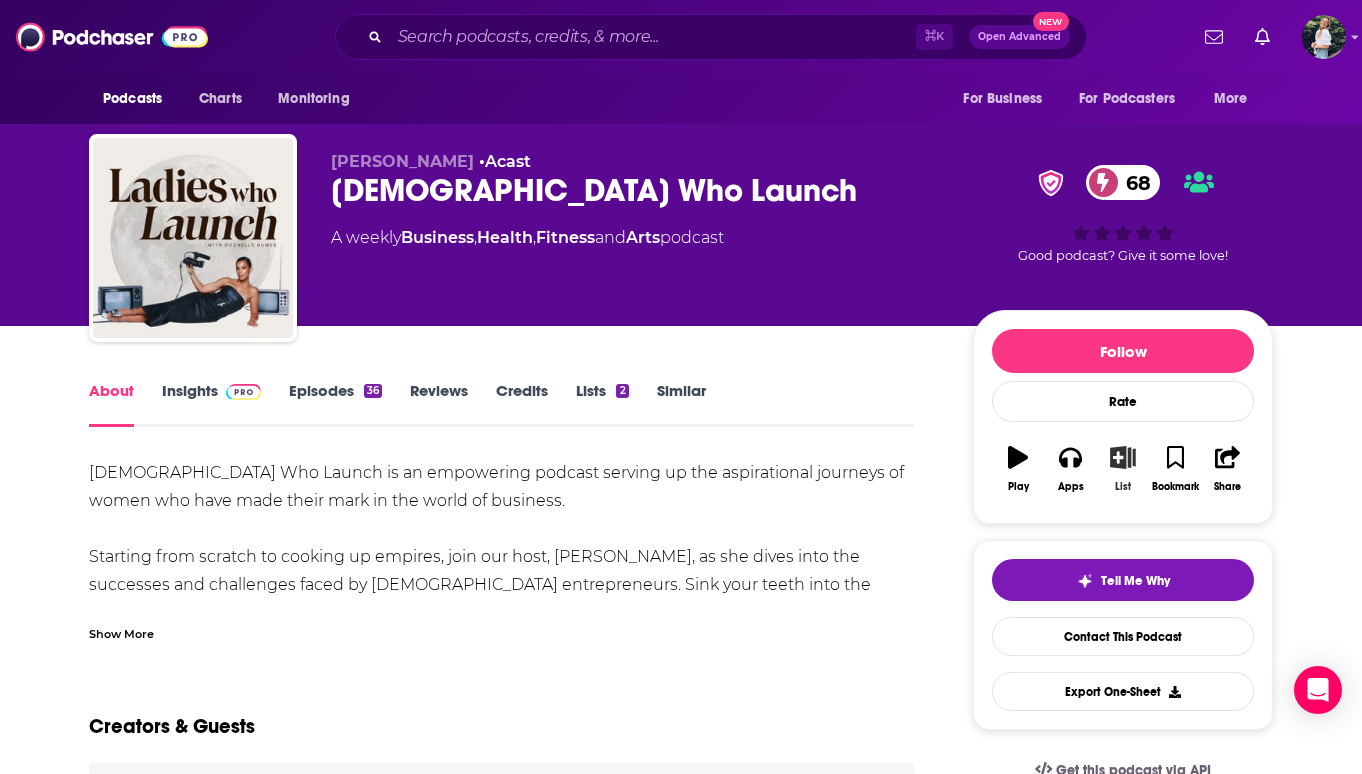 click 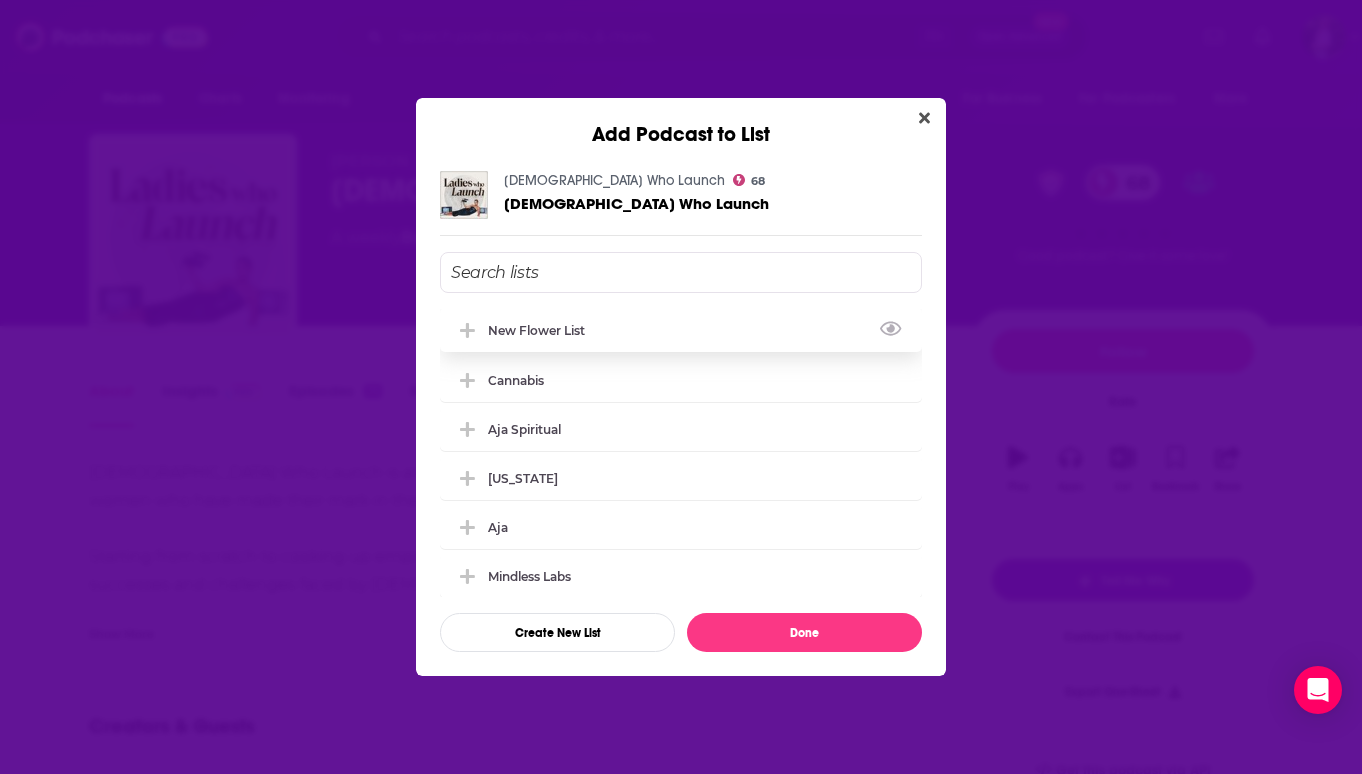 click on "New Flower List" at bounding box center [542, 330] 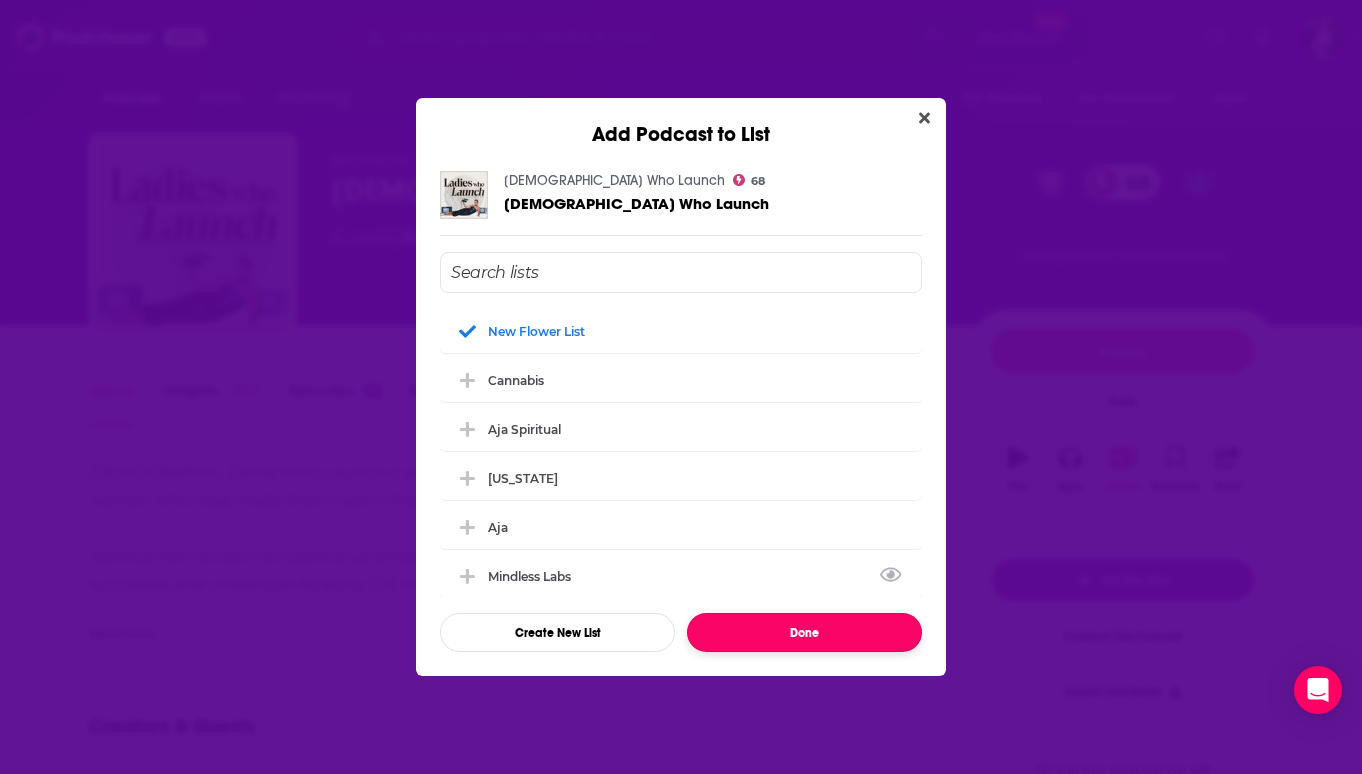 click on "Done" at bounding box center (804, 632) 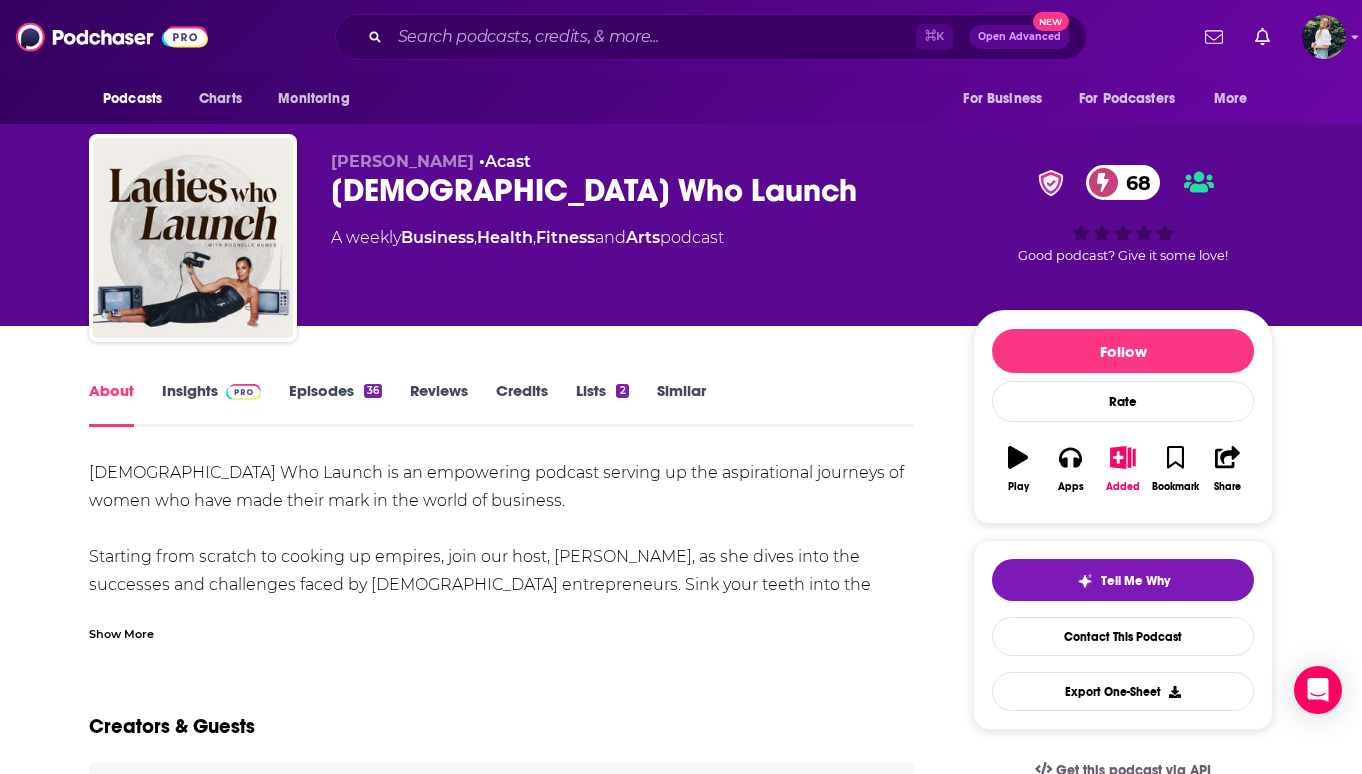 click on "Similar" at bounding box center (681, 404) 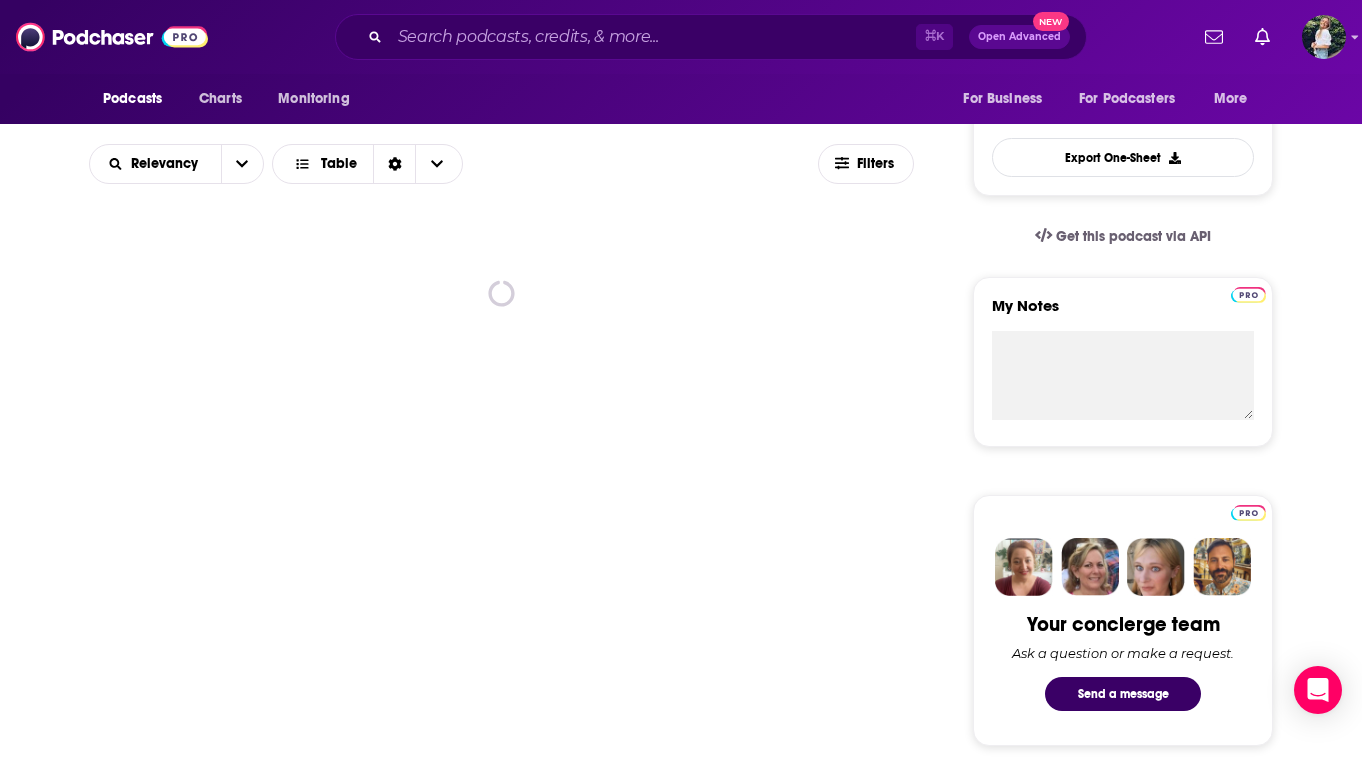 scroll, scrollTop: 537, scrollLeft: 0, axis: vertical 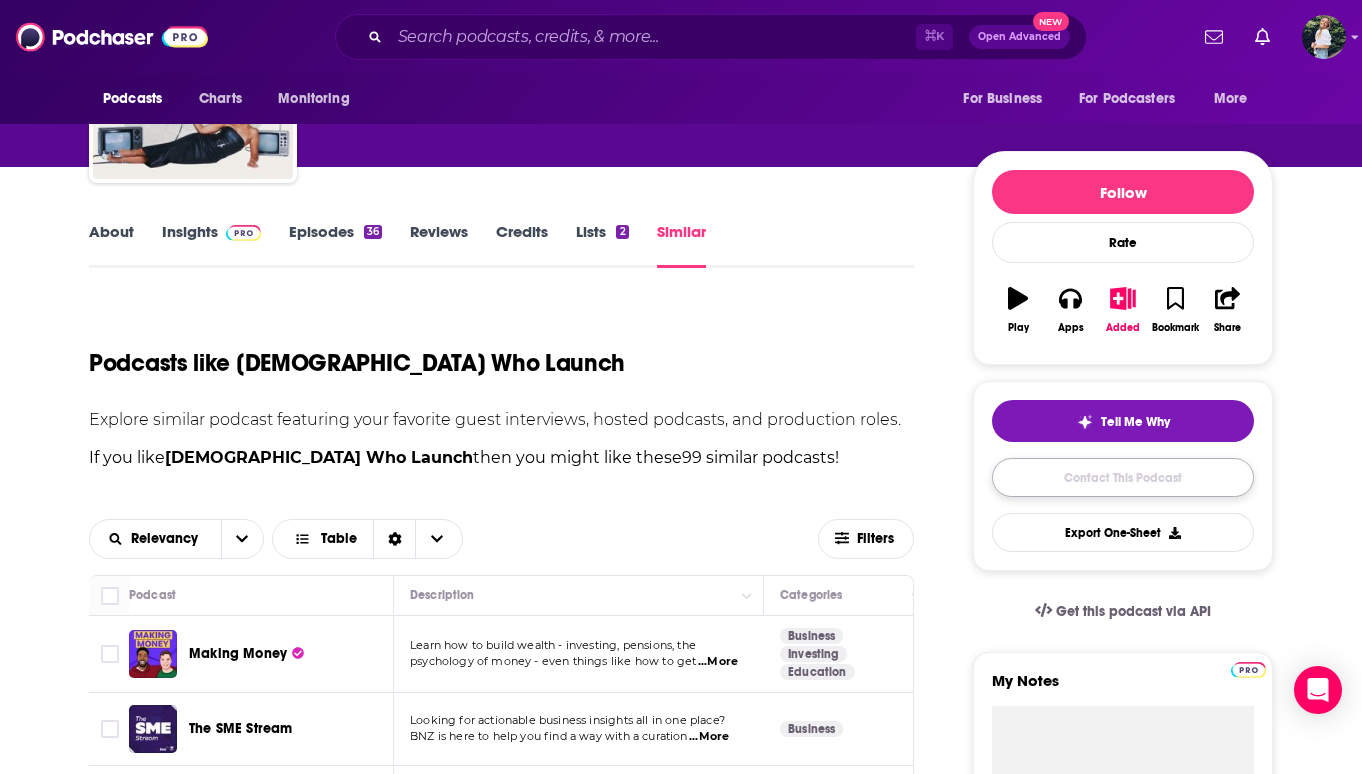 click on "Contact This Podcast" at bounding box center [1123, 477] 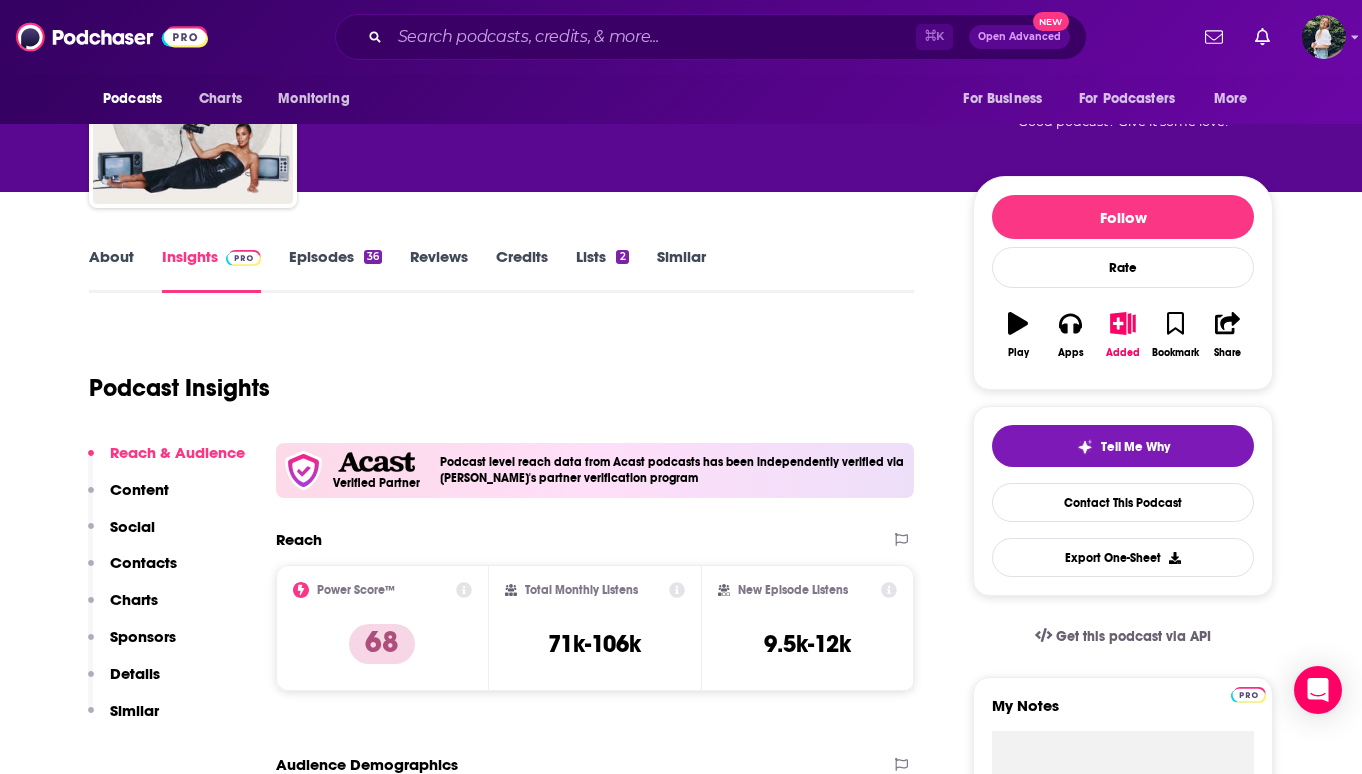 scroll, scrollTop: 119, scrollLeft: 0, axis: vertical 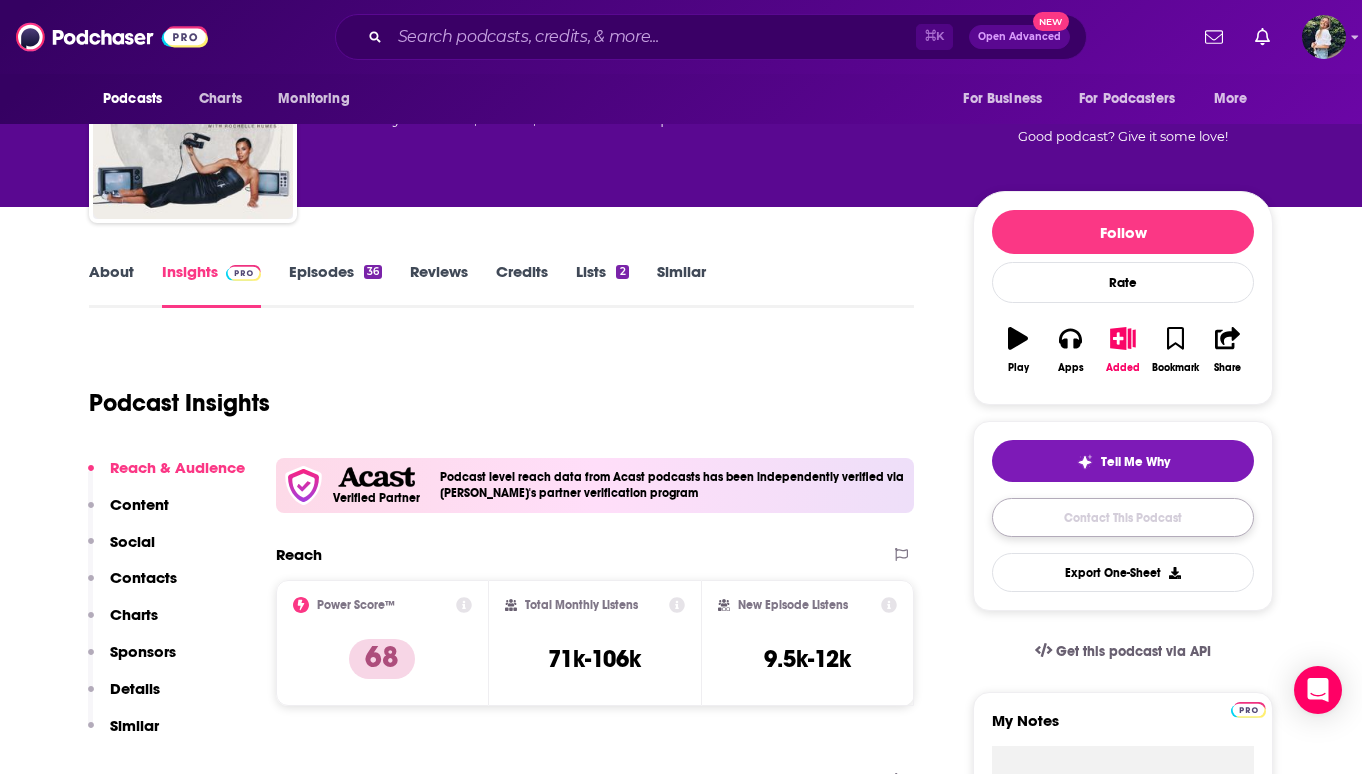 click on "Contact This Podcast" at bounding box center (1123, 517) 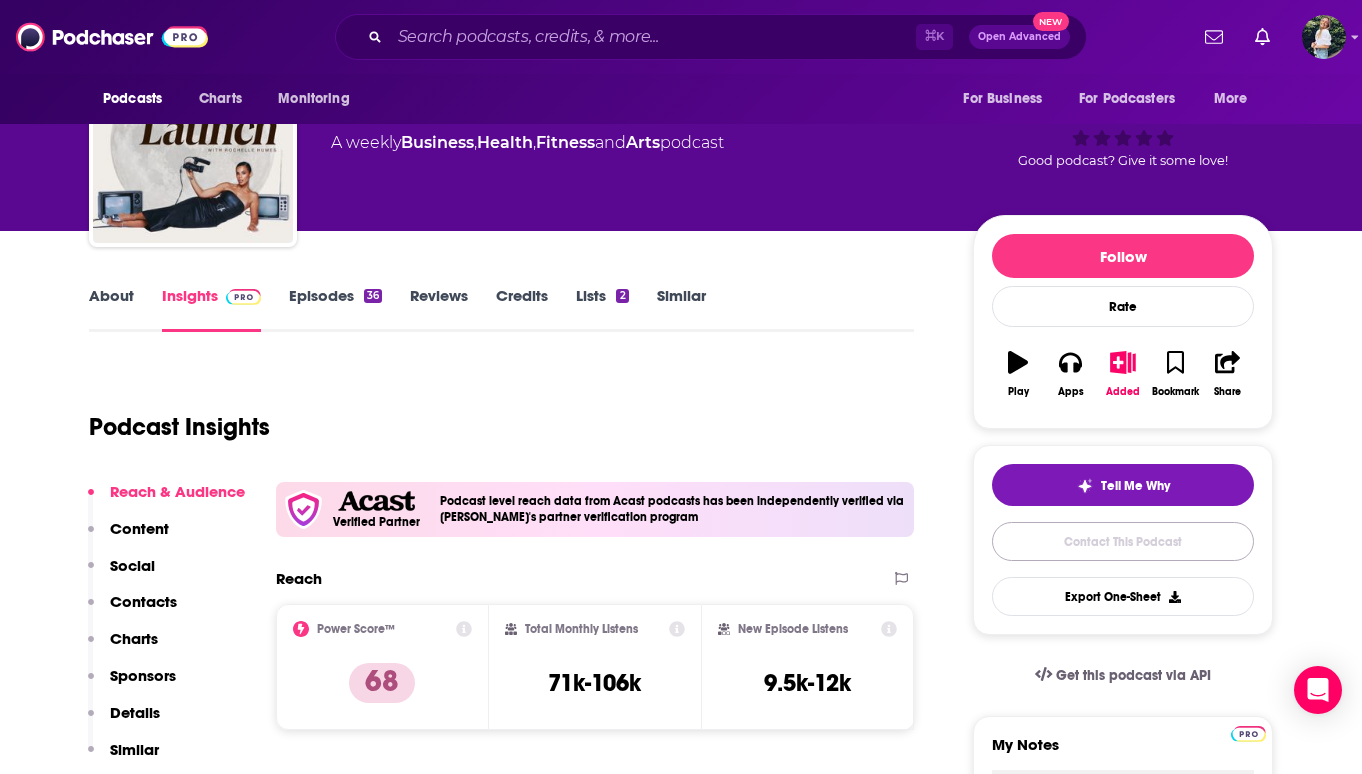 scroll, scrollTop: 0, scrollLeft: 0, axis: both 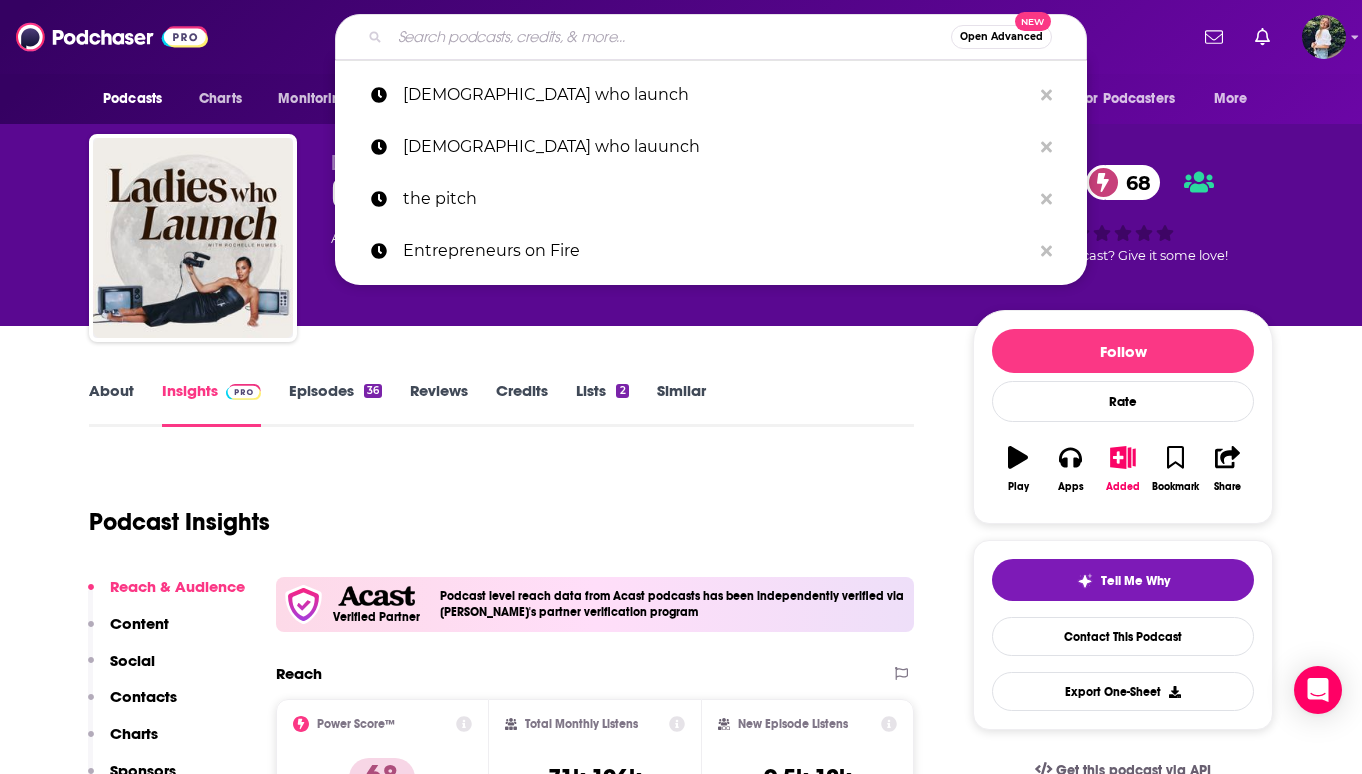 click at bounding box center [670, 37] 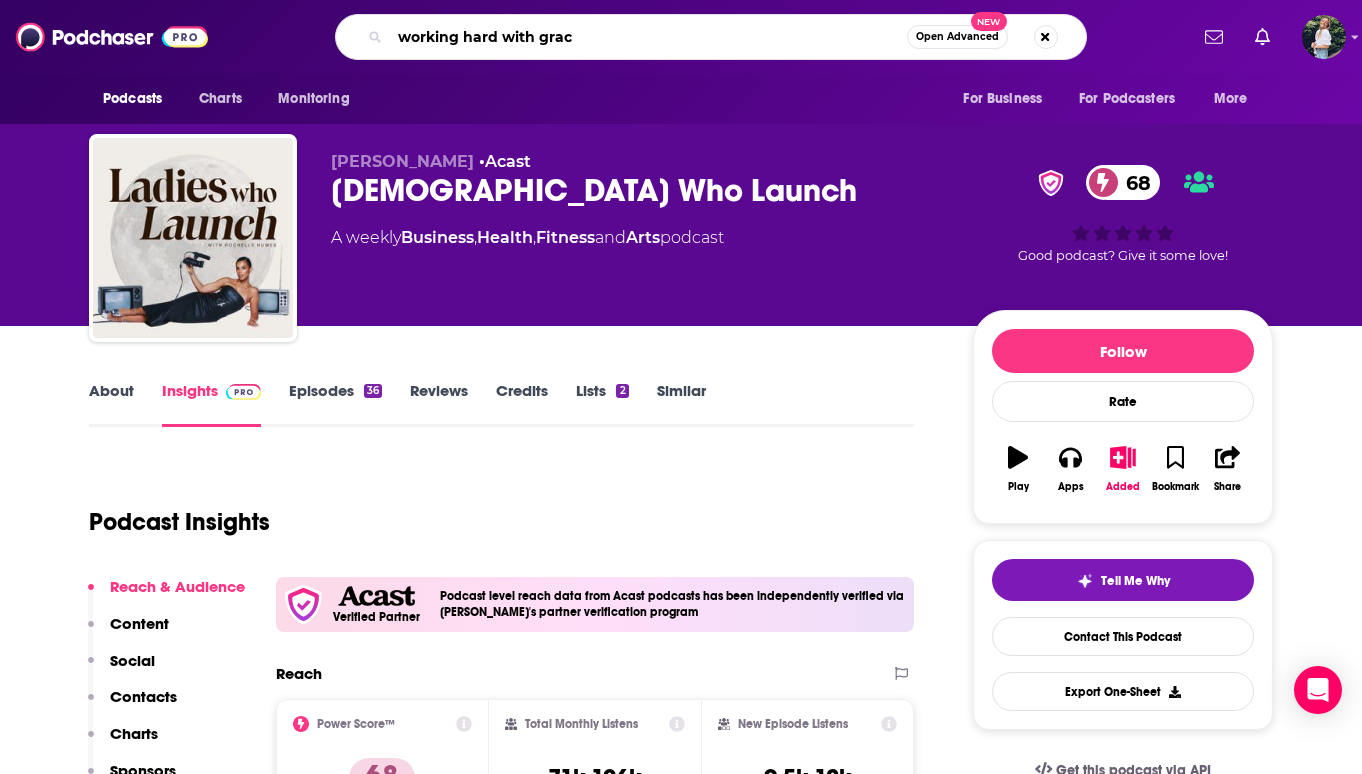 type on "working hard with [PERSON_NAME]" 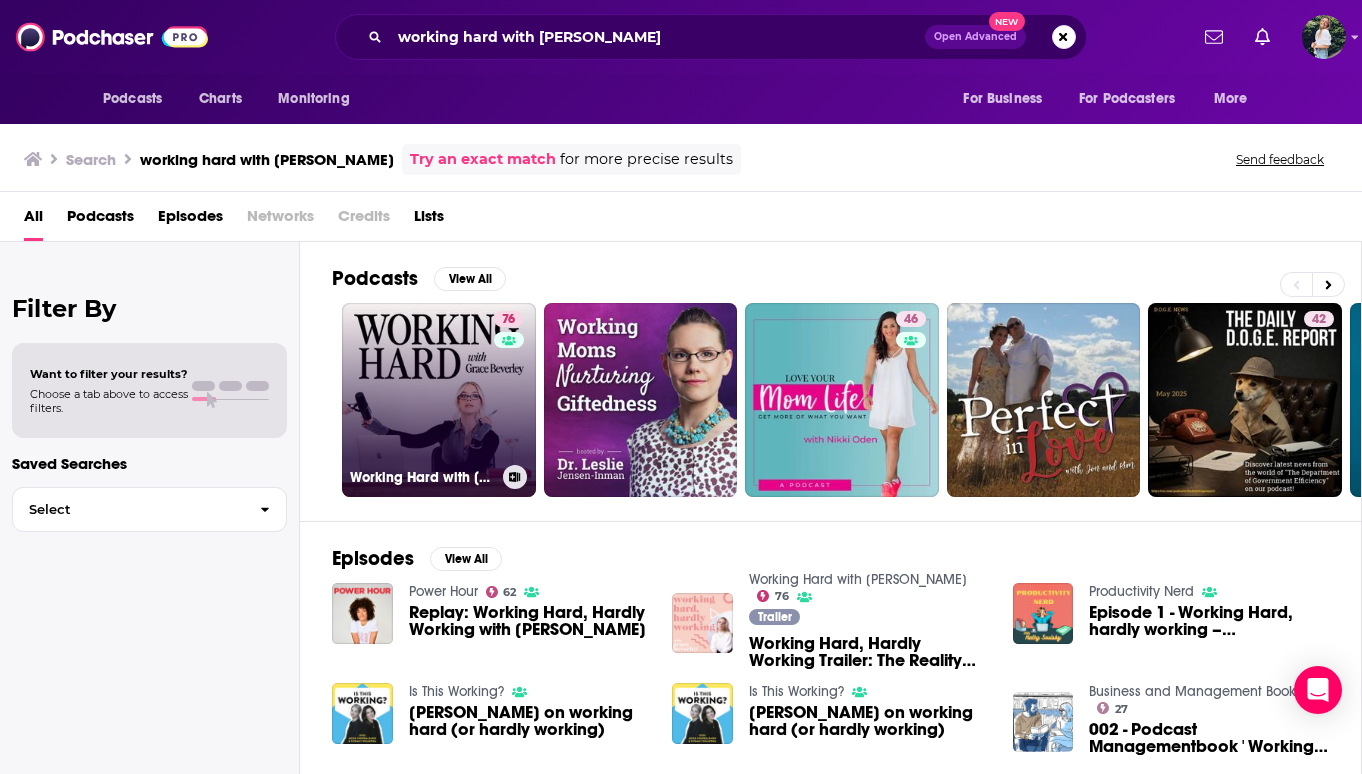 click on "76 Working Hard with Grace Beverley" at bounding box center [439, 400] 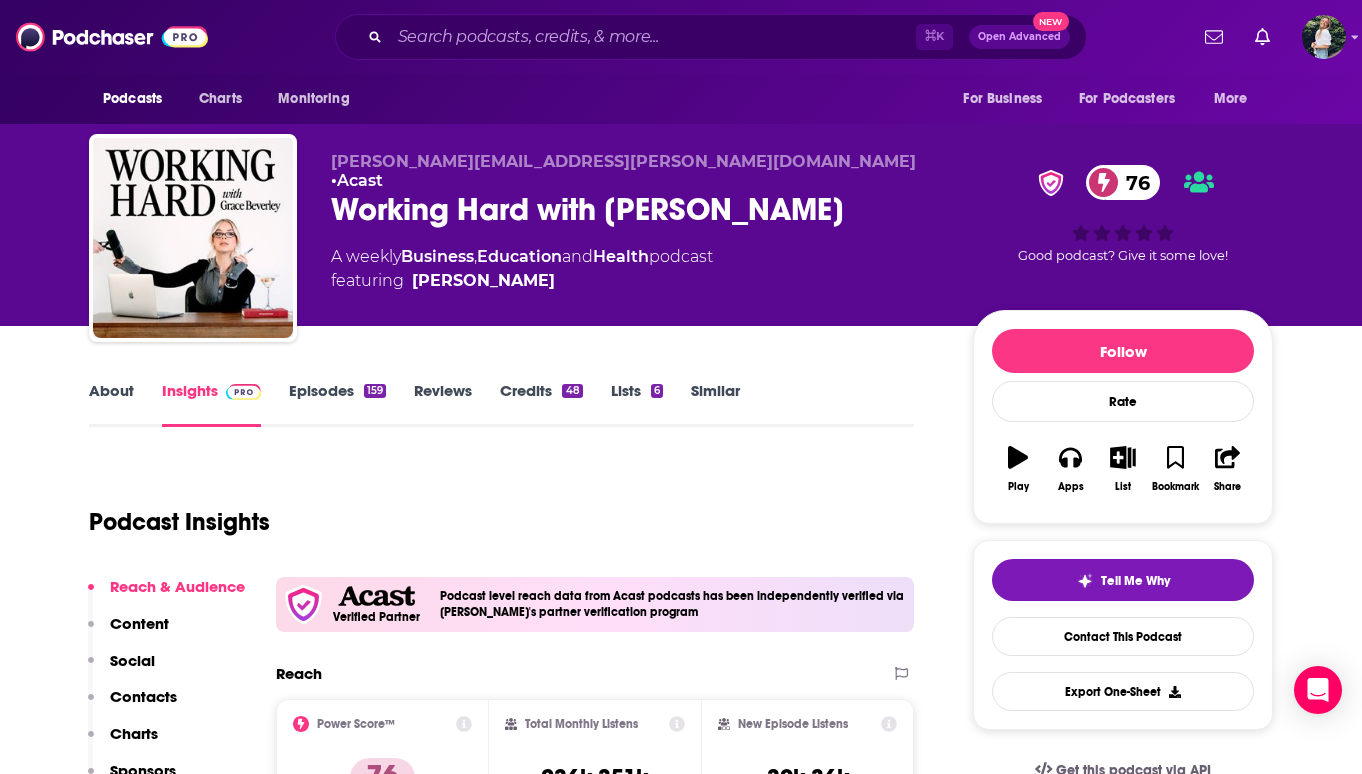 scroll, scrollTop: 90, scrollLeft: 0, axis: vertical 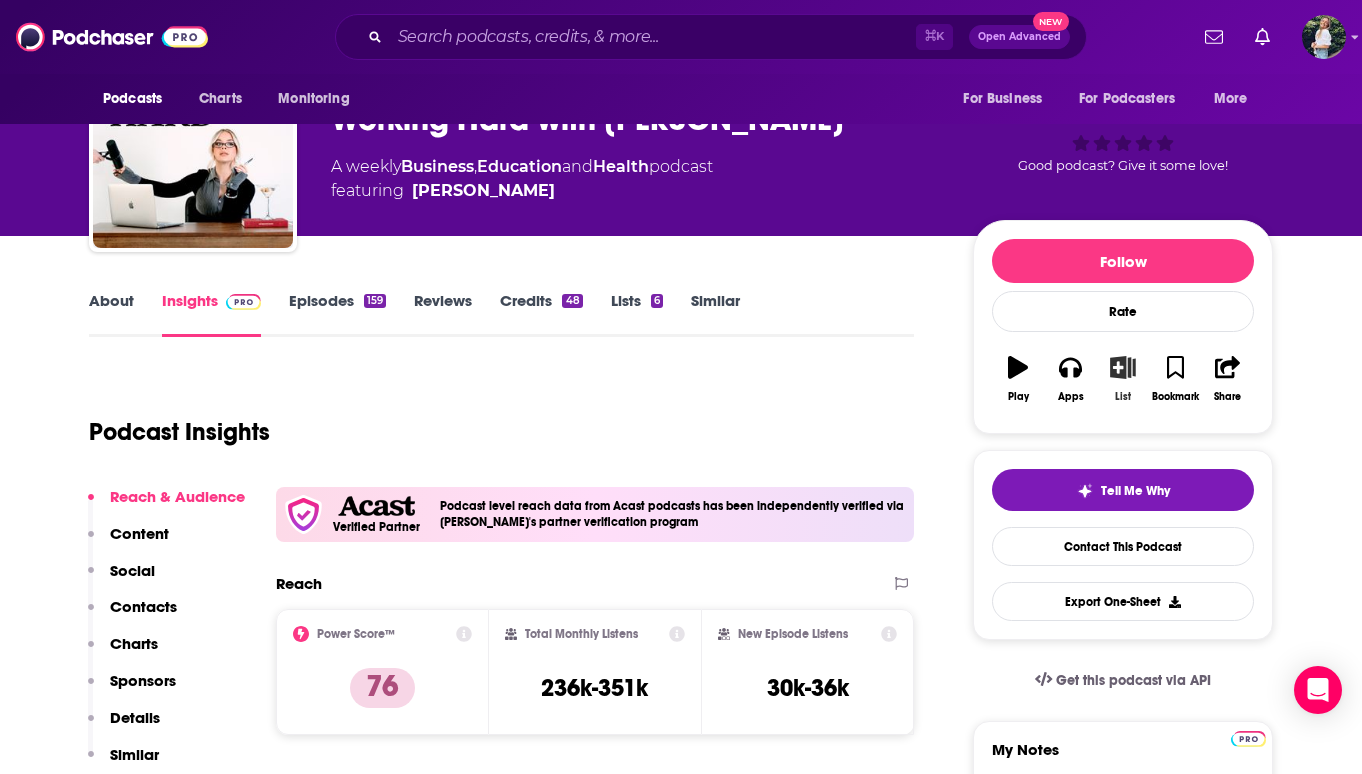 click on "List" at bounding box center (1123, 379) 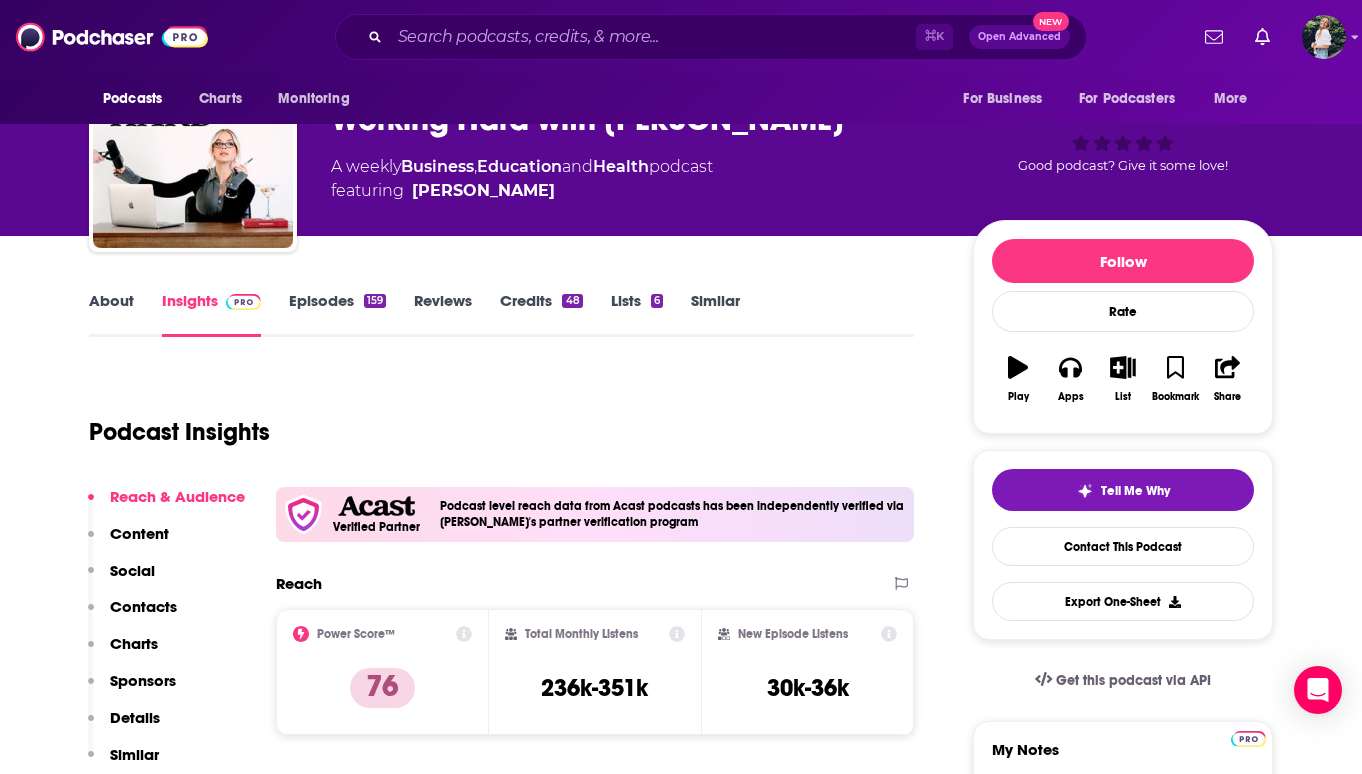 scroll, scrollTop: 0, scrollLeft: 0, axis: both 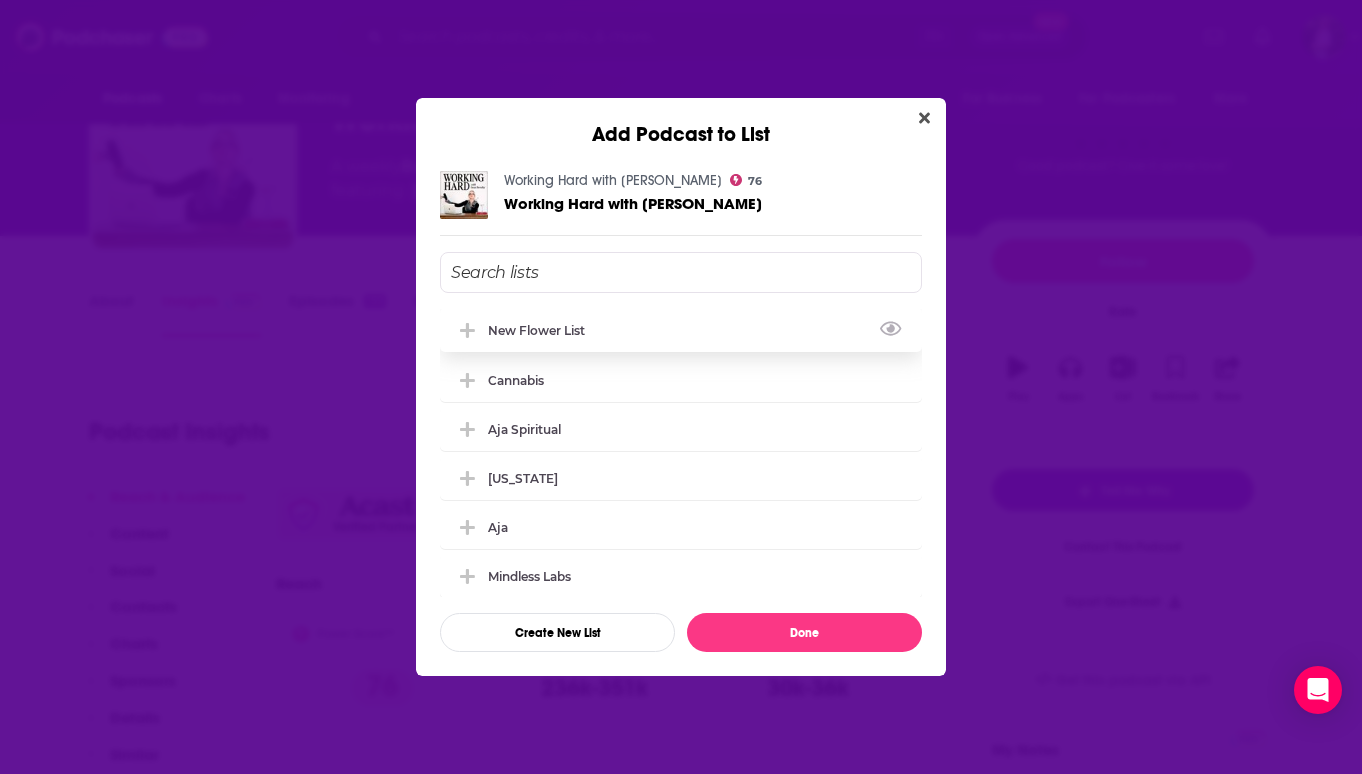 click 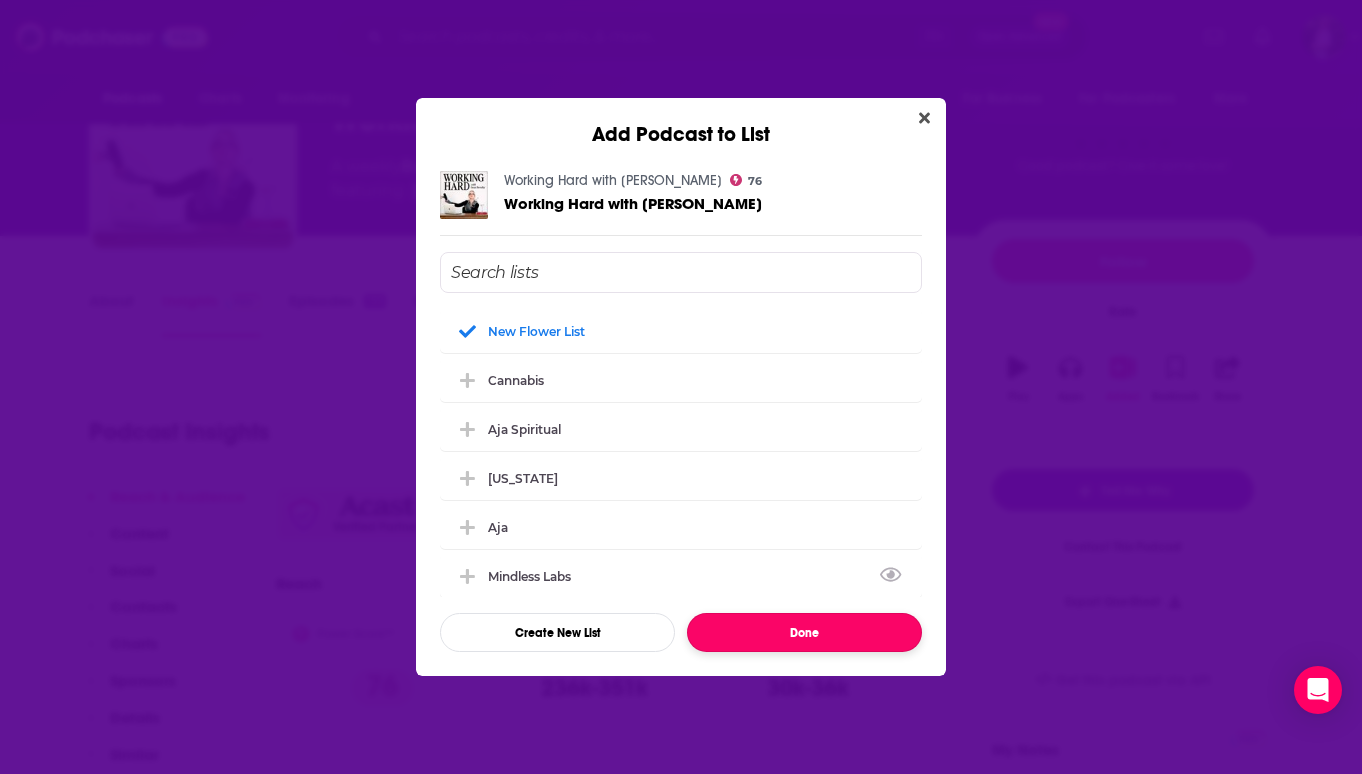 click on "Done" at bounding box center [804, 632] 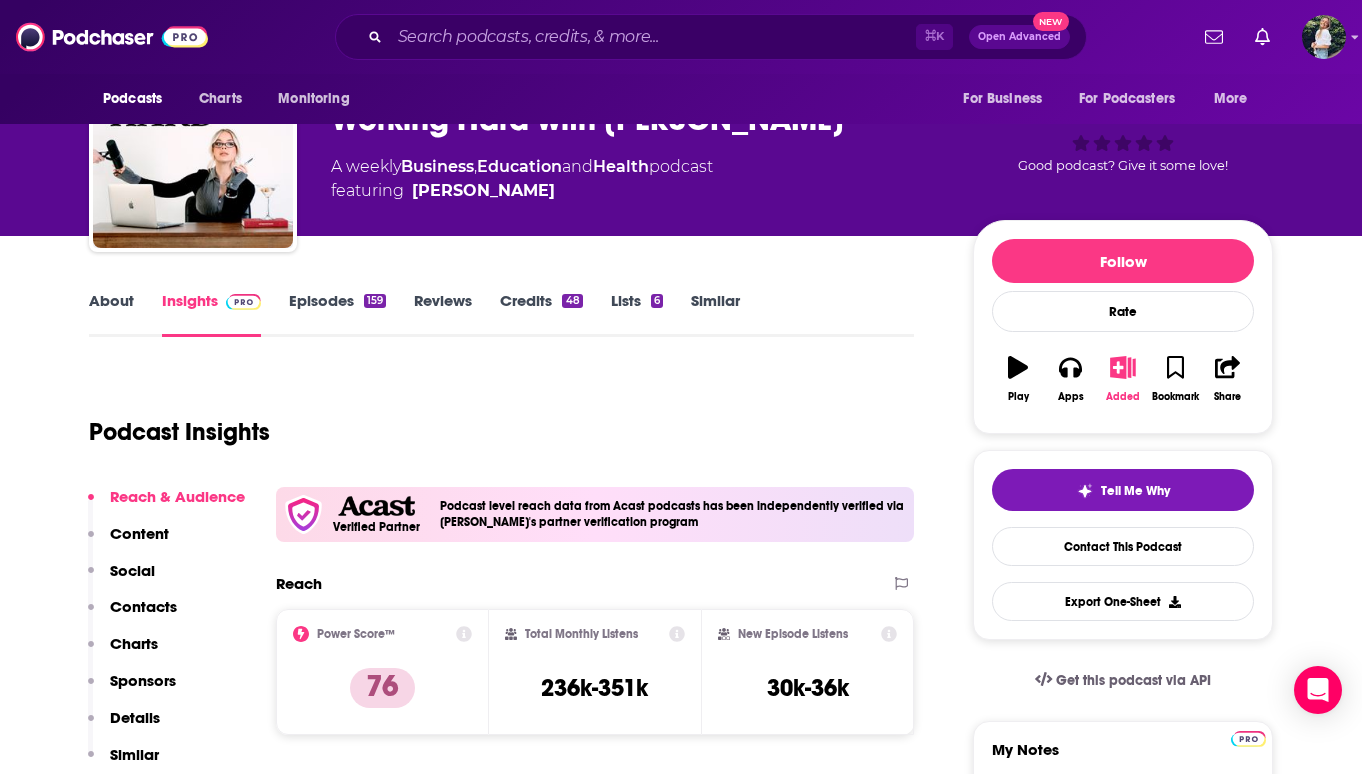 scroll, scrollTop: 0, scrollLeft: 0, axis: both 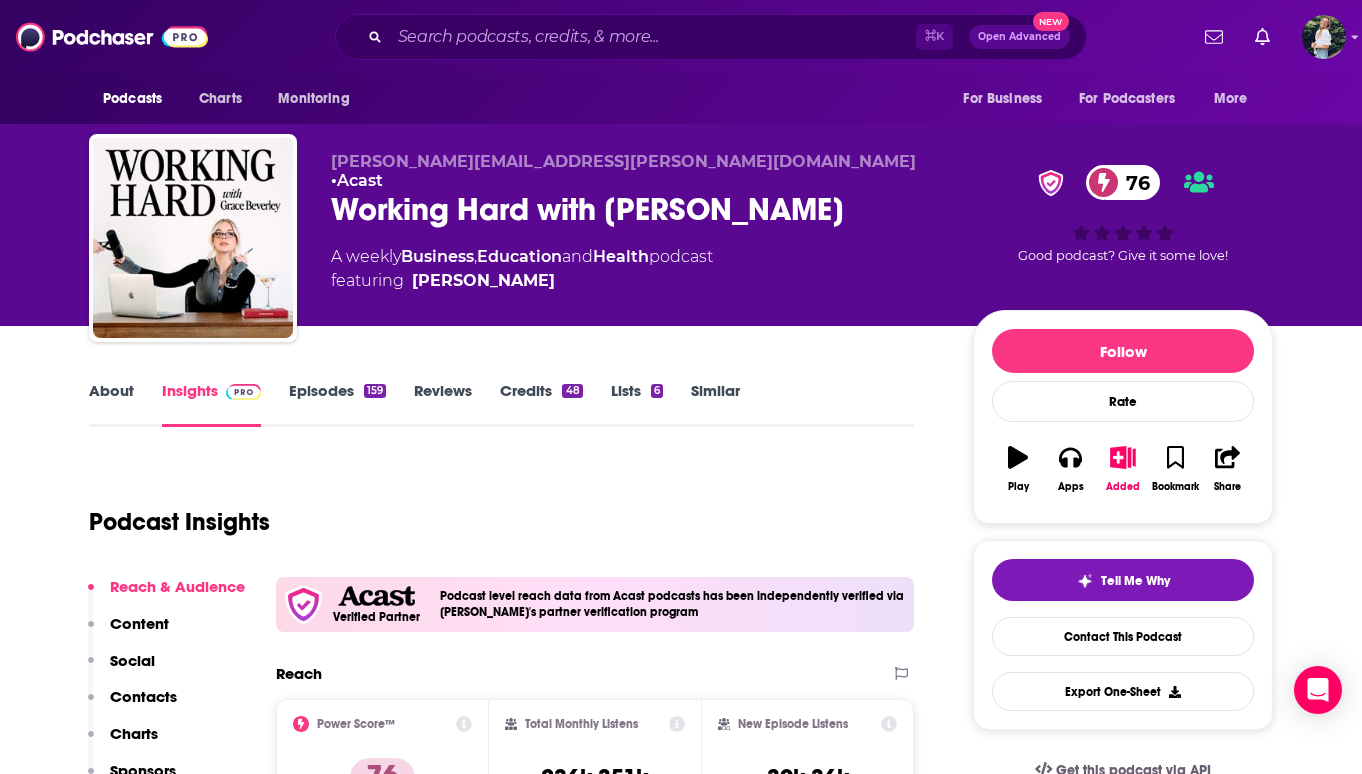 drag, startPoint x: 819, startPoint y: 194, endPoint x: 319, endPoint y: 208, distance: 500.19595 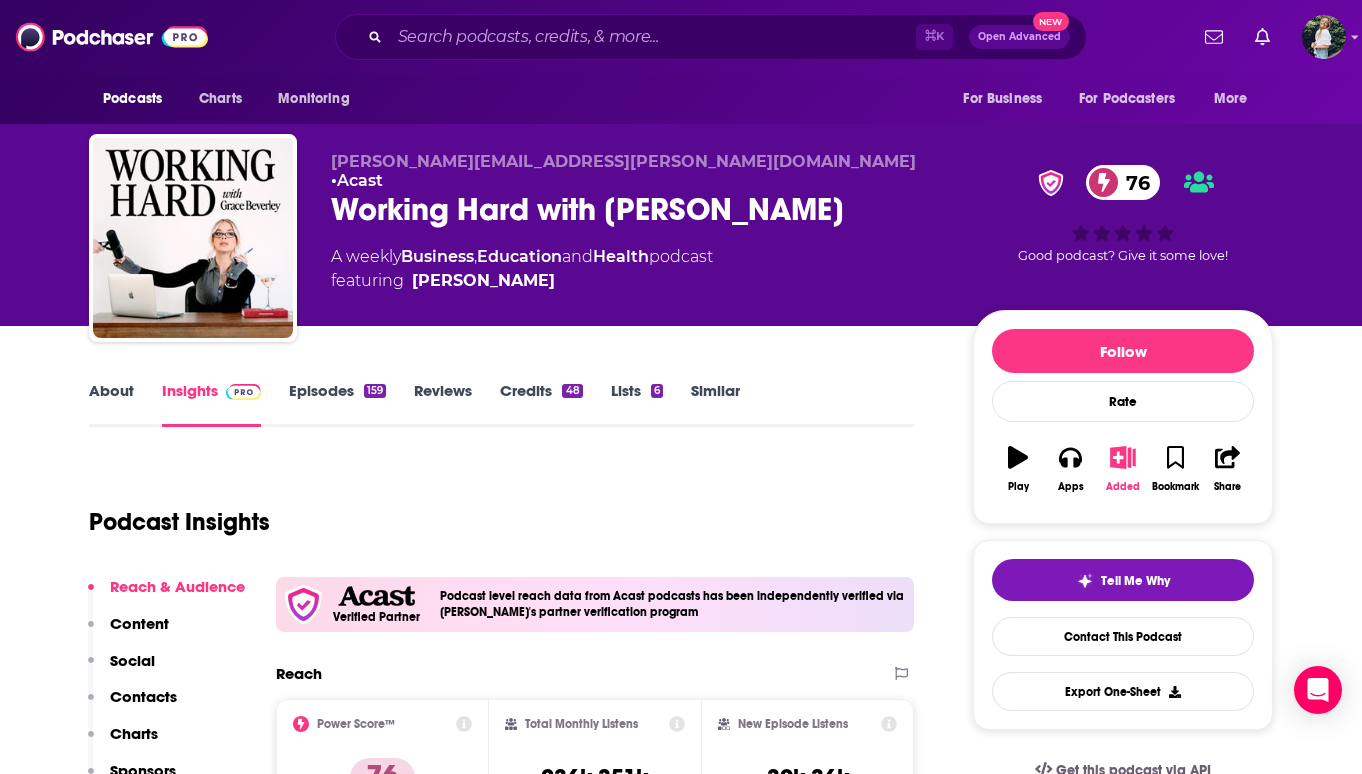 click on "Added" at bounding box center (1123, 469) 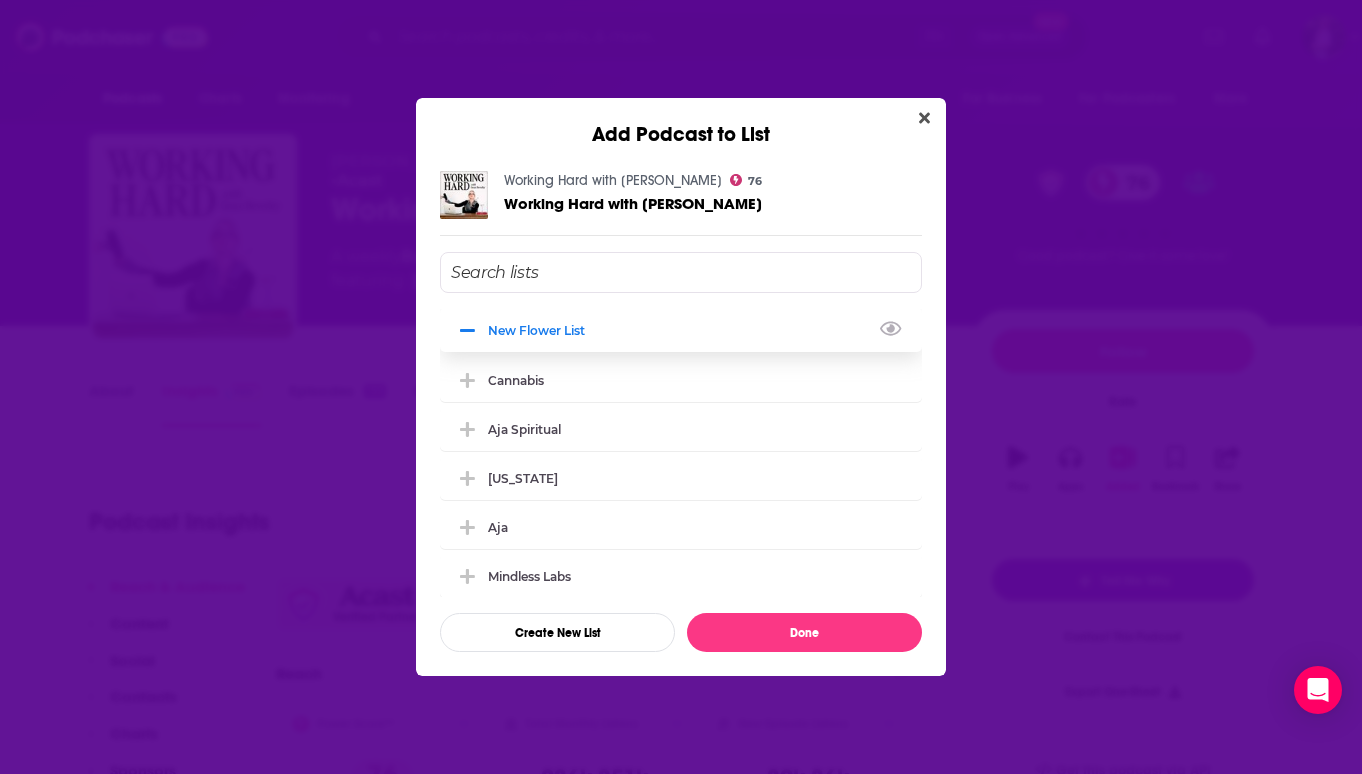 click 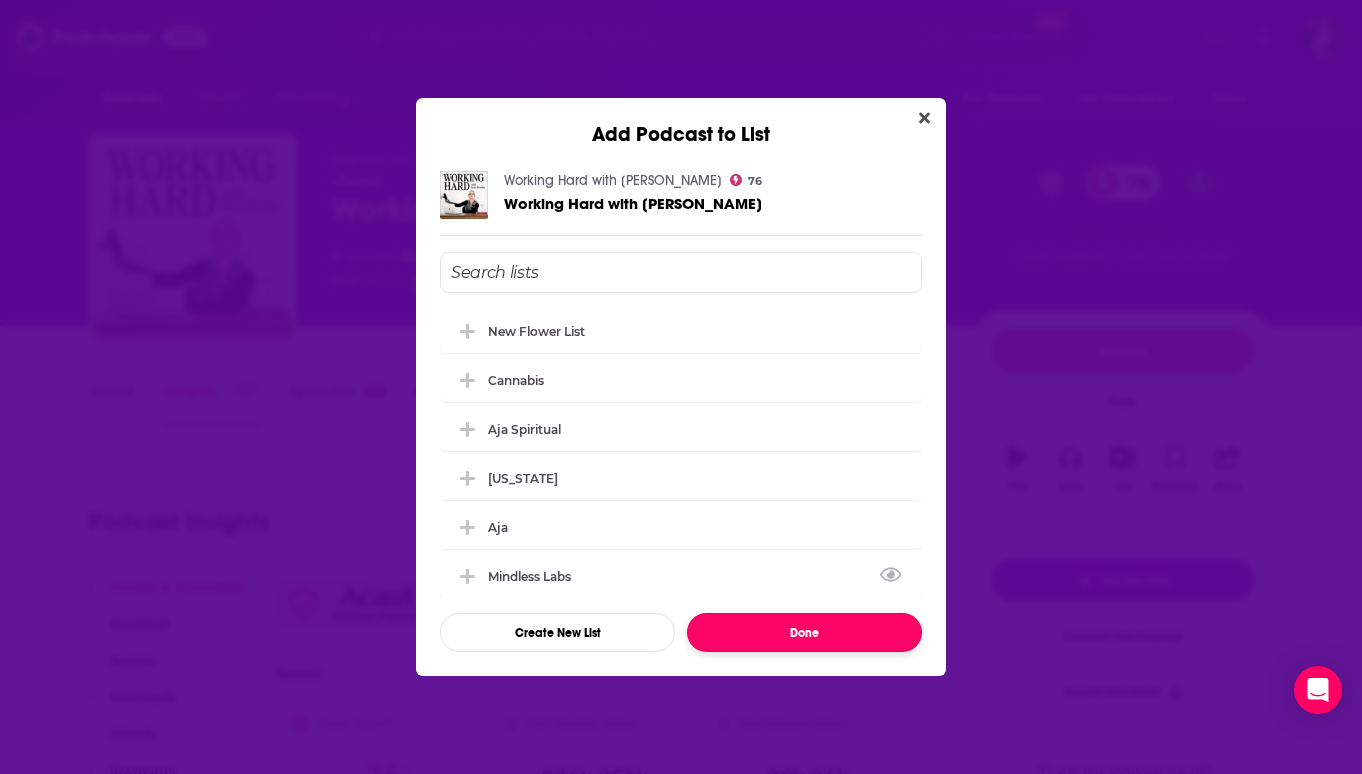 click on "Done" at bounding box center (804, 632) 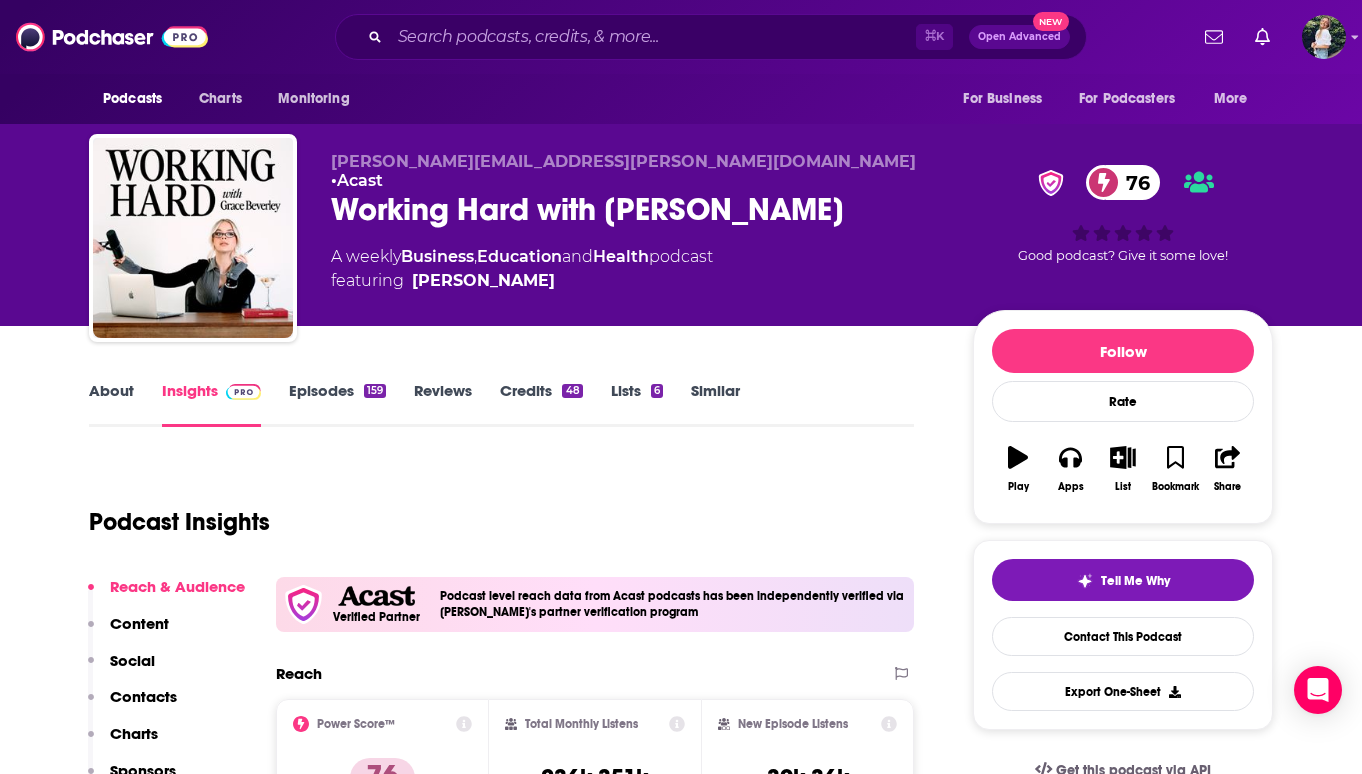 click on "Similar" at bounding box center (715, 404) 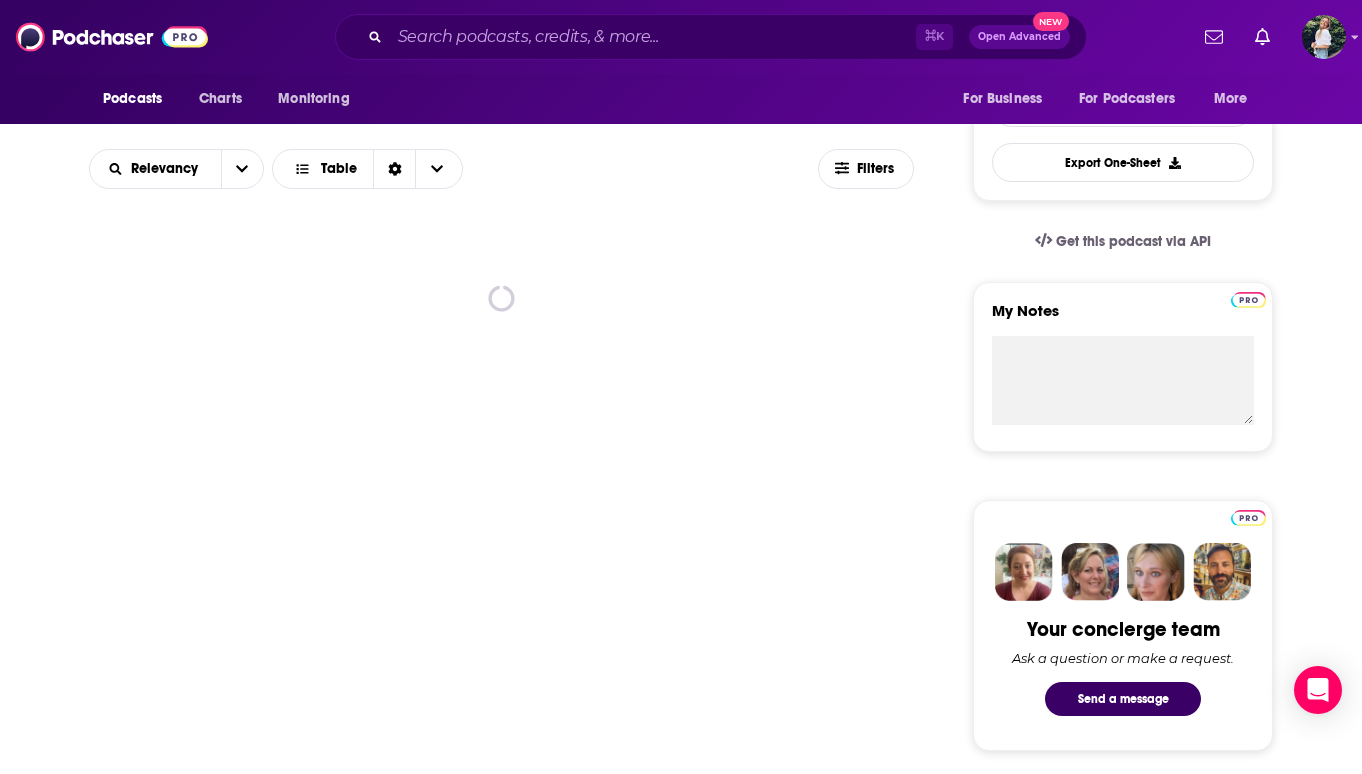 scroll, scrollTop: 524, scrollLeft: 0, axis: vertical 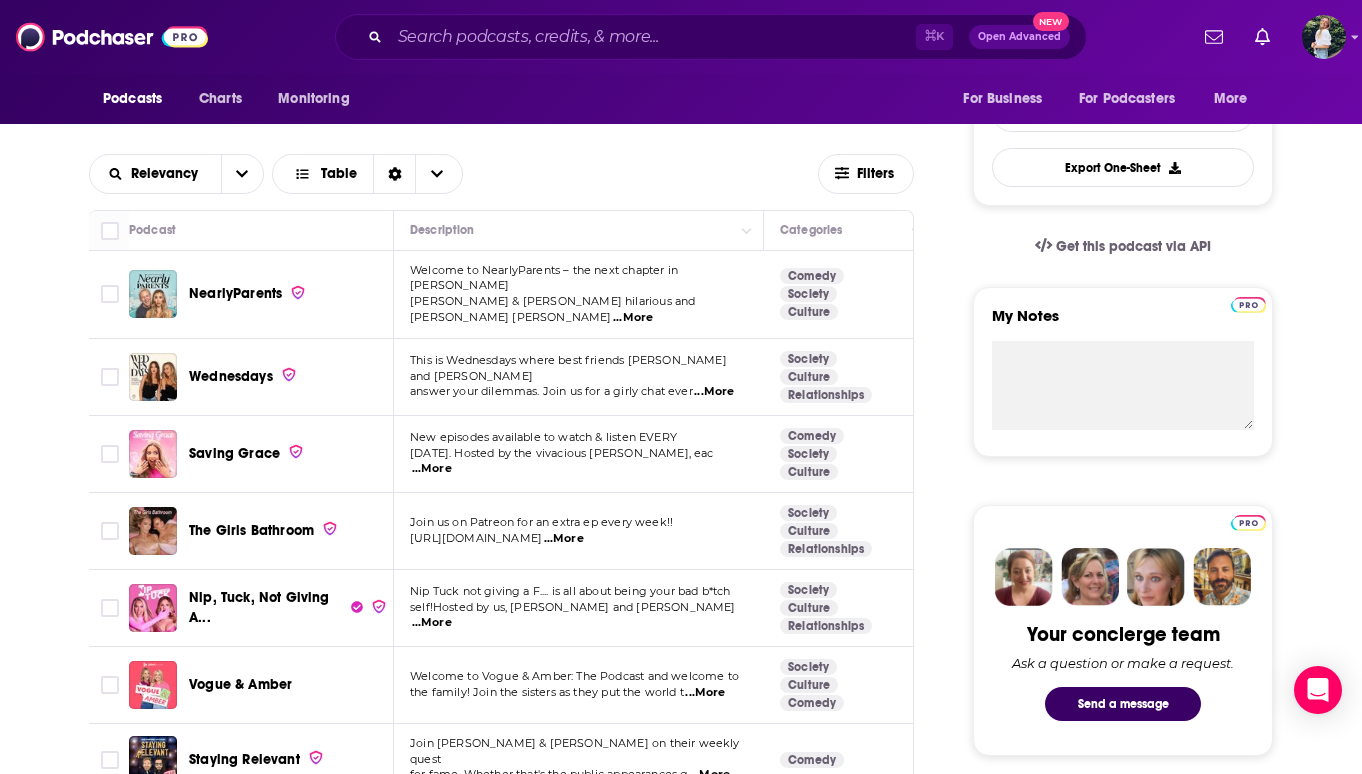 click on "...More" at bounding box center (564, 539) 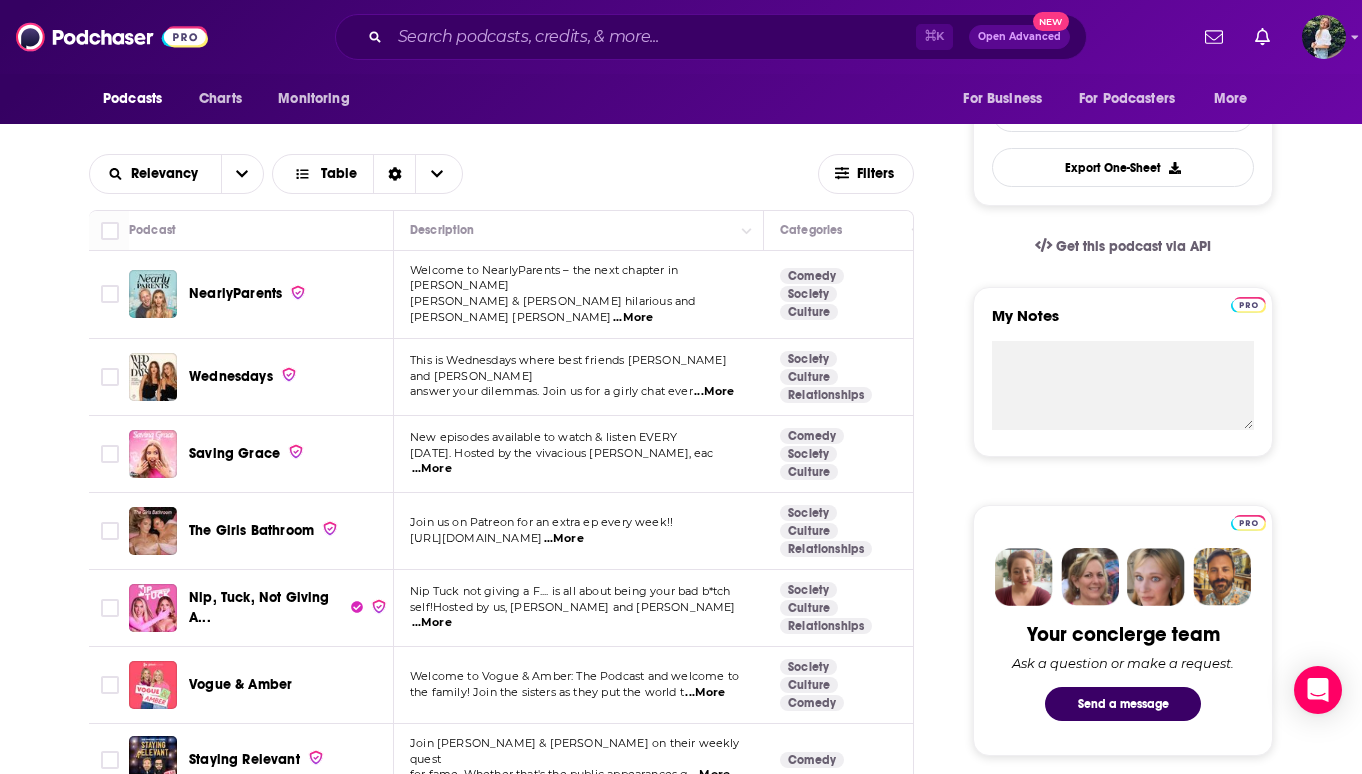 click on "About Insights Episodes 159 Reviews Credits 48 Lists 6 Similar Podcasts like  Working Hard with Grace Beverley Explore similar podcast featuring your favorite guest interviews, hosted podcasts, and production roles. If you like  Working Hard with Grace Beverley  then you might like these  99 similar podcasts ! Relevancy Table Filters Podcast Description Categories Reach (Monthly) Reach (Episode) Top Country NearlyParents Welcome to NearlyParents – the next chapter in Jamie Laing & Sophie Habboo’s hilarious and heartfelt jo  ...More Comedy Society Culture 82 653k-972k 137k-168k   GB Wednesdays This is Wednesdays where best friends Melissa and Sophie answer your dilemmas. Join us for a girly chat ever  ...More Society Culture Relationships 78 303k-451k 60k-73k   GB Saving Grace New episodes available to watch & listen EVERY Wednesday. Hosted by the vivacious GK Barry, eac  ...More Comedy Society Culture 80 390k-581k 69k-84k   GB The Girls Bathroom Join us on Patreon for an extra ep every week!!  ...More 84" at bounding box center (681, 3732) 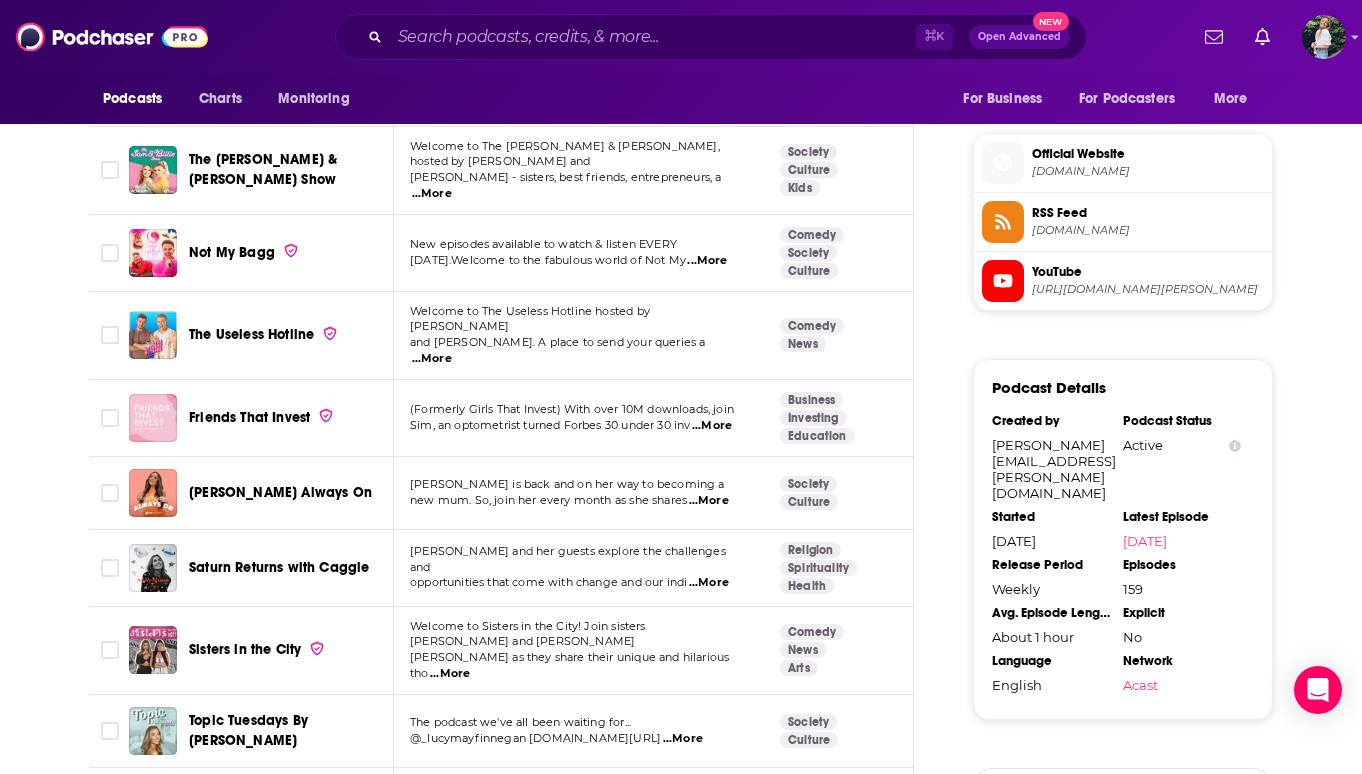 scroll, scrollTop: 1760, scrollLeft: 0, axis: vertical 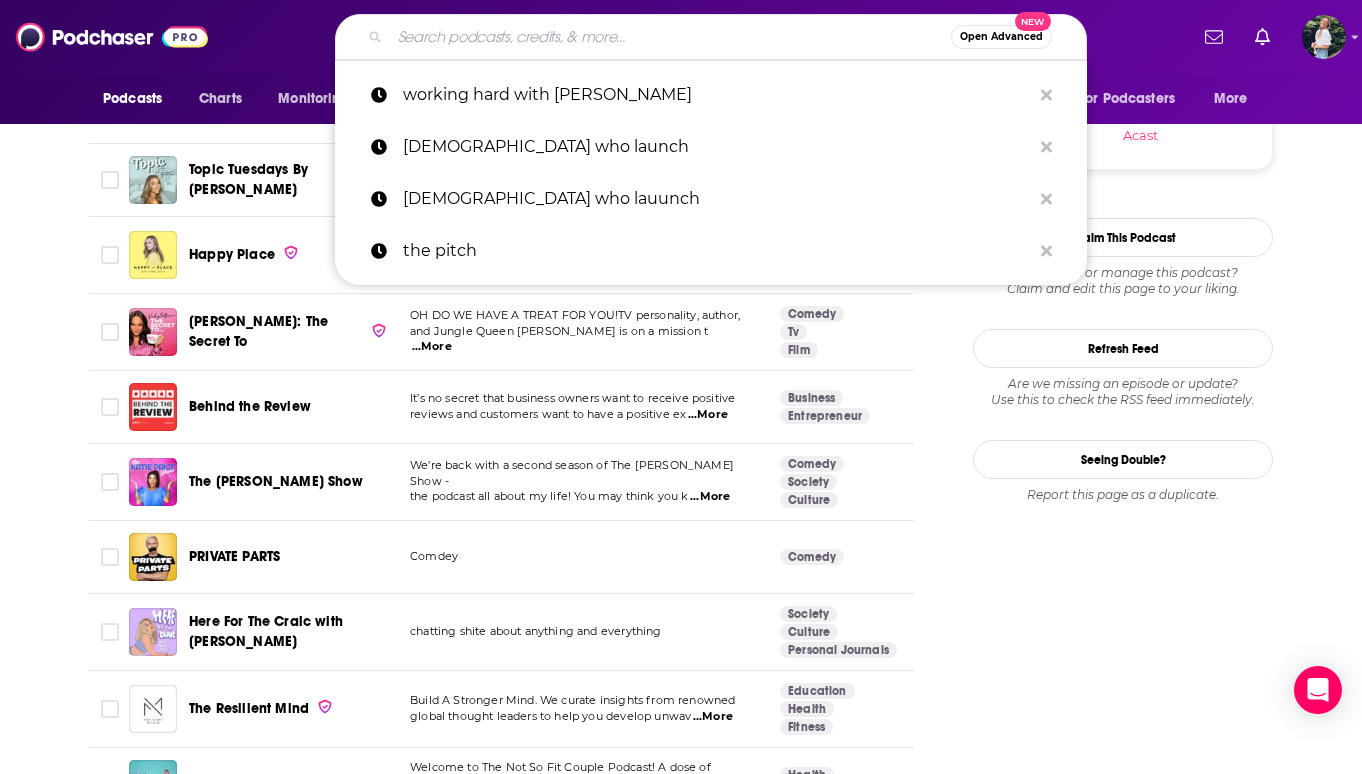 click at bounding box center [670, 37] 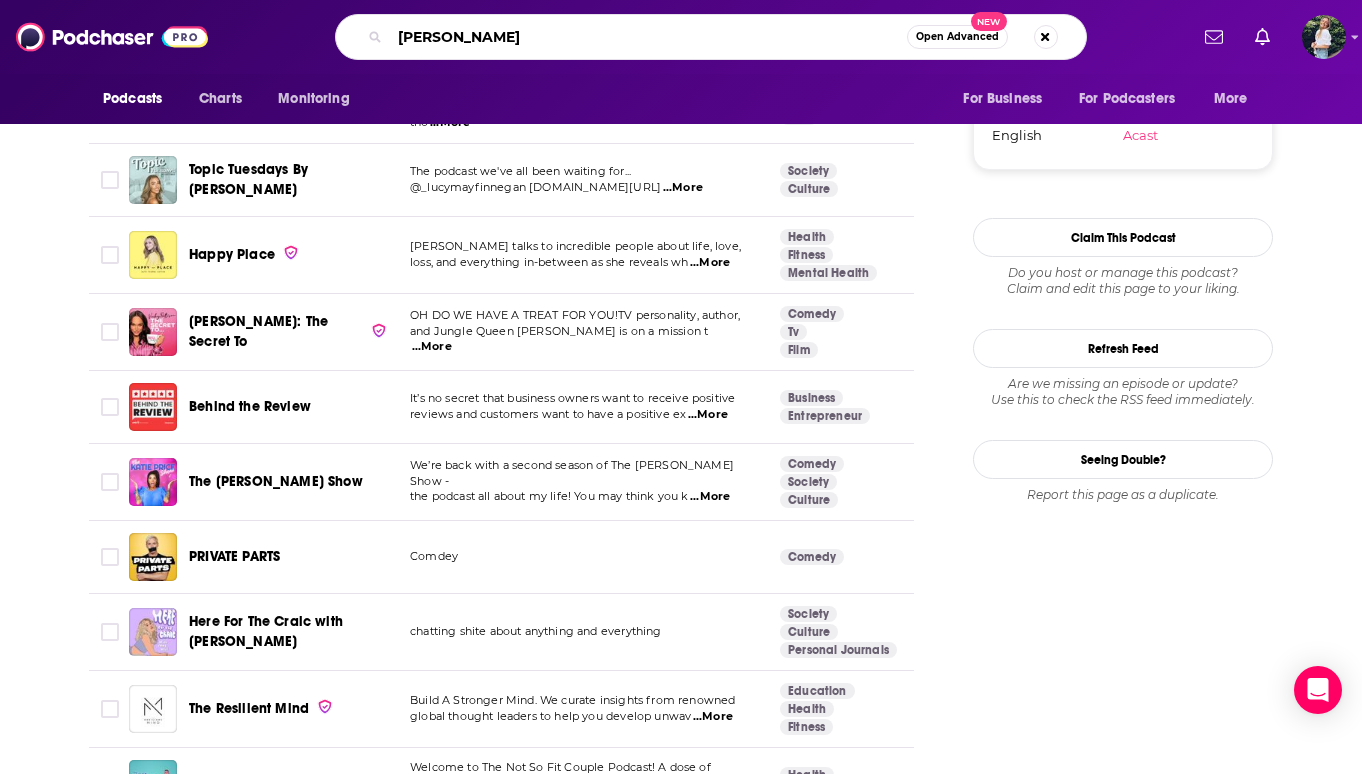 type on "[PERSON_NAME]" 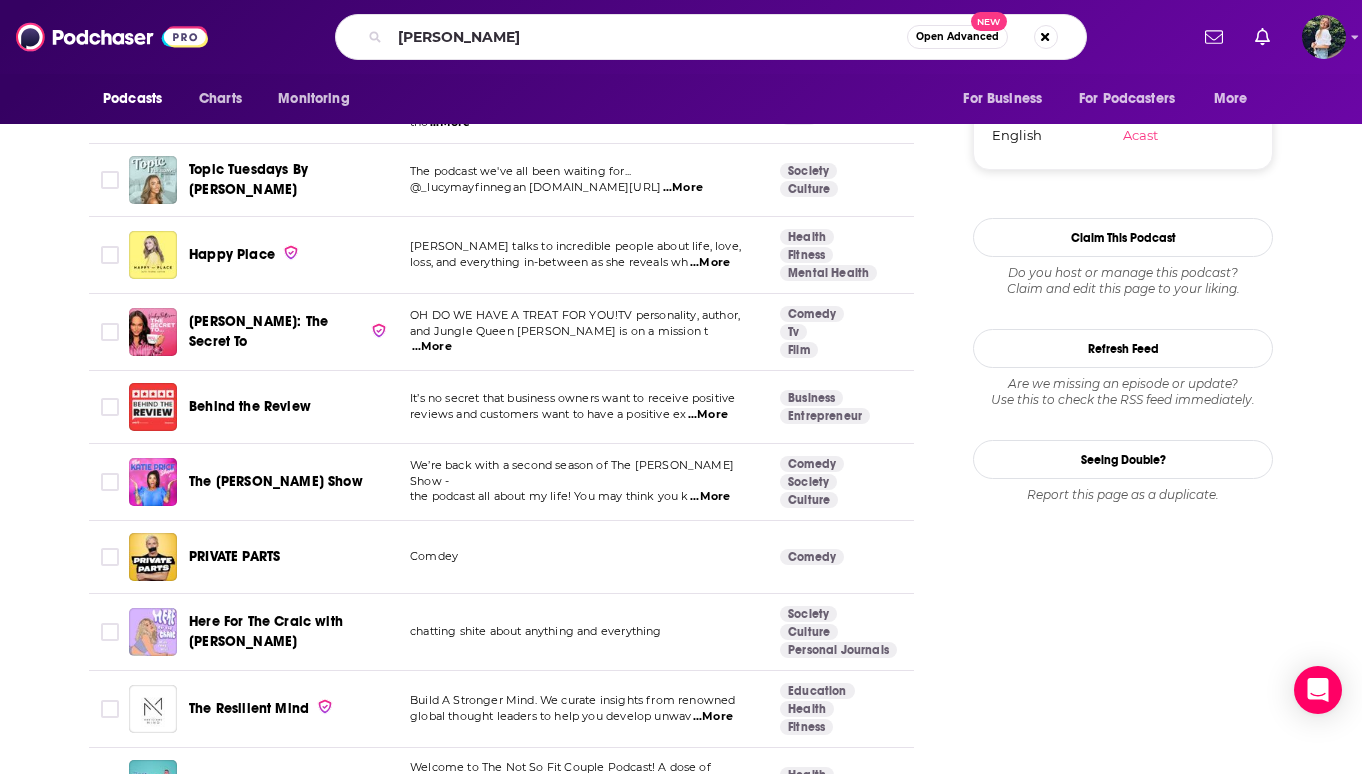 scroll, scrollTop: 0, scrollLeft: 0, axis: both 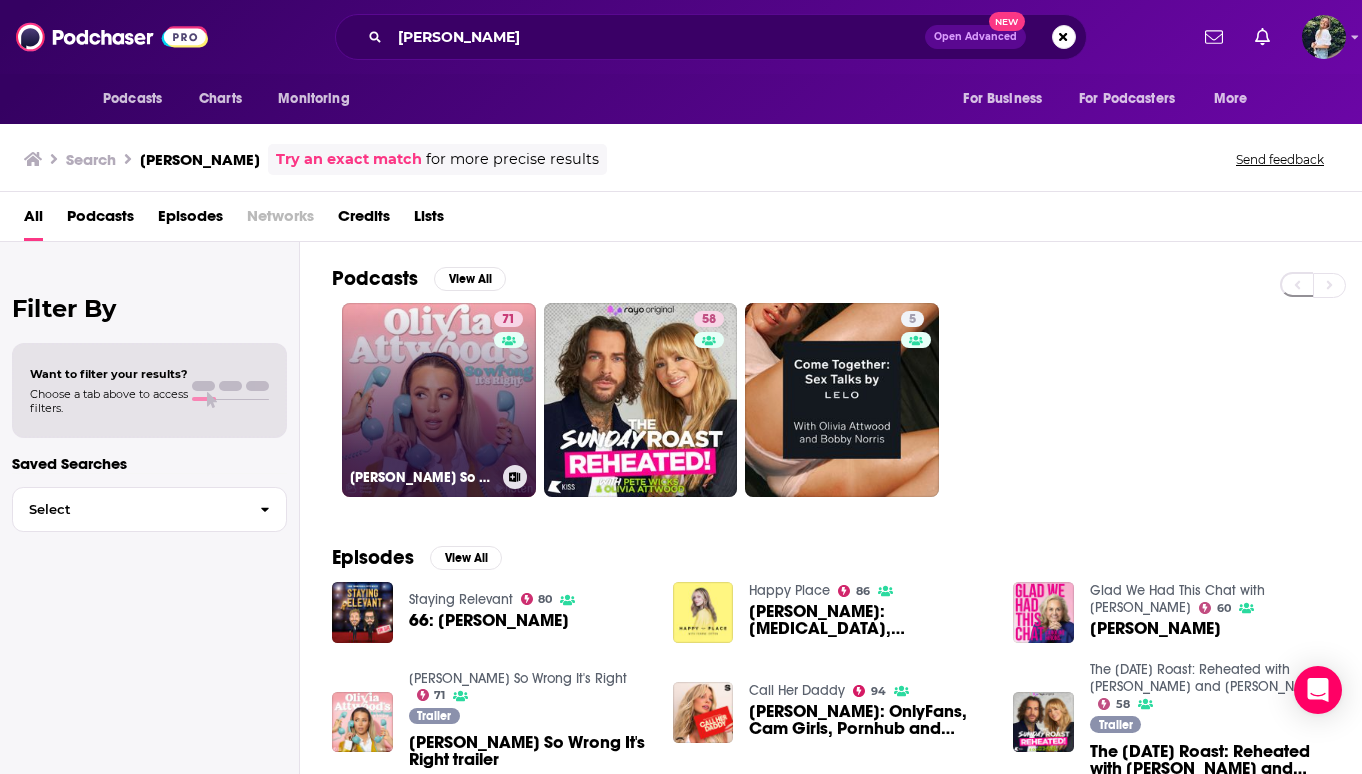 click on "71" at bounding box center (511, 388) 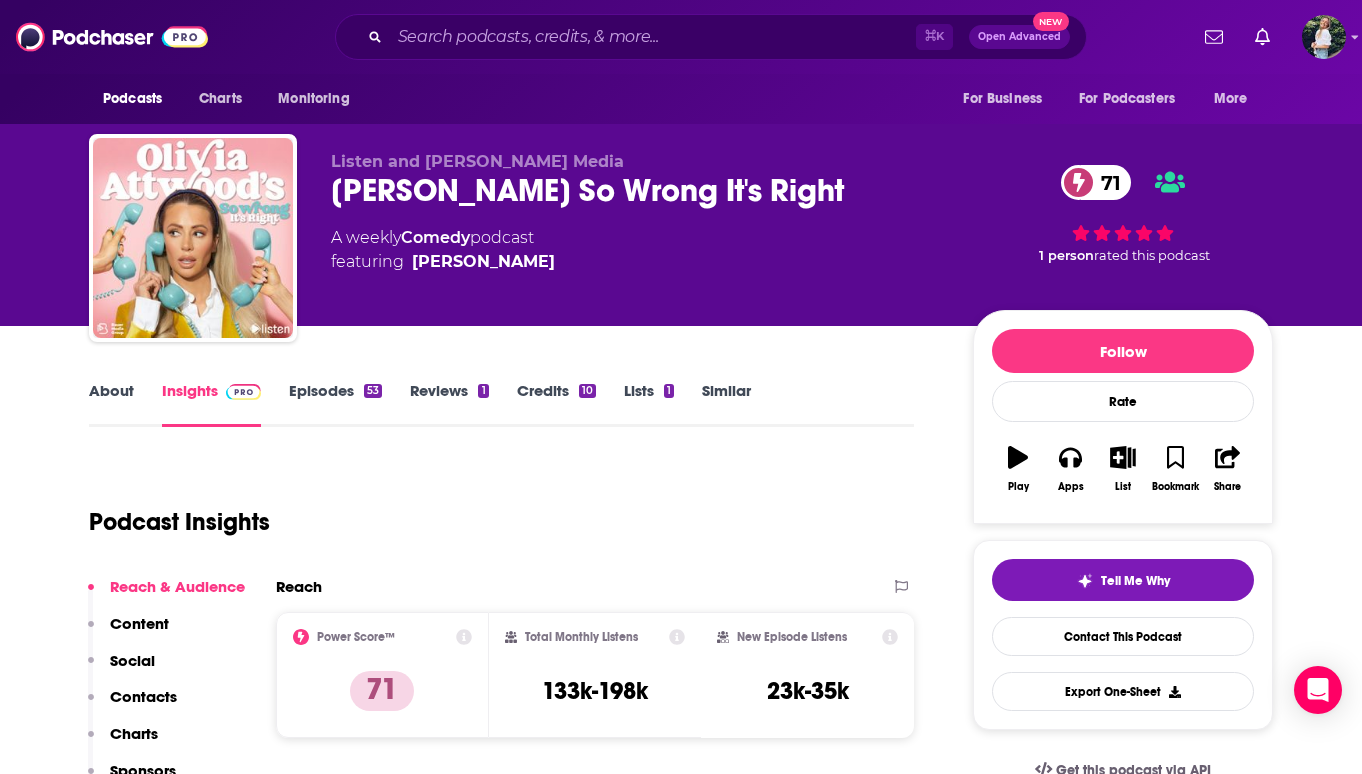 click on "About" at bounding box center (111, 404) 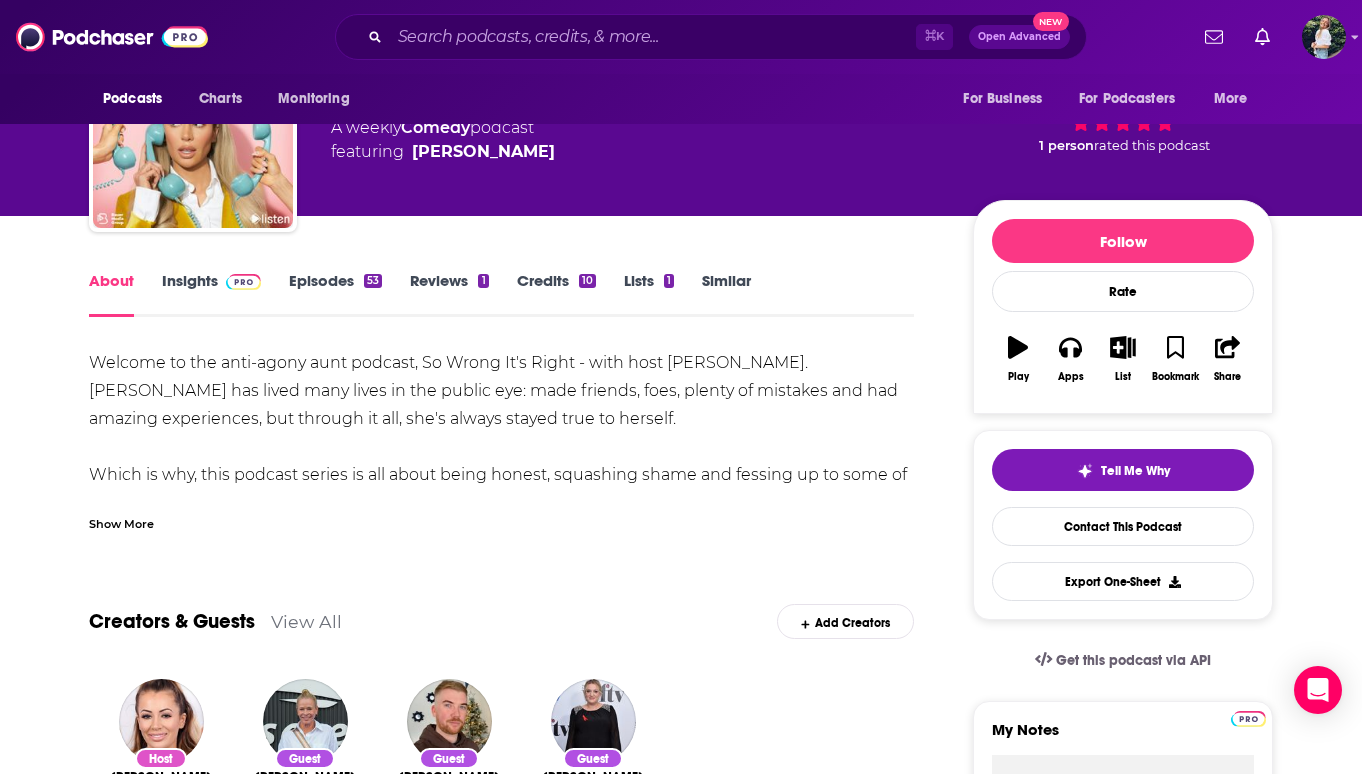 scroll, scrollTop: 0, scrollLeft: 0, axis: both 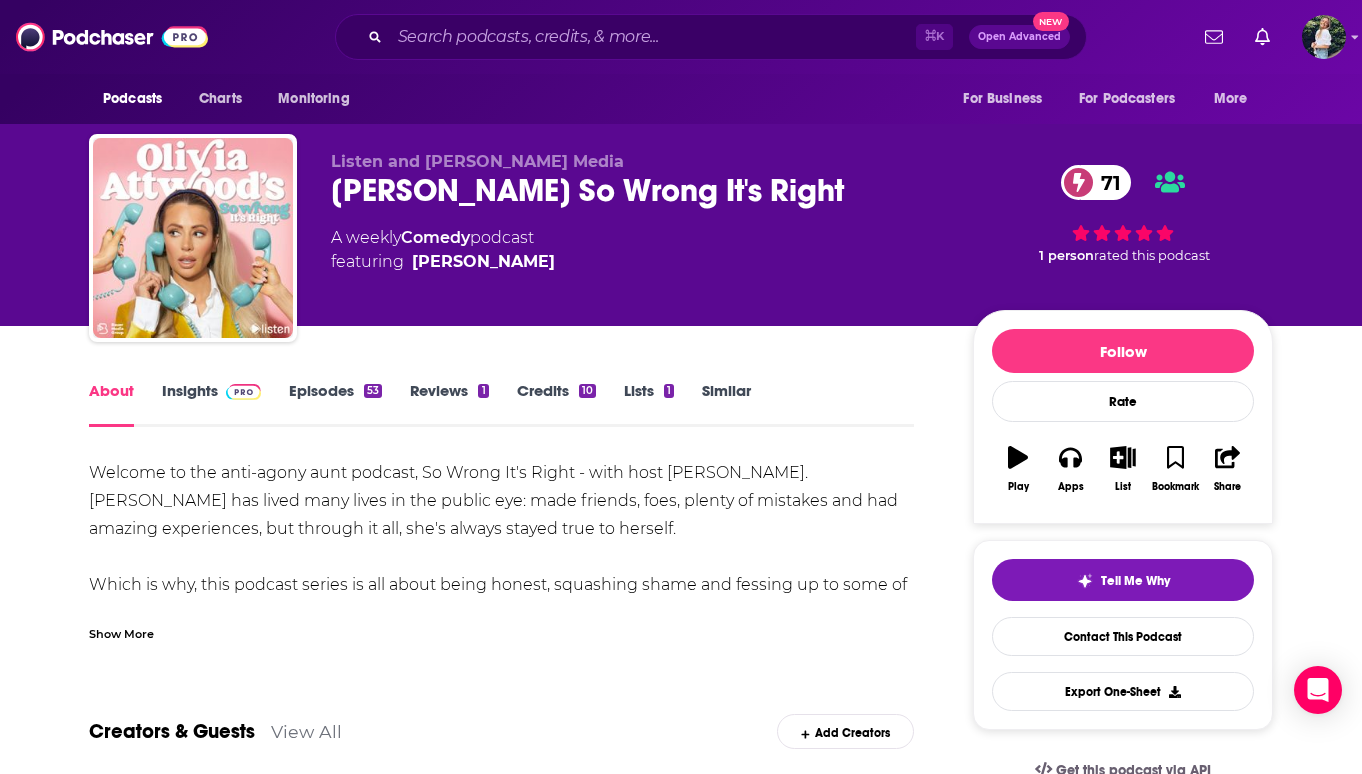 click on "Similar" at bounding box center (726, 404) 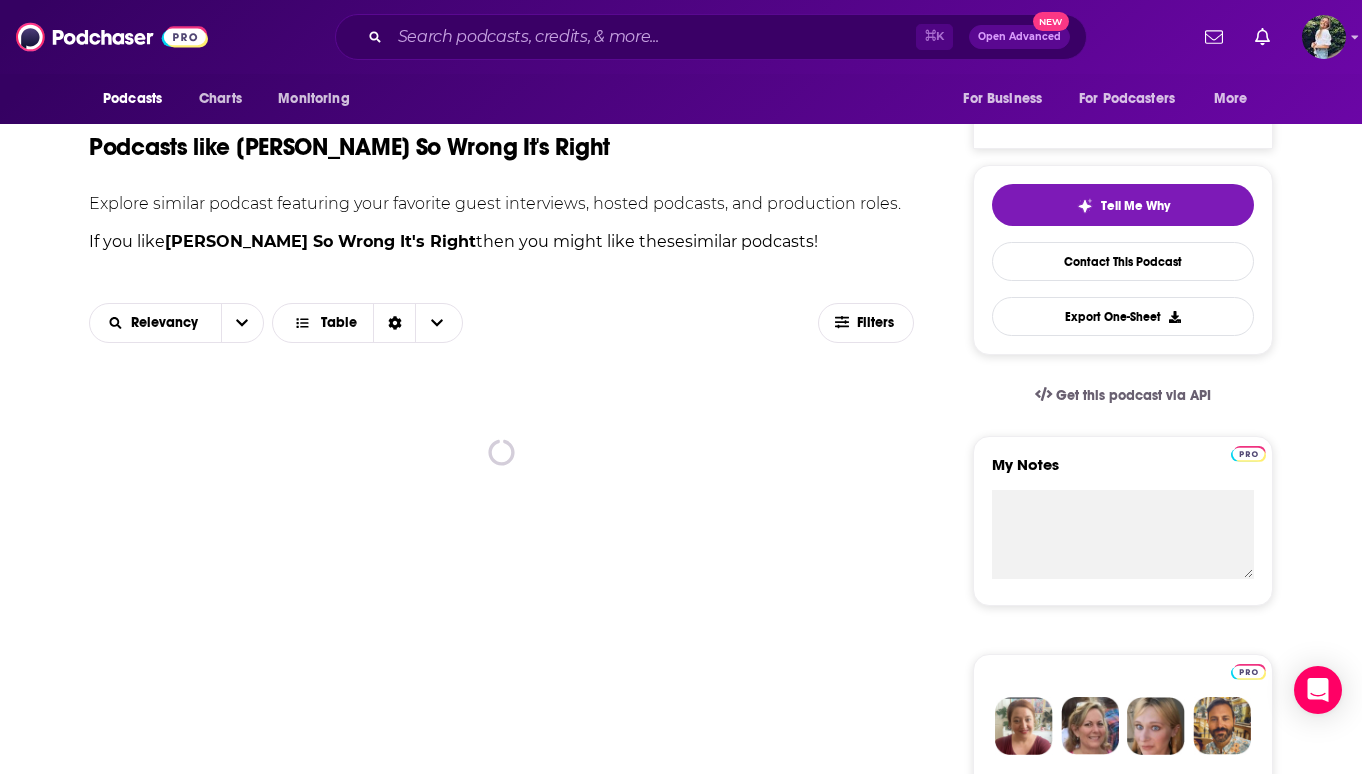 scroll, scrollTop: 516, scrollLeft: 0, axis: vertical 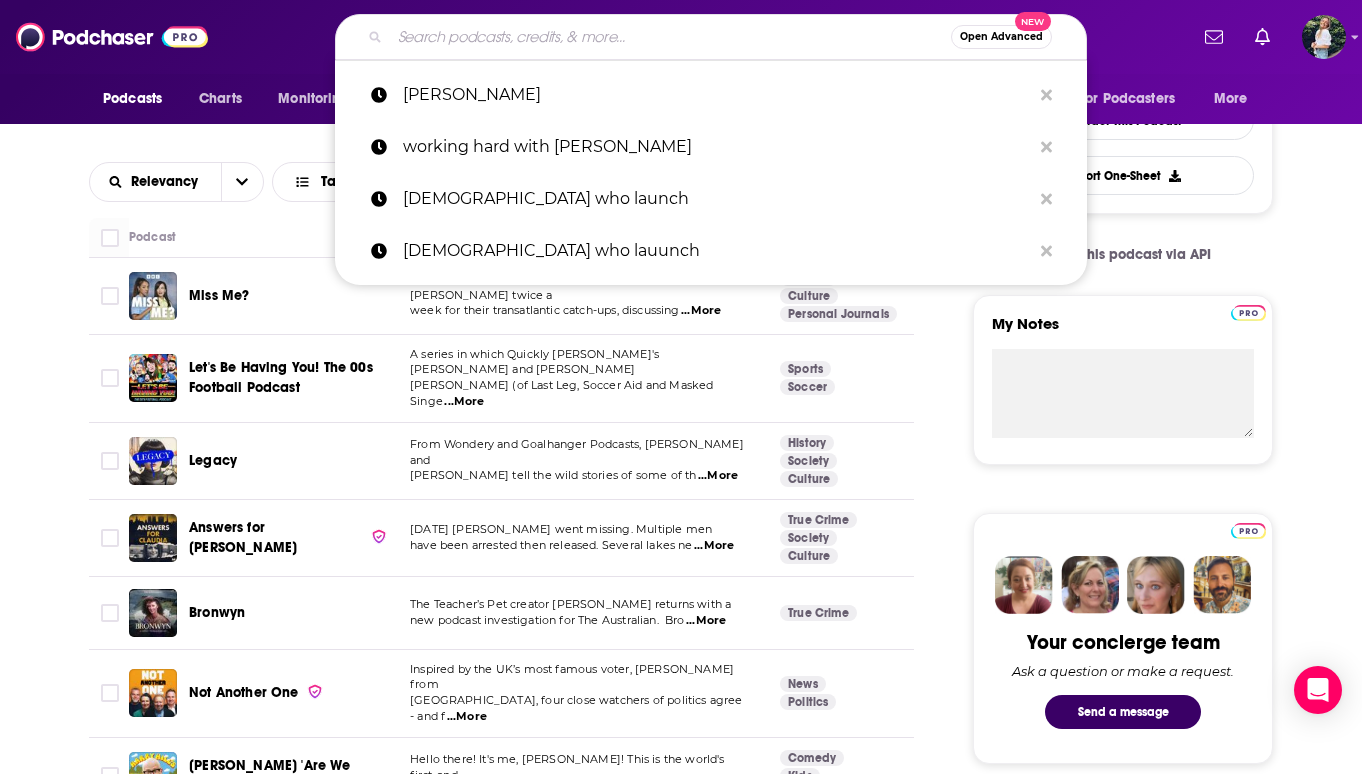 click at bounding box center [670, 37] 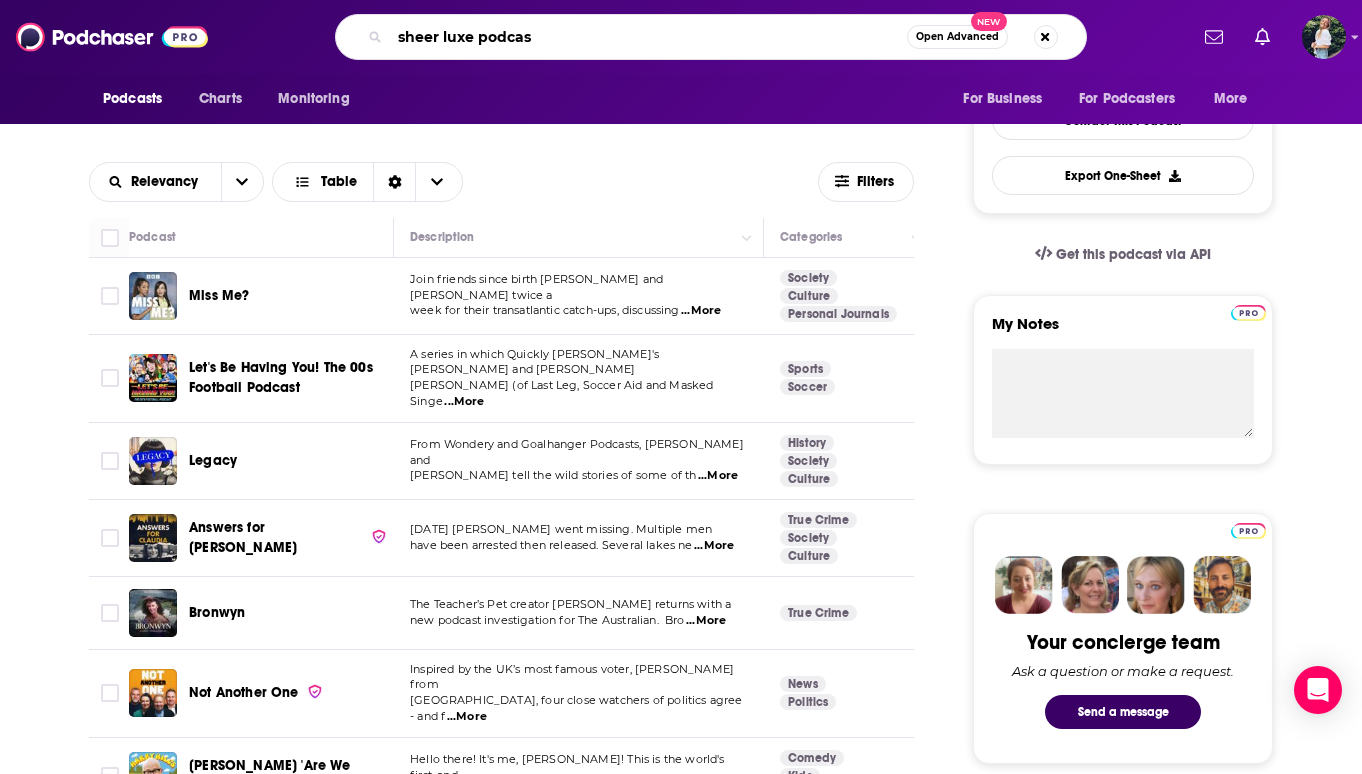 type on "sheer luxe podcast" 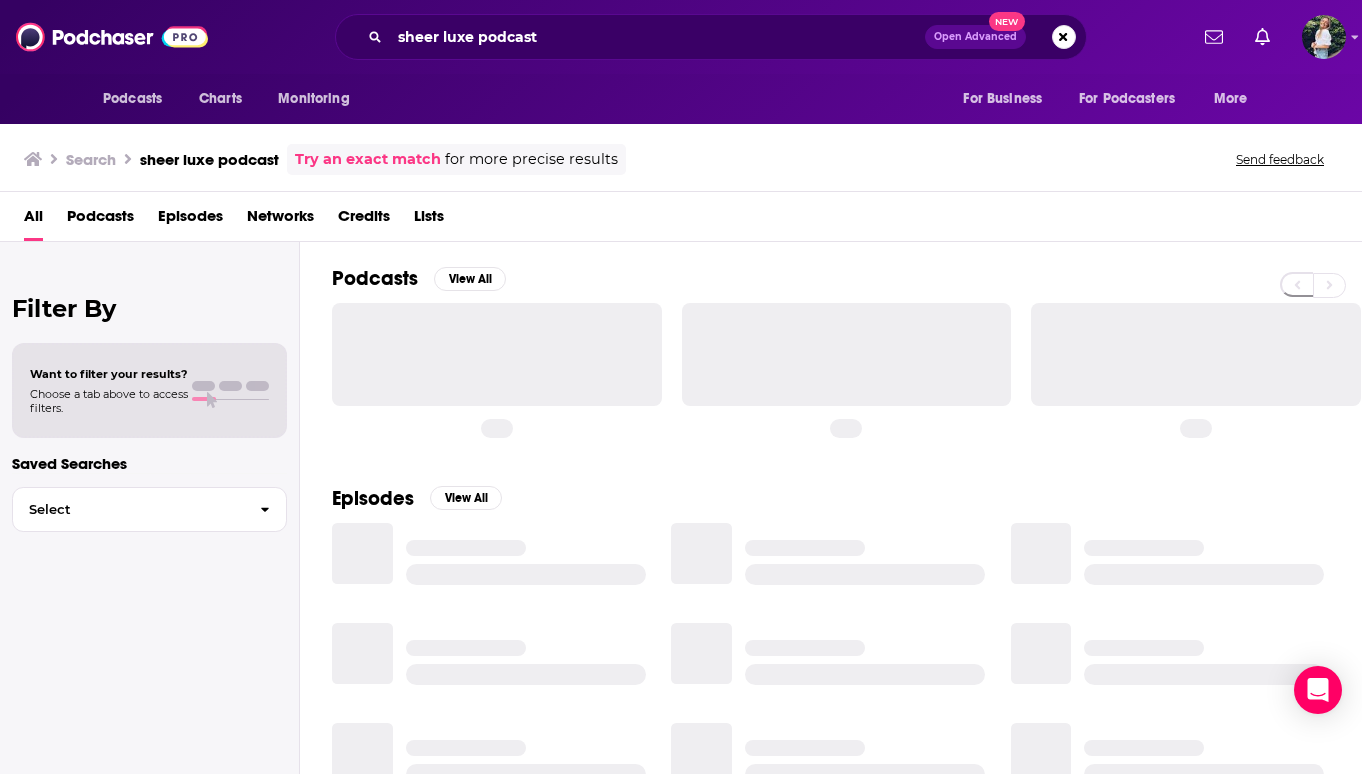 scroll, scrollTop: 0, scrollLeft: 0, axis: both 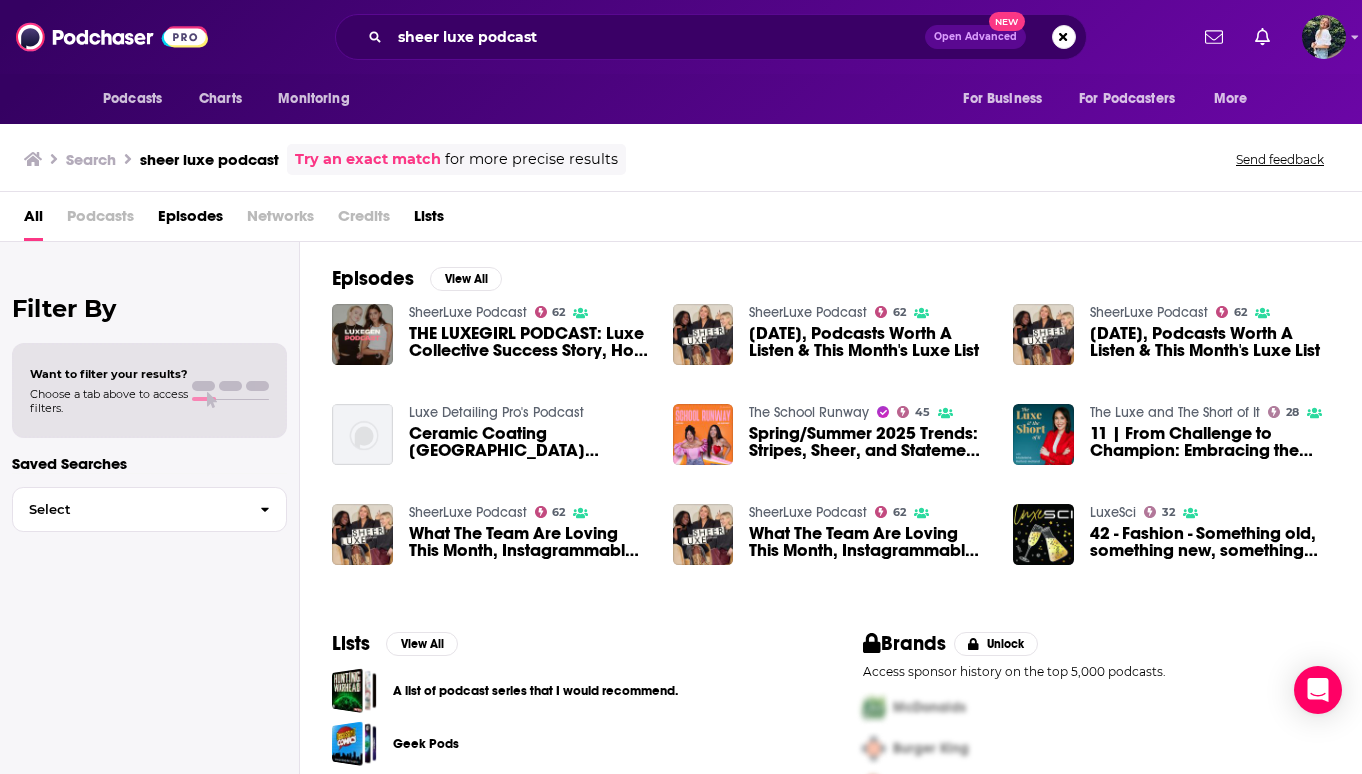 click on "THE LUXEGIRL PODCAST: Luxe Collective Success Story, How To Build A Social Media Empire & Business" at bounding box center [529, 342] 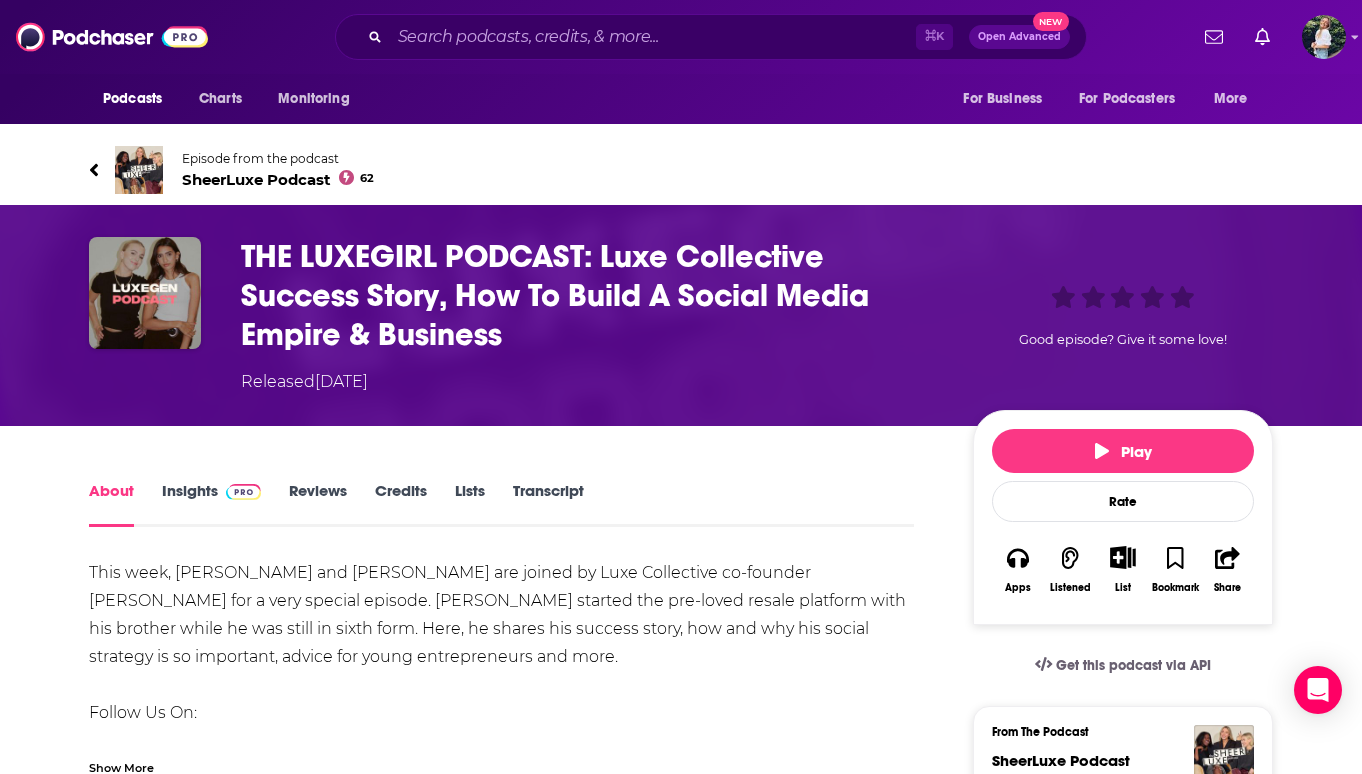 click on "SheerLuxe Podcast 62" at bounding box center [278, 179] 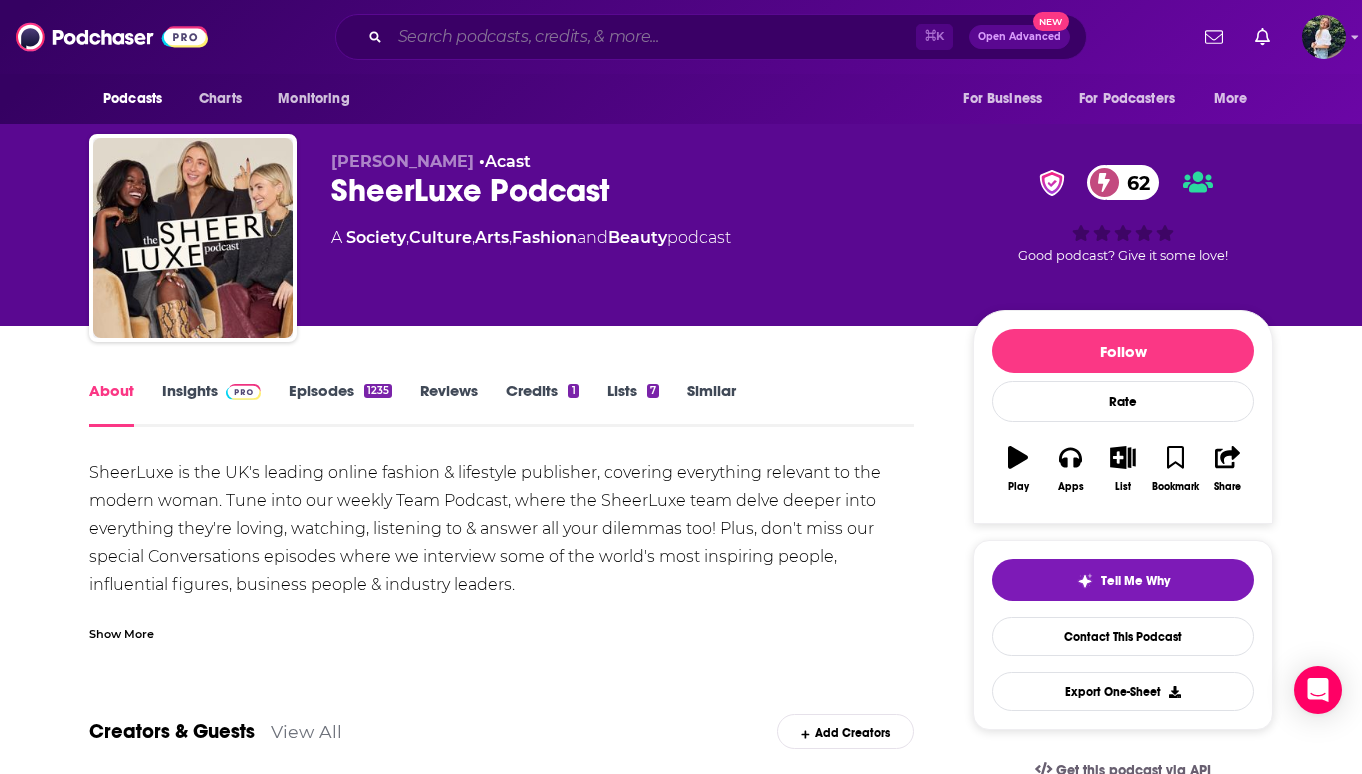 click at bounding box center (653, 37) 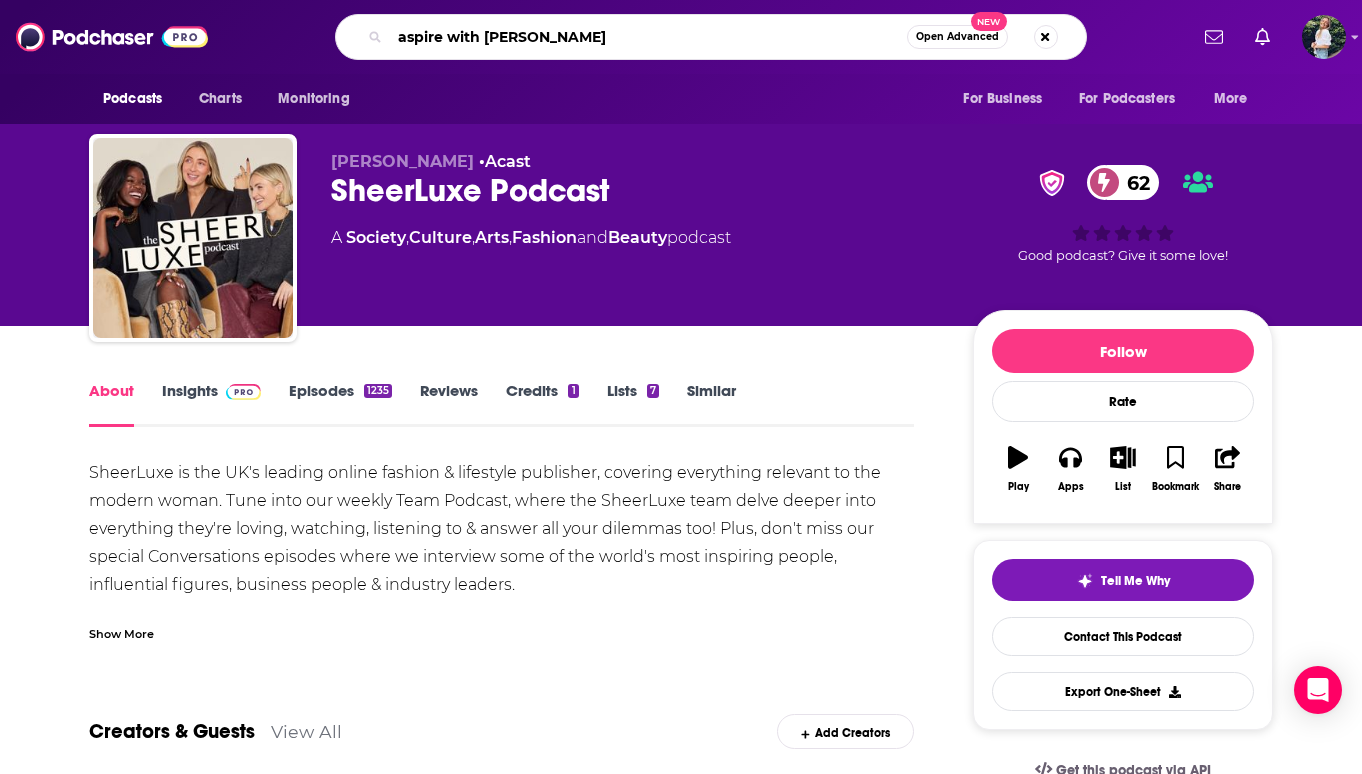 type on "aspire with [PERSON_NAME]" 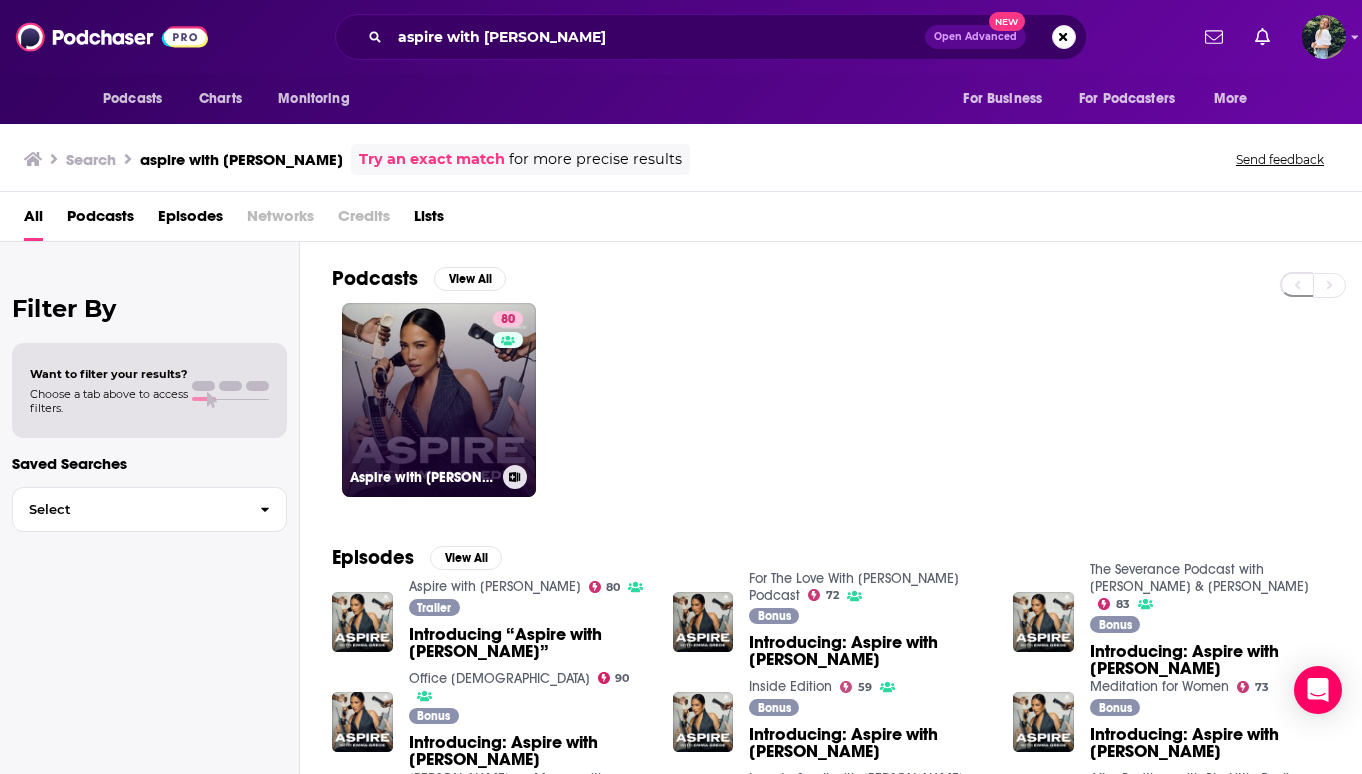 click on "80" at bounding box center [510, 388] 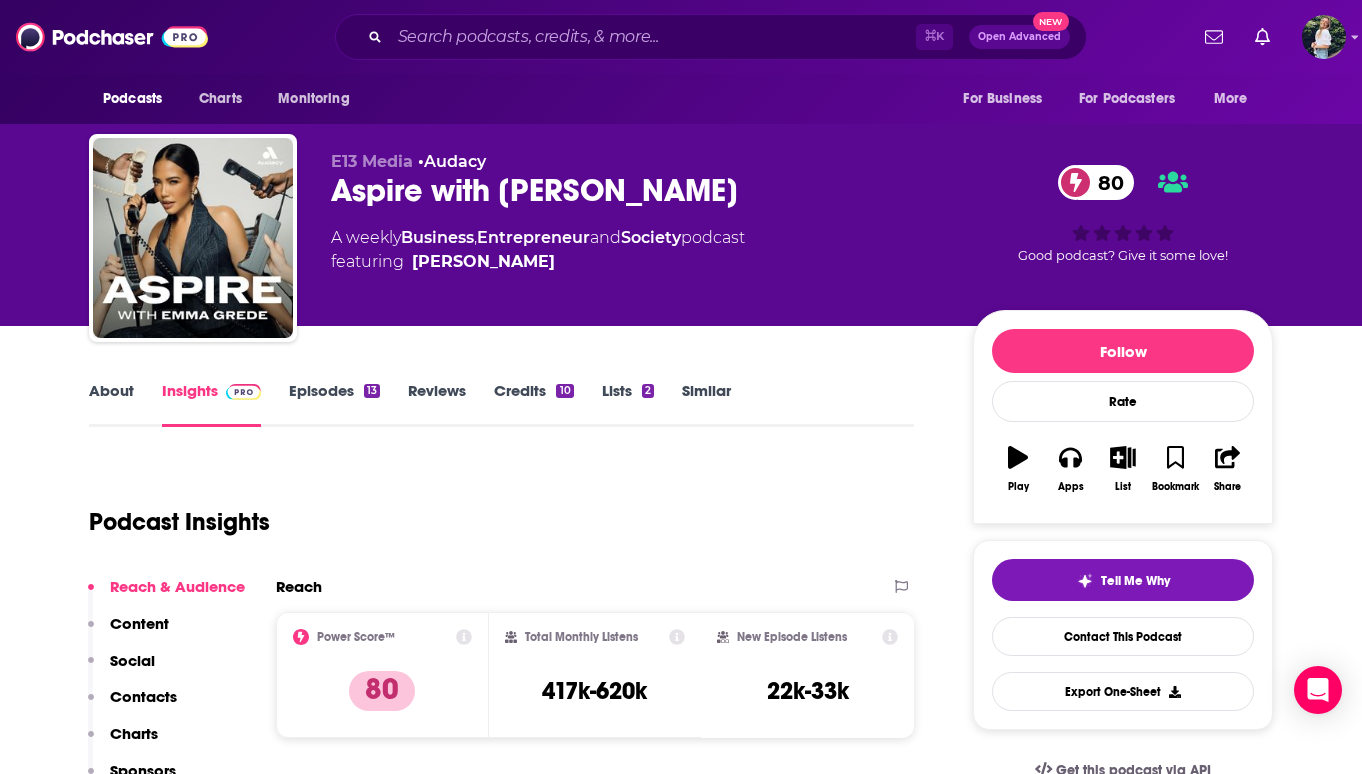 click on "Similar" at bounding box center [706, 404] 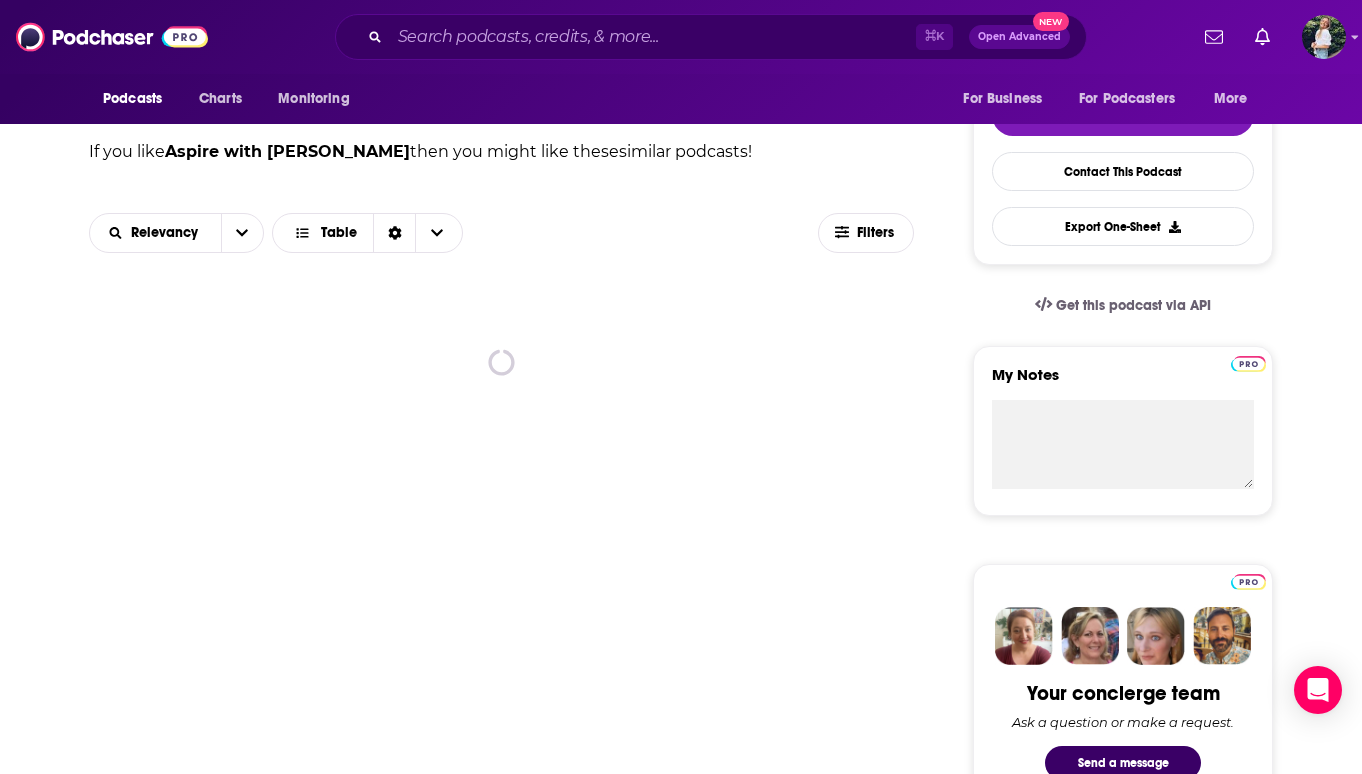 scroll, scrollTop: 442, scrollLeft: 0, axis: vertical 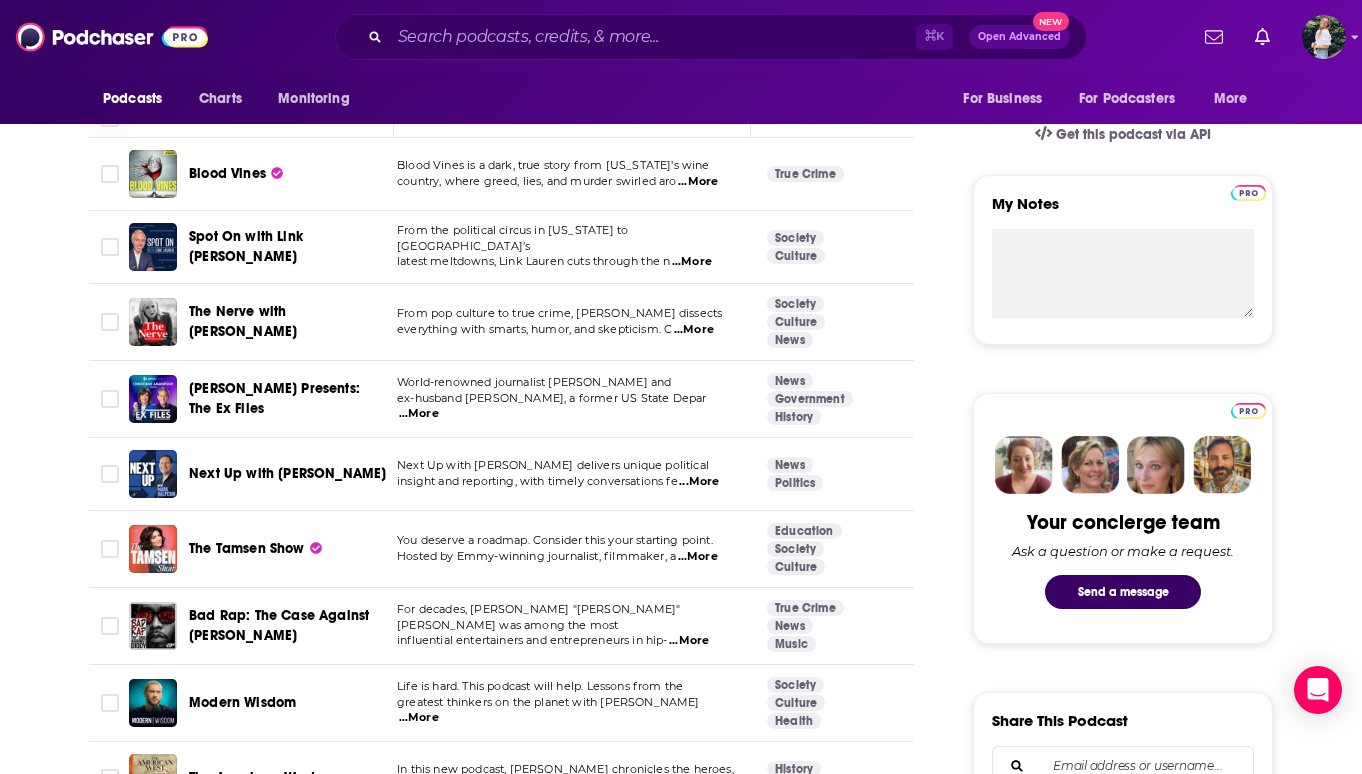 click on "...More" at bounding box center (698, 557) 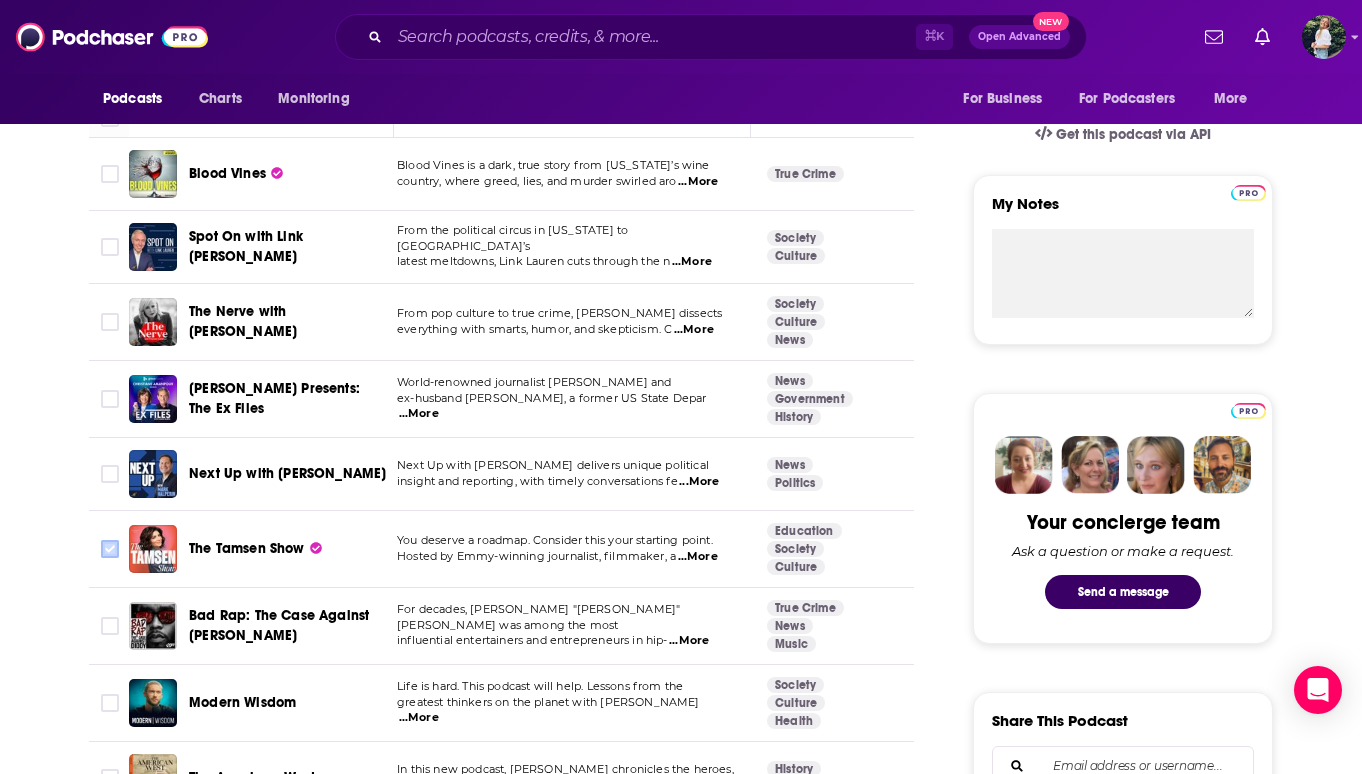 click at bounding box center (110, 549) 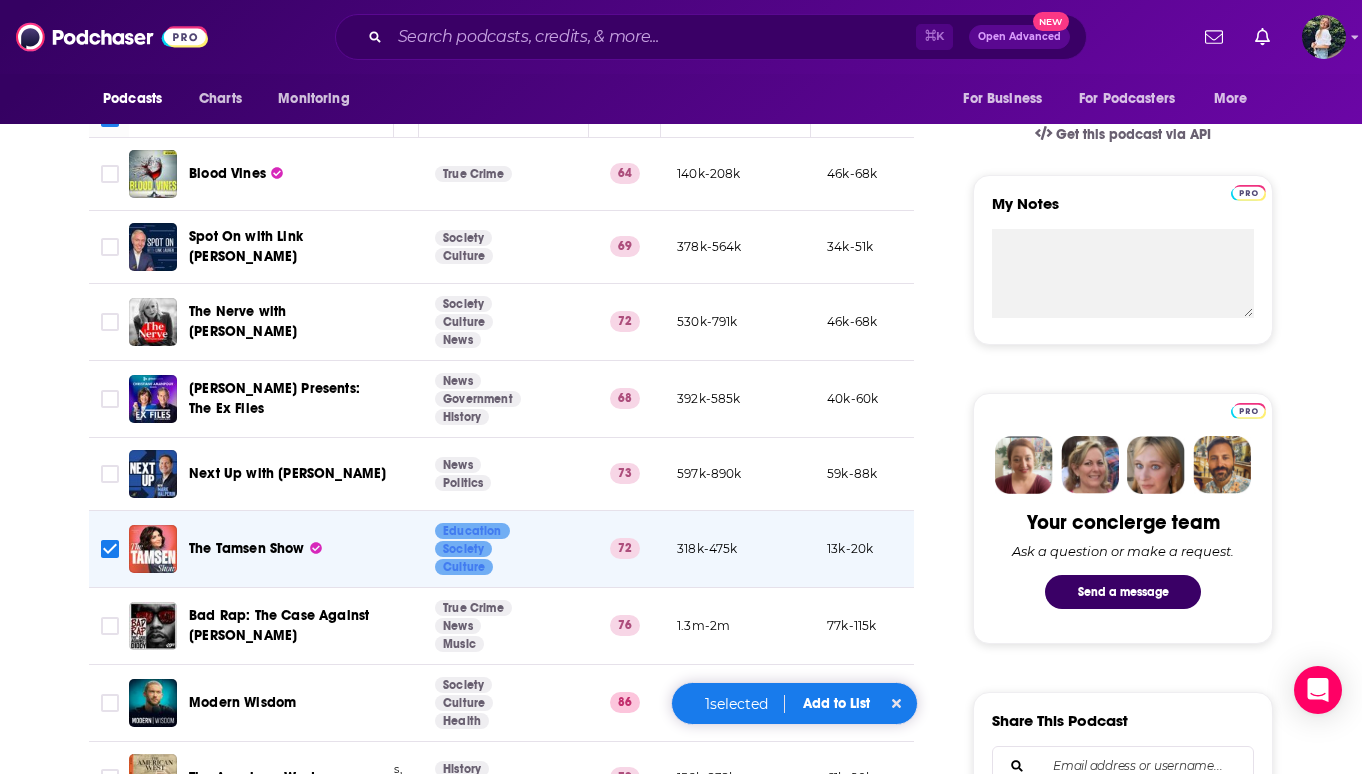 scroll, scrollTop: 0, scrollLeft: 349, axis: horizontal 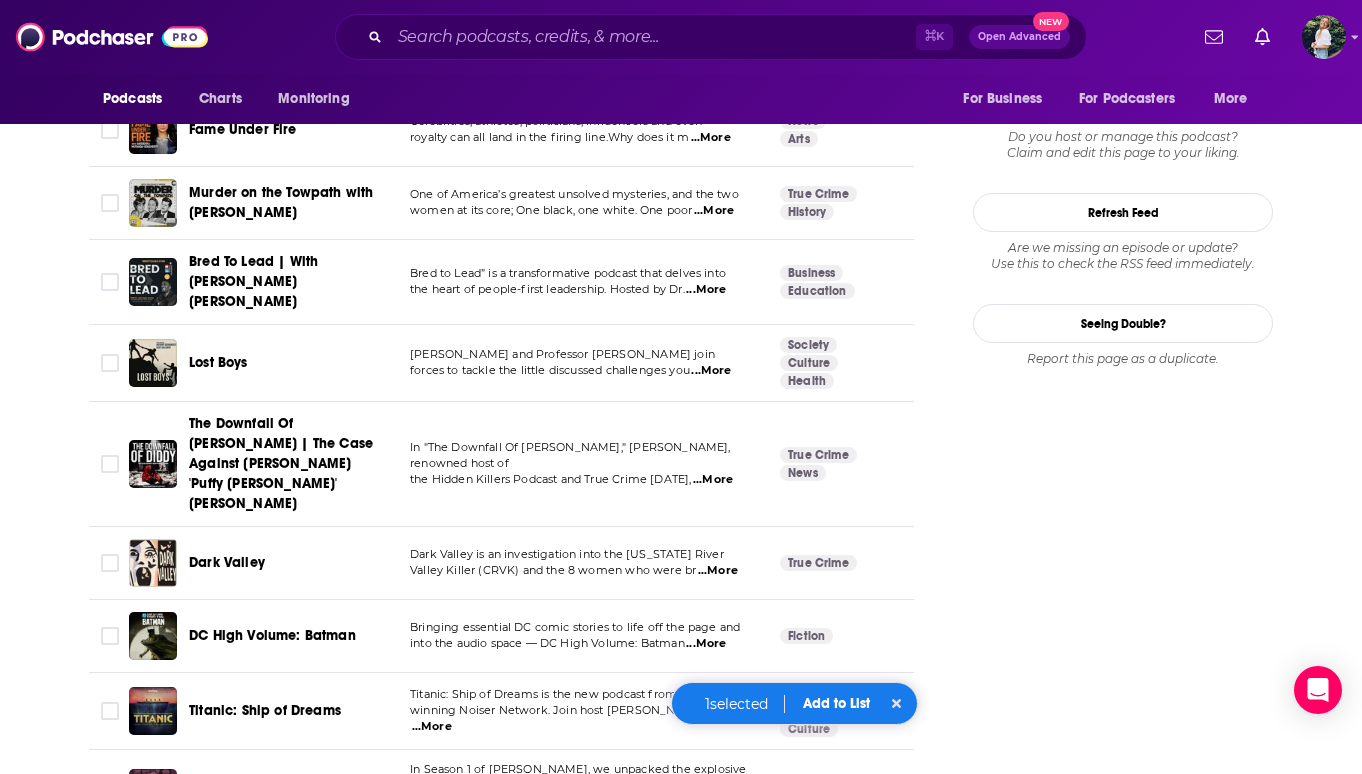 click on "Add to List" at bounding box center (836, 703) 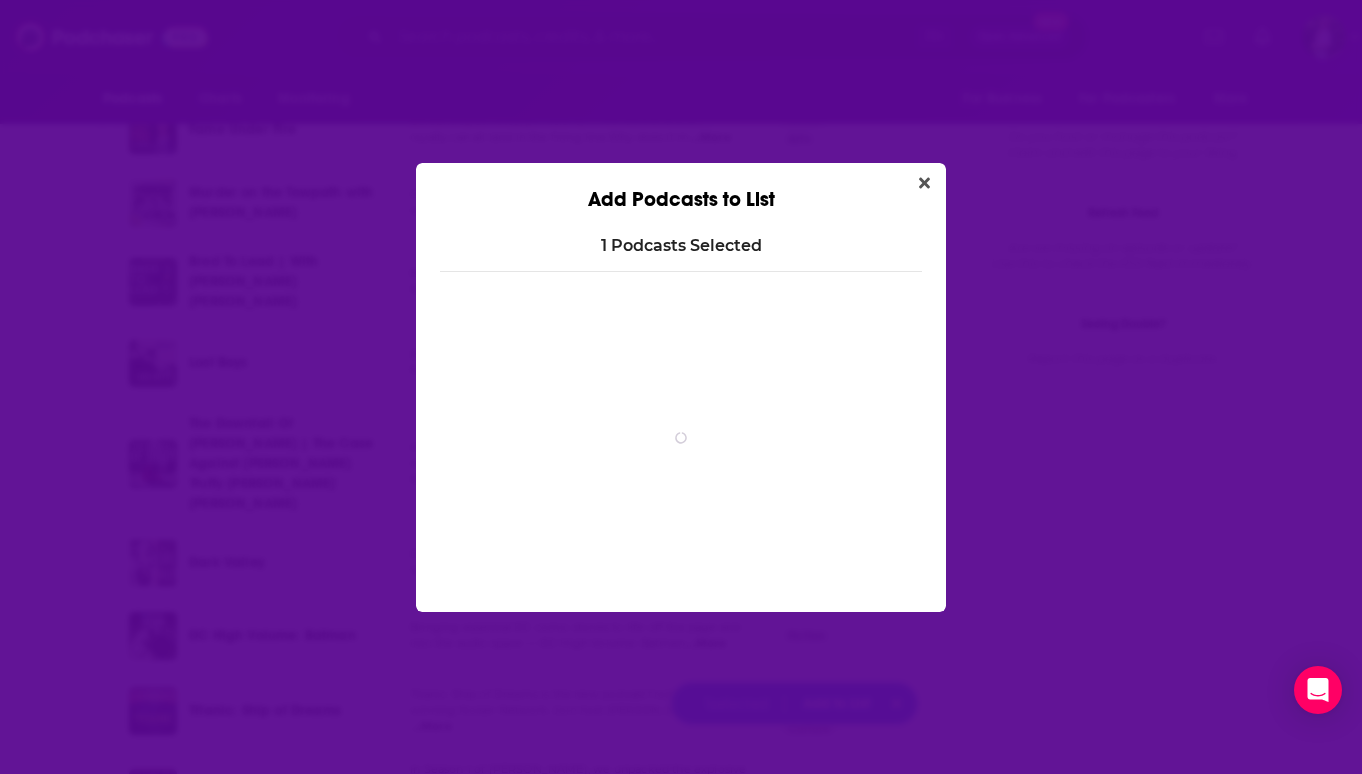 scroll, scrollTop: 0, scrollLeft: 0, axis: both 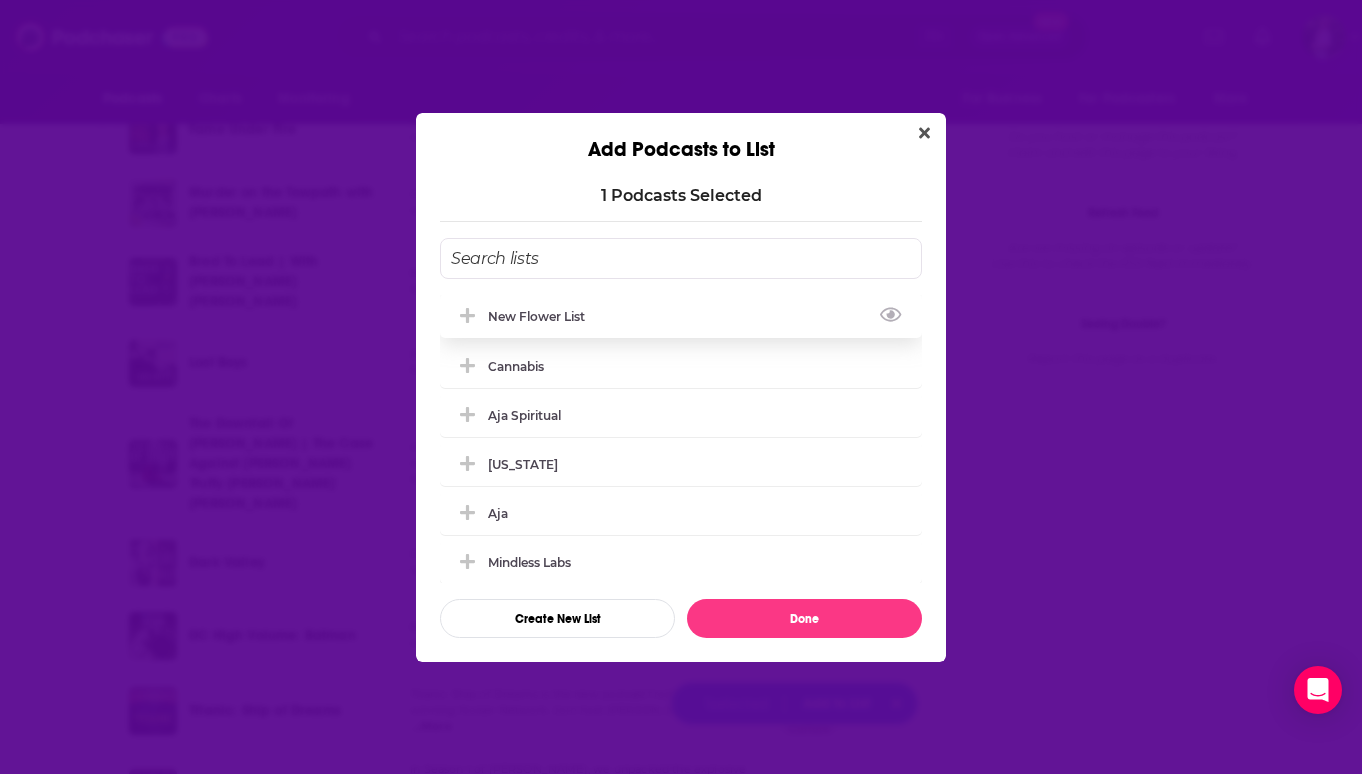 click 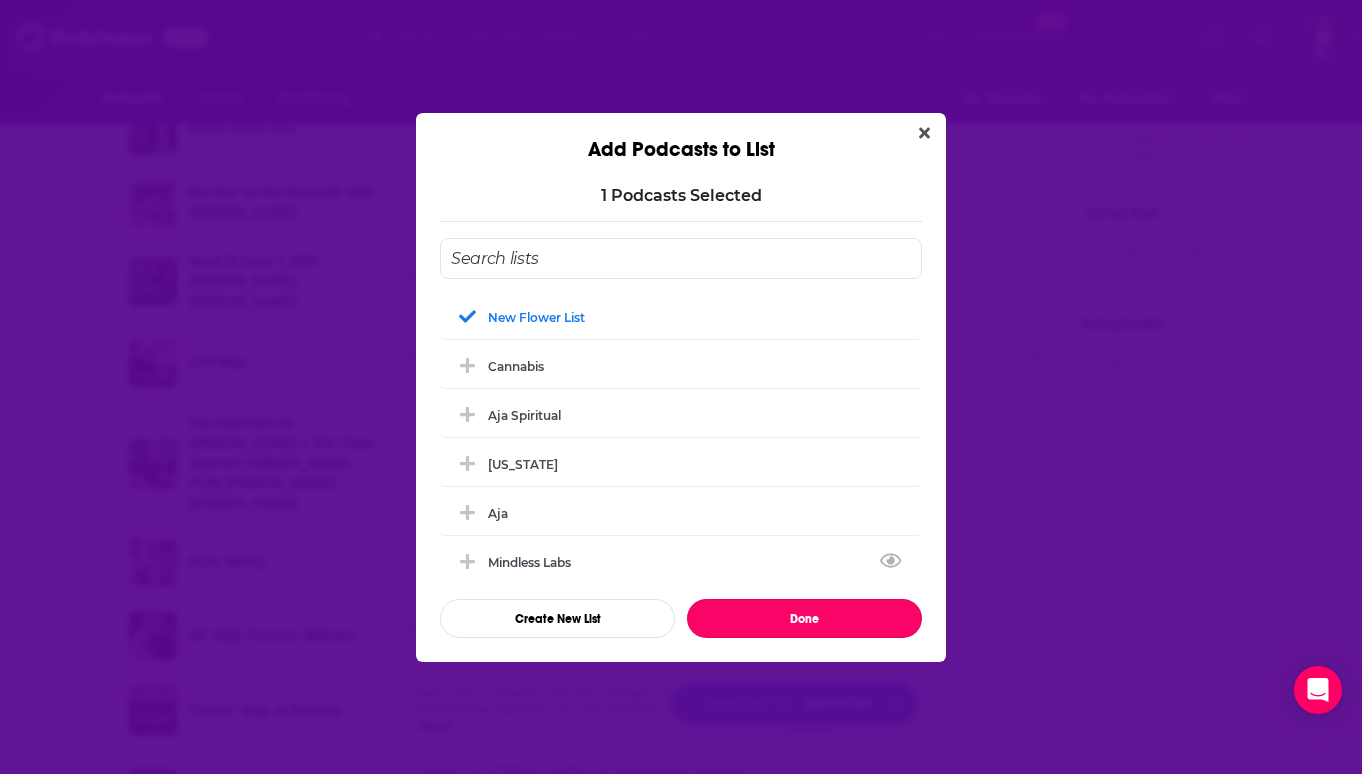 click on "Done" at bounding box center [804, 618] 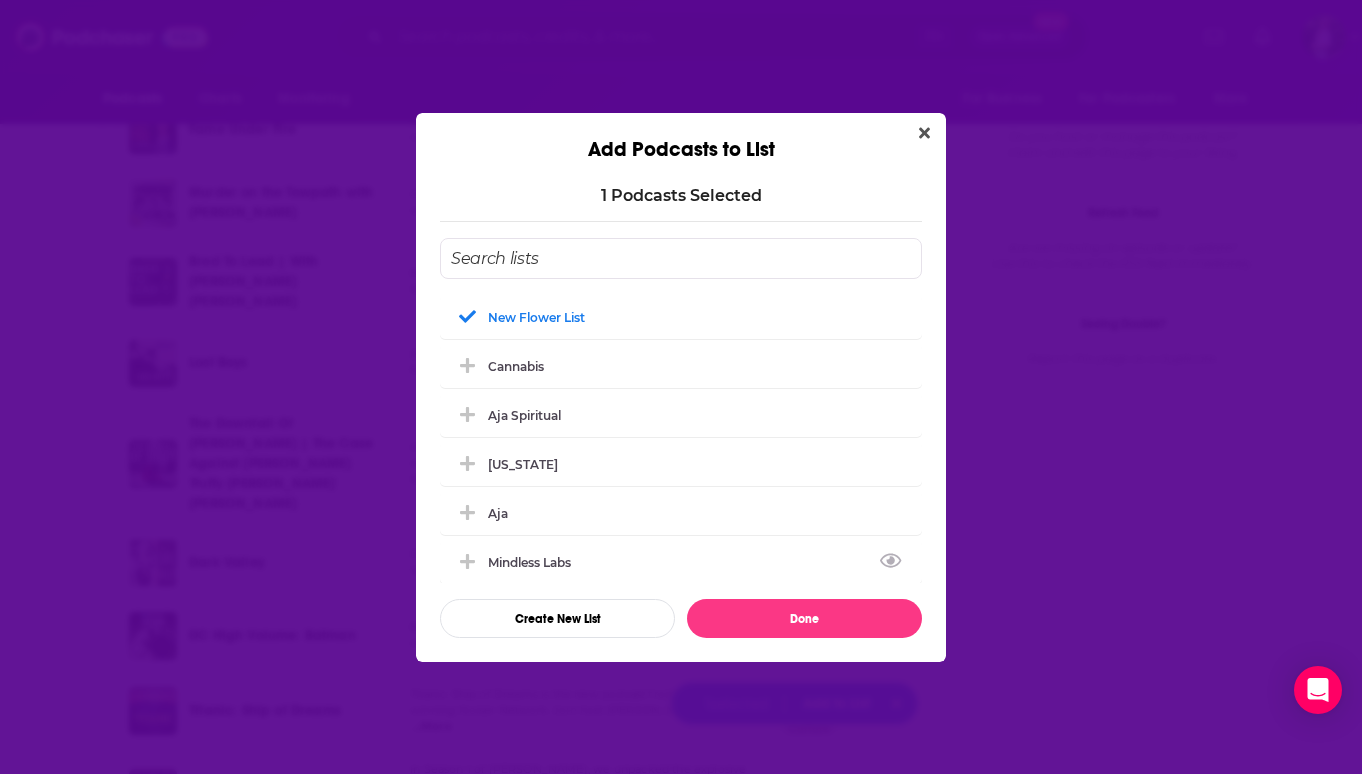 checkbox on "false" 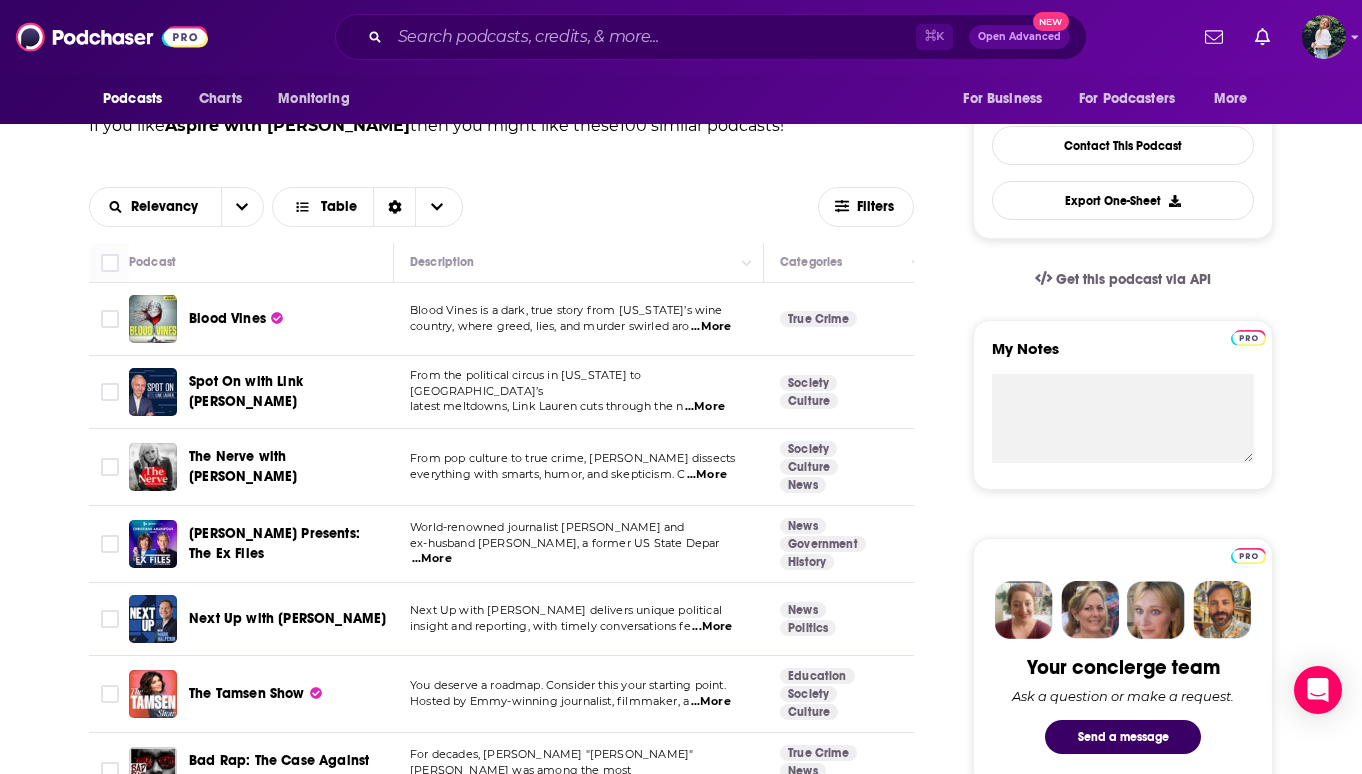 scroll, scrollTop: 650, scrollLeft: 0, axis: vertical 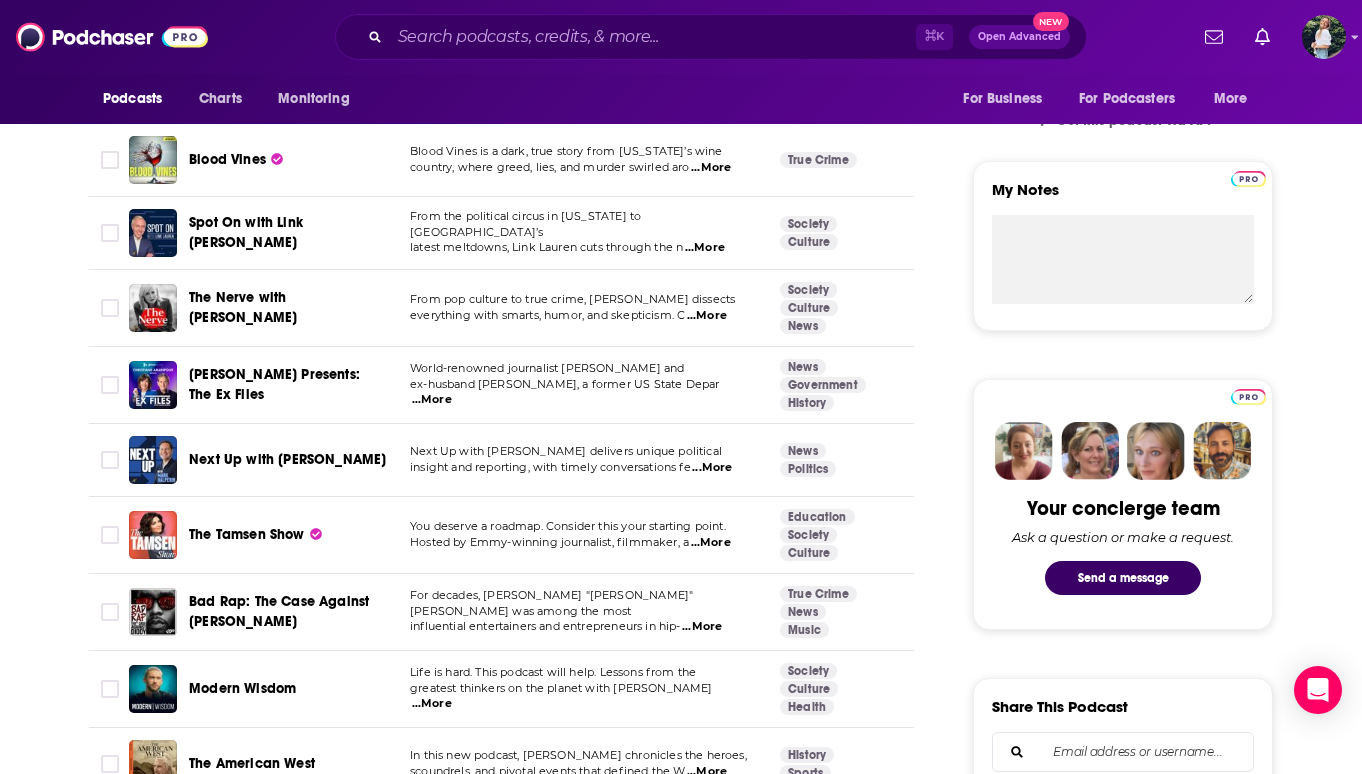 click on "The Tamsen Show" at bounding box center [247, 534] 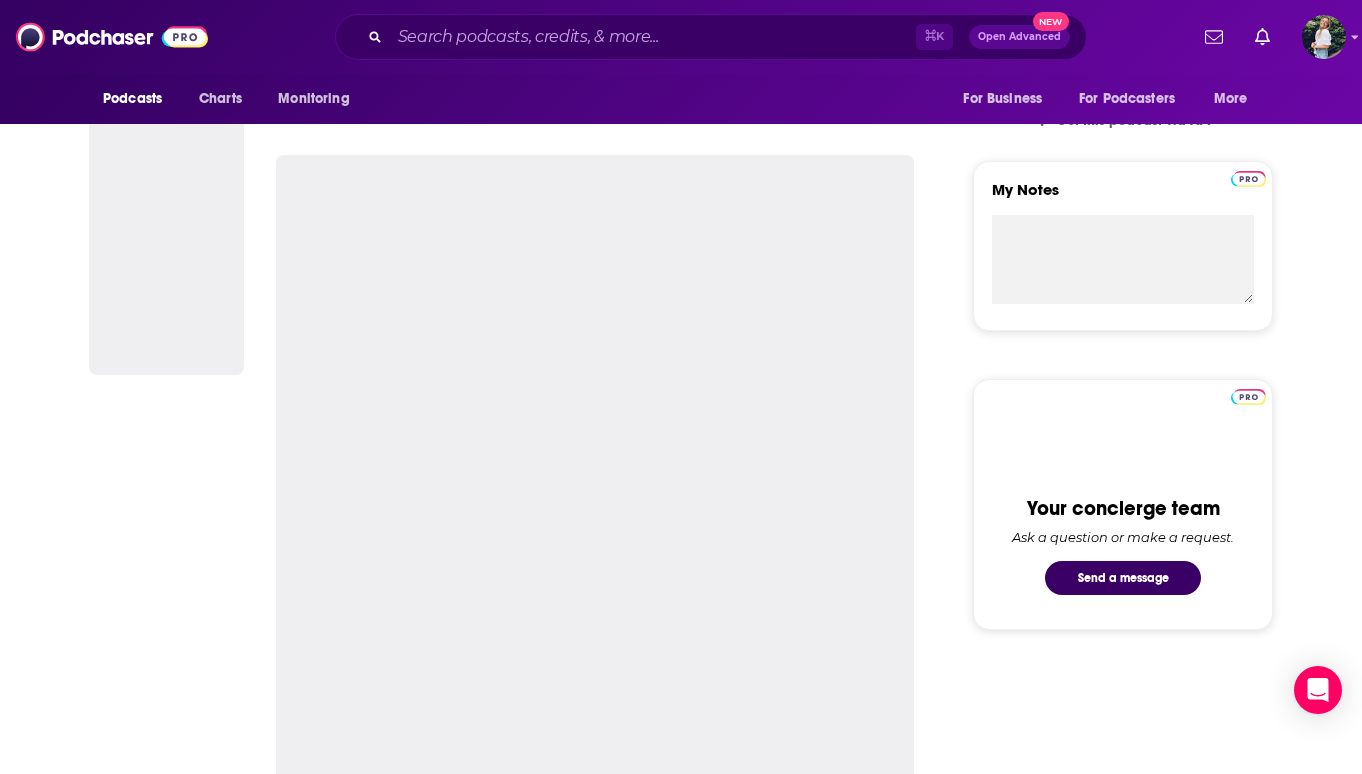 scroll, scrollTop: 0, scrollLeft: 0, axis: both 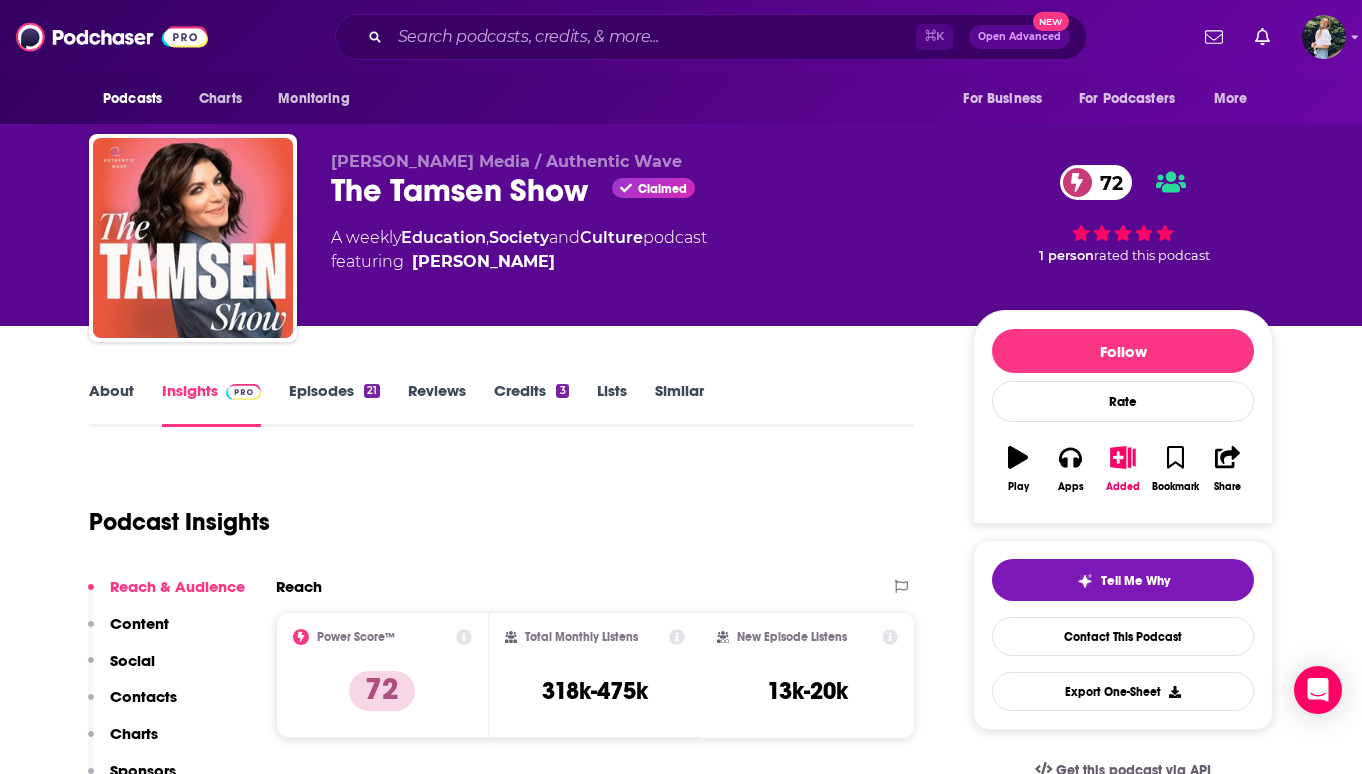 click on "Similar" at bounding box center (679, 404) 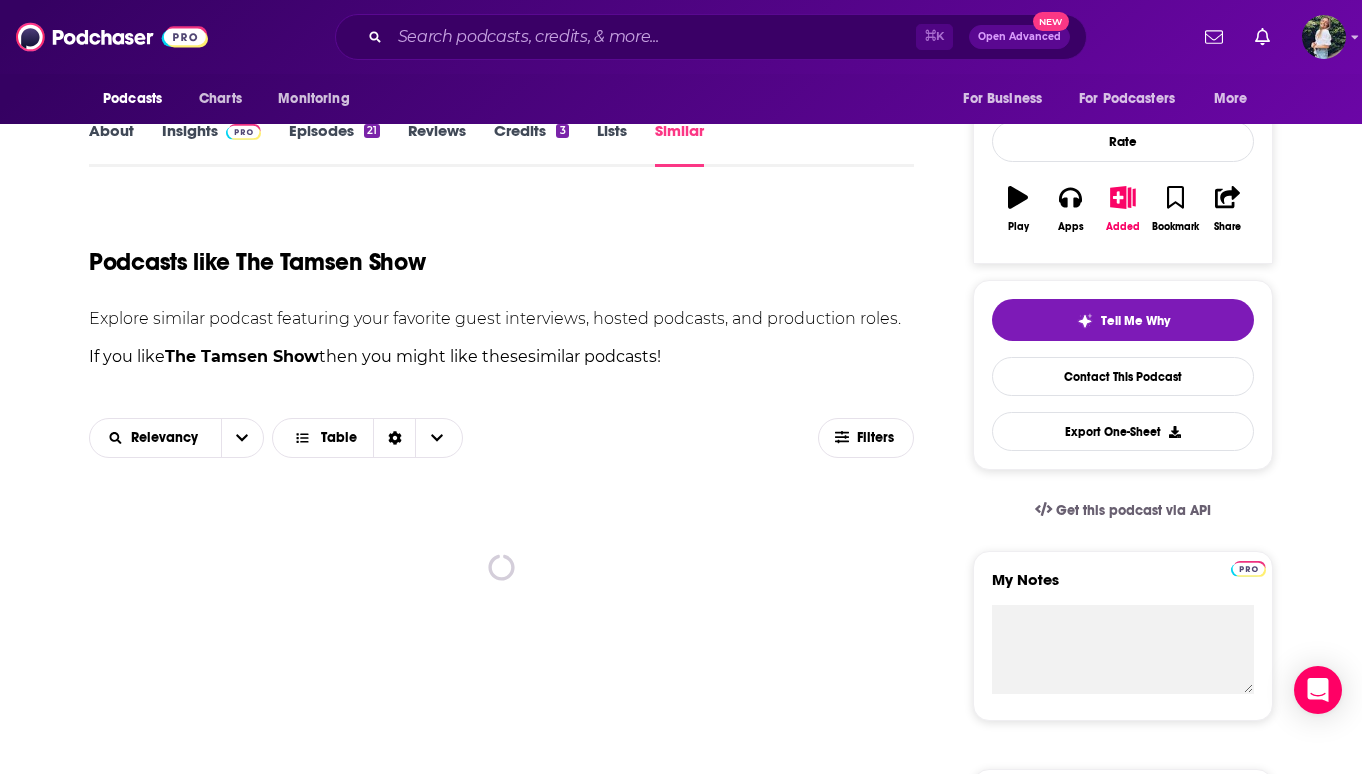 scroll, scrollTop: 436, scrollLeft: 0, axis: vertical 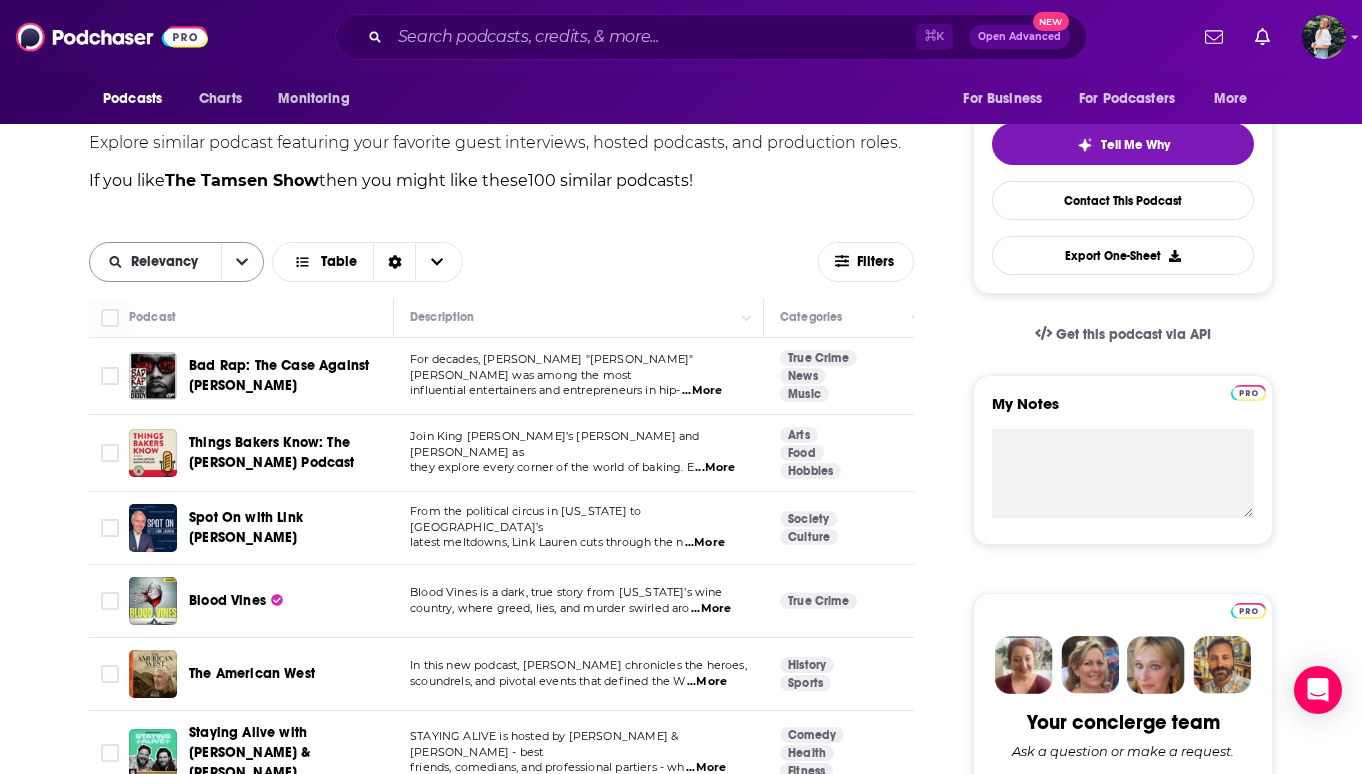 click on "Relevancy" at bounding box center (168, 262) 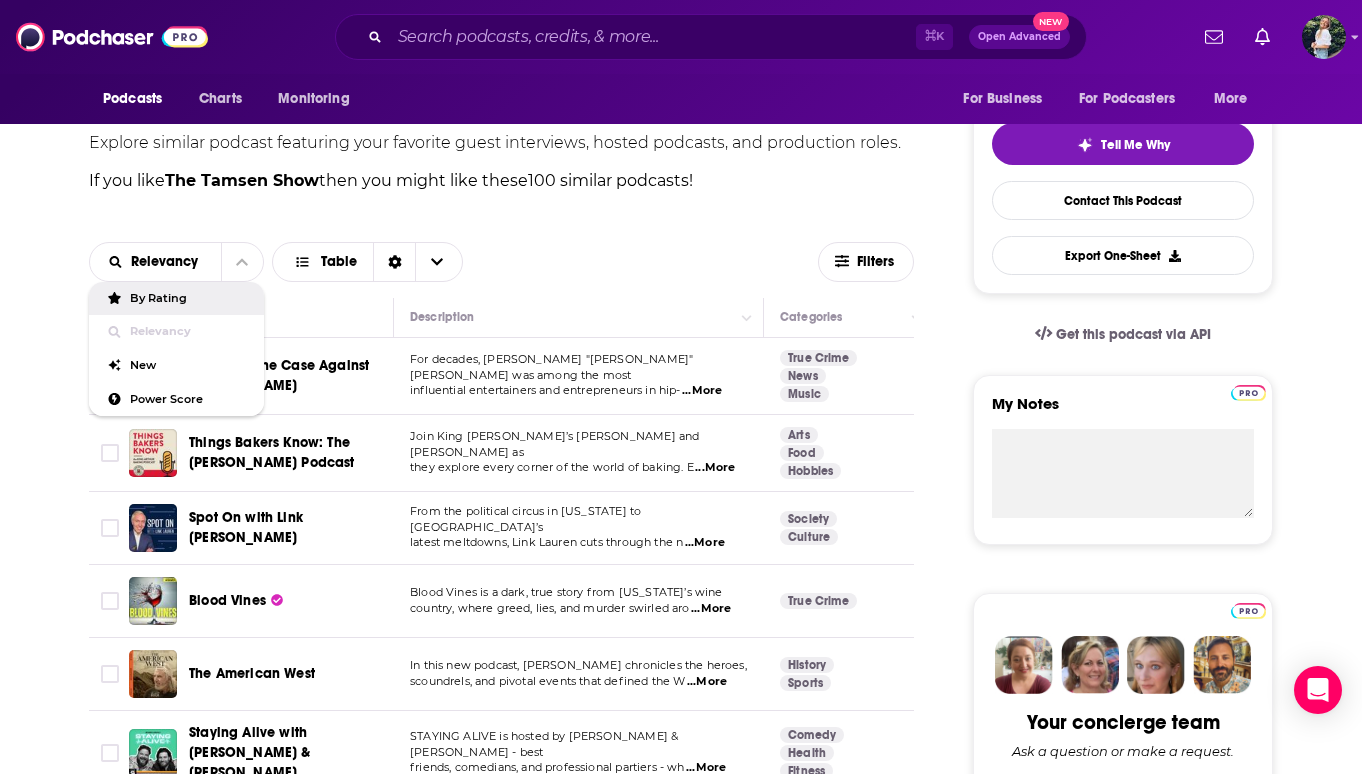click on "By Rating" at bounding box center (176, 299) 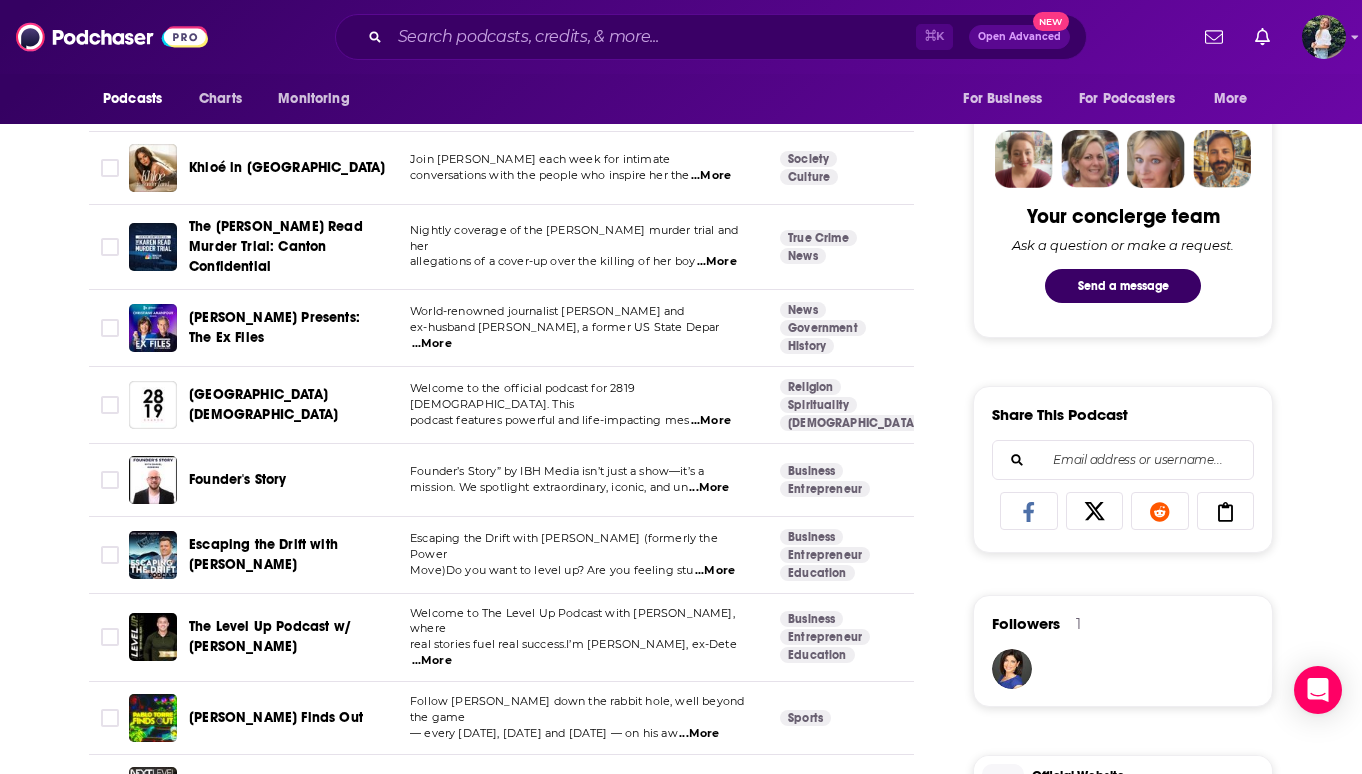 scroll, scrollTop: 986, scrollLeft: 0, axis: vertical 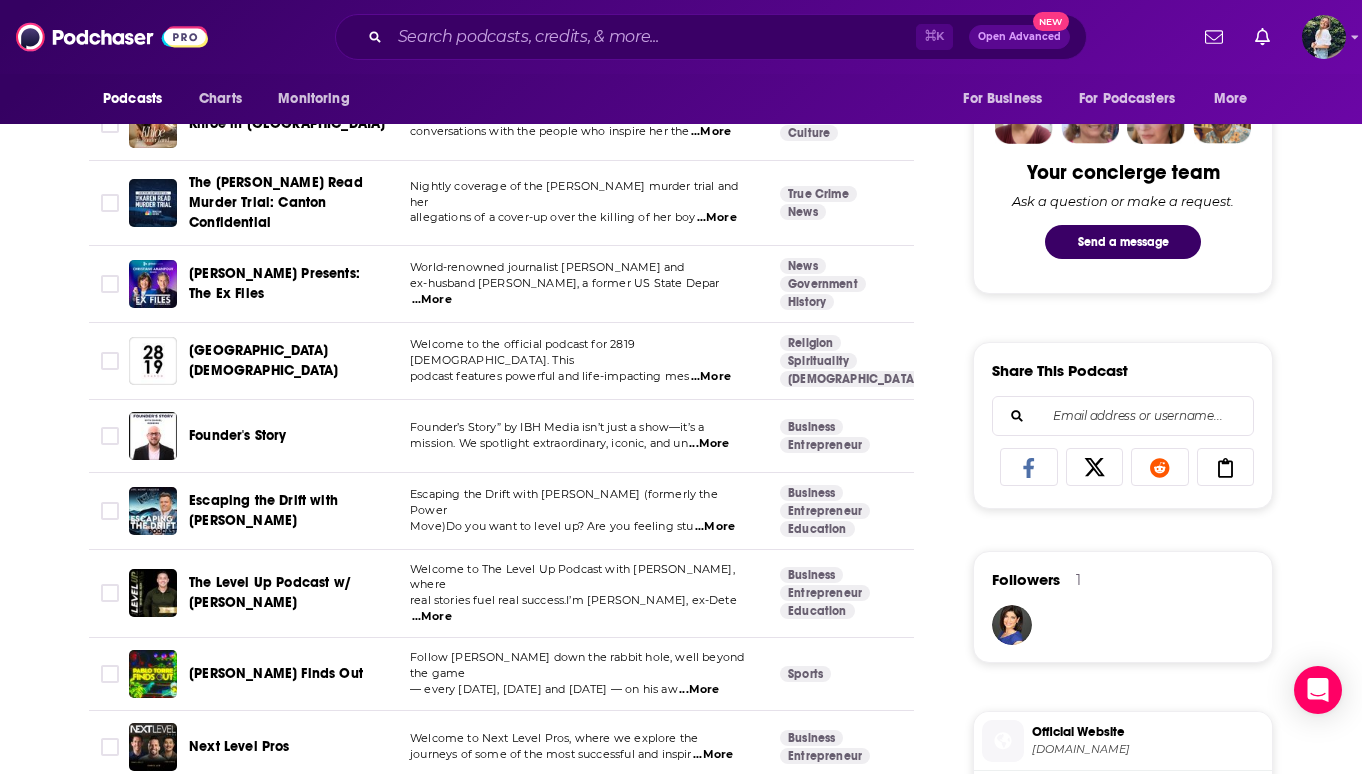 click on "...More" at bounding box center (709, 444) 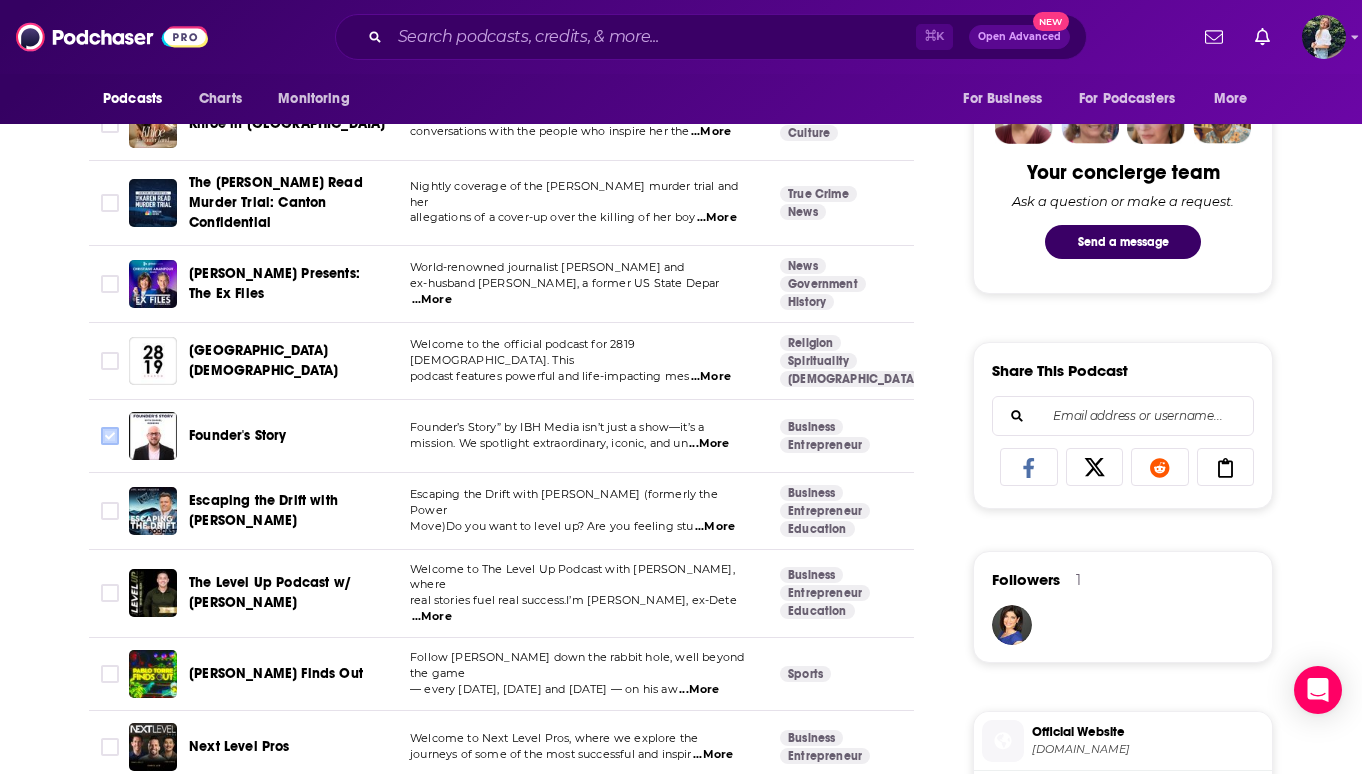 click at bounding box center (110, 436) 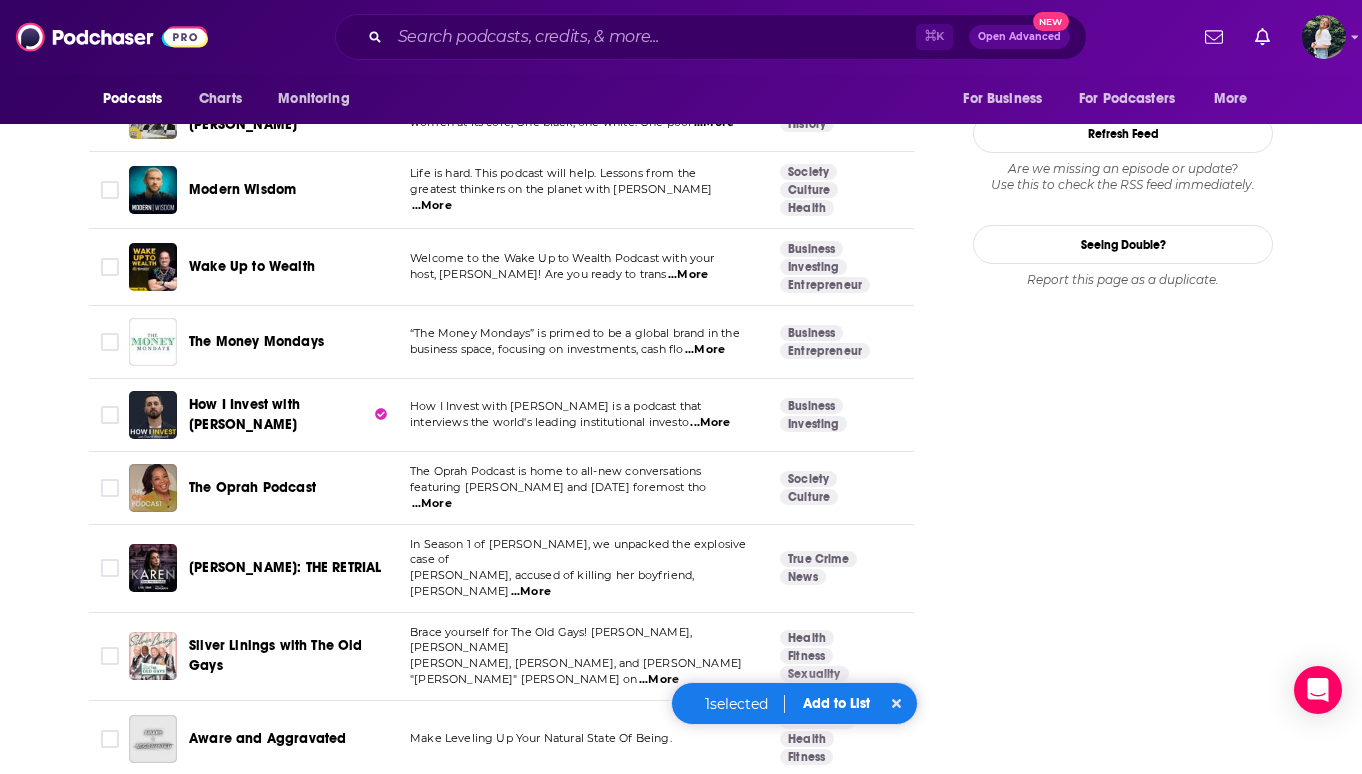 scroll, scrollTop: 2374, scrollLeft: 0, axis: vertical 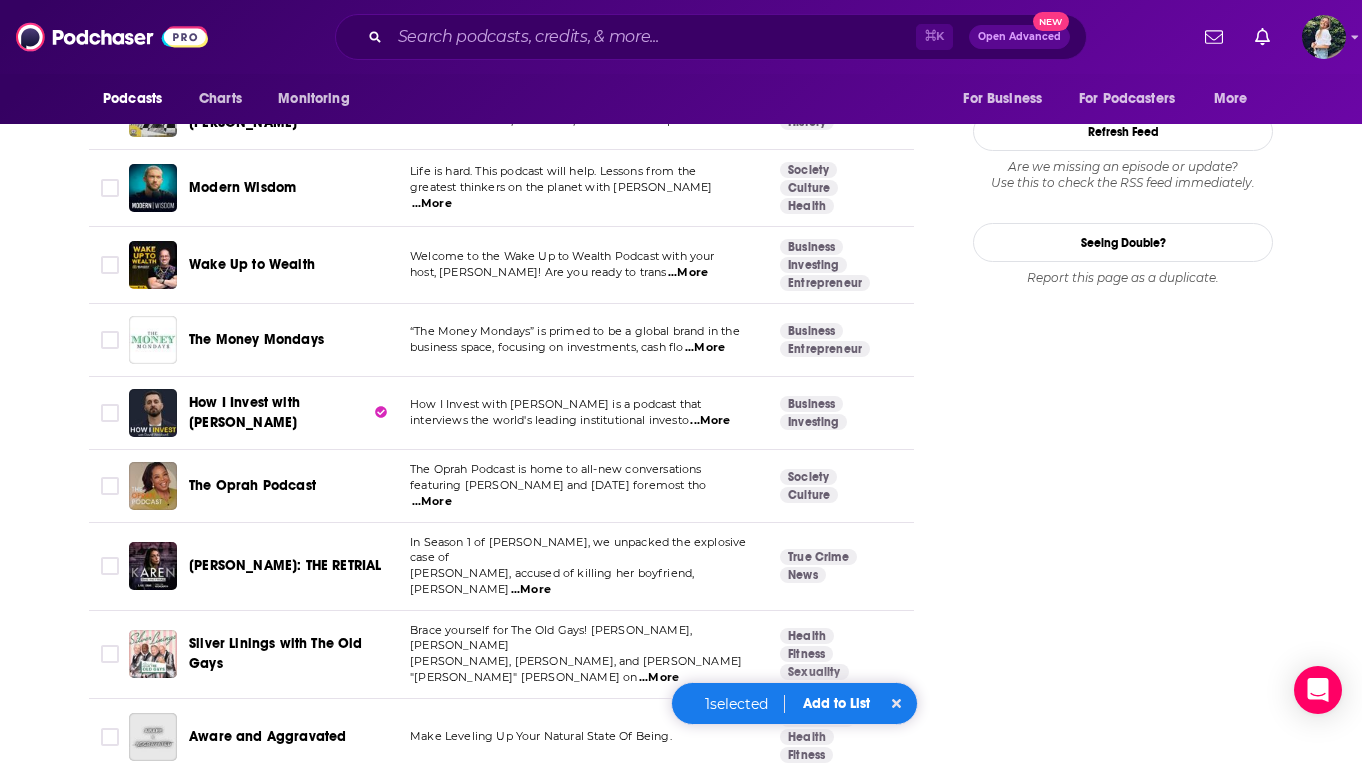 click on "1  selected Add to List" at bounding box center (795, 703) 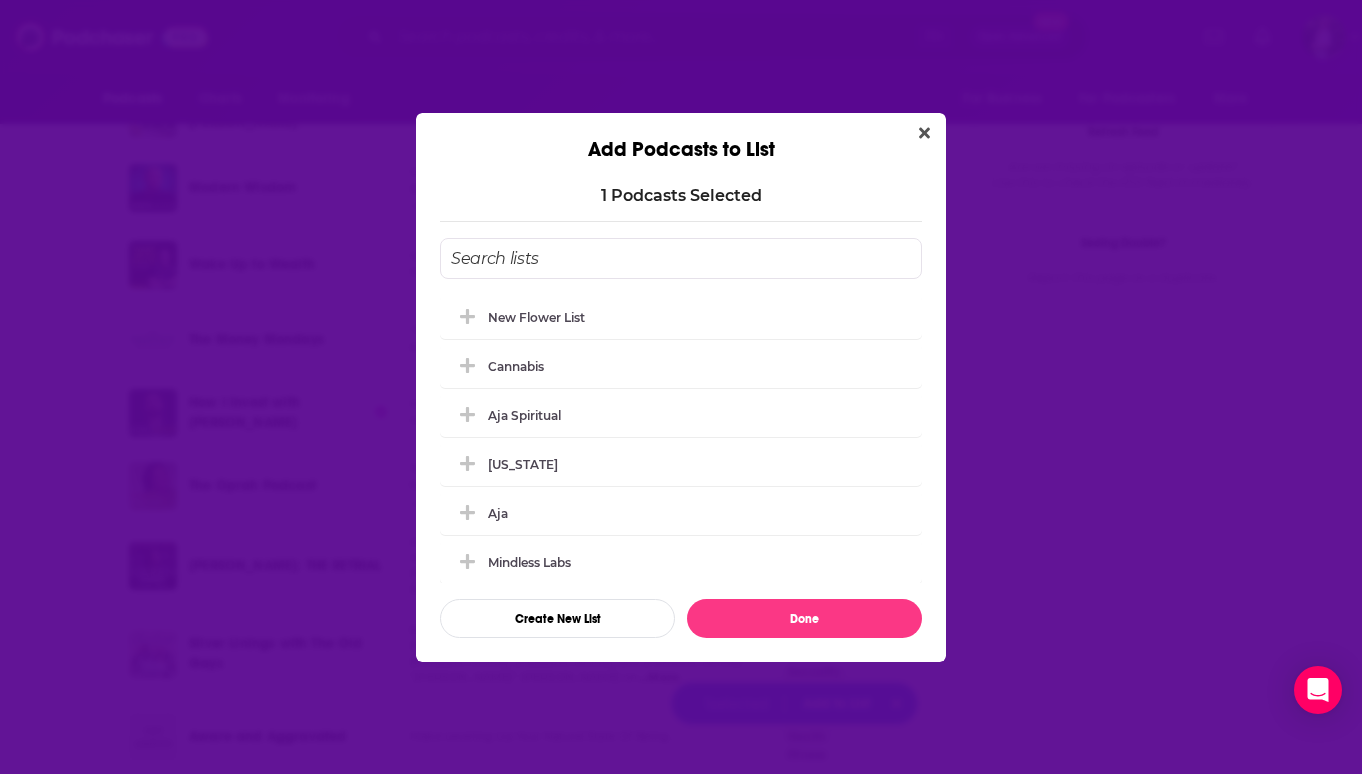 scroll, scrollTop: 0, scrollLeft: 0, axis: both 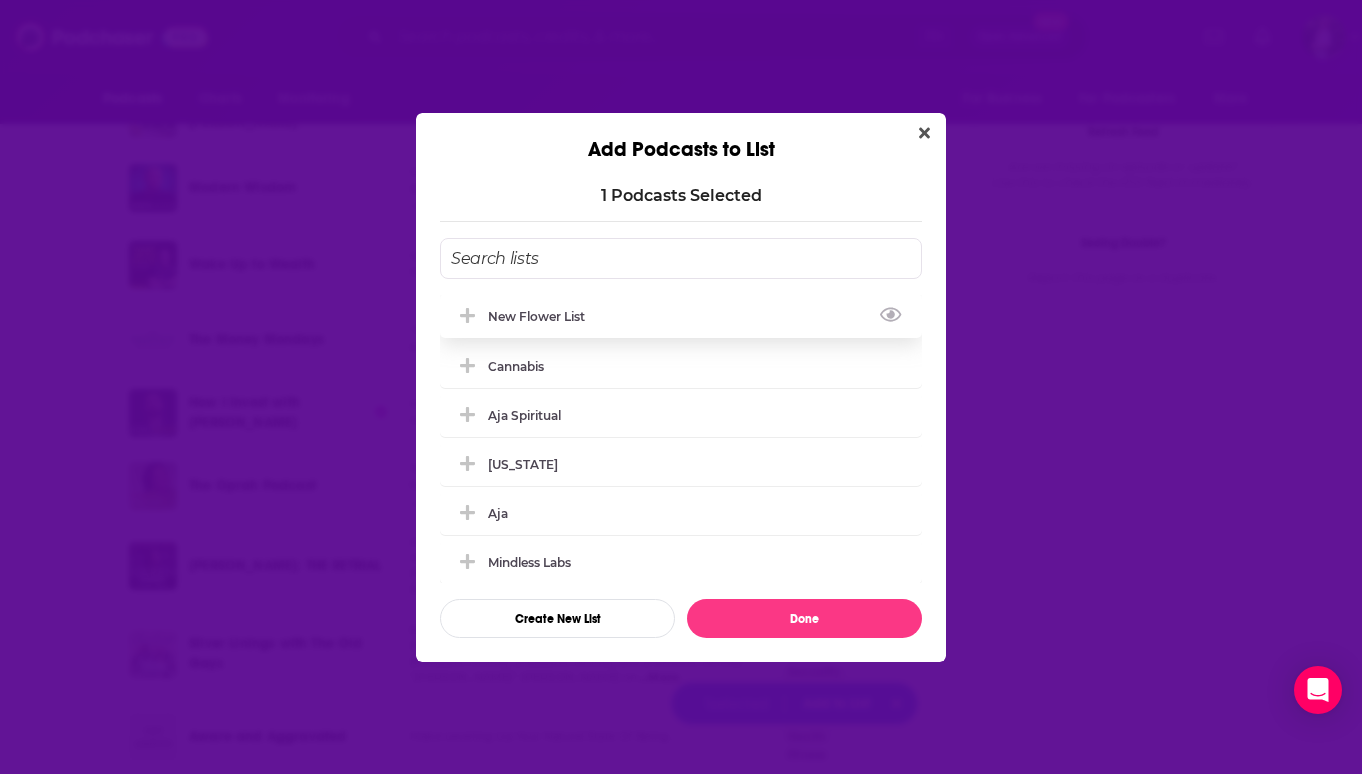 click 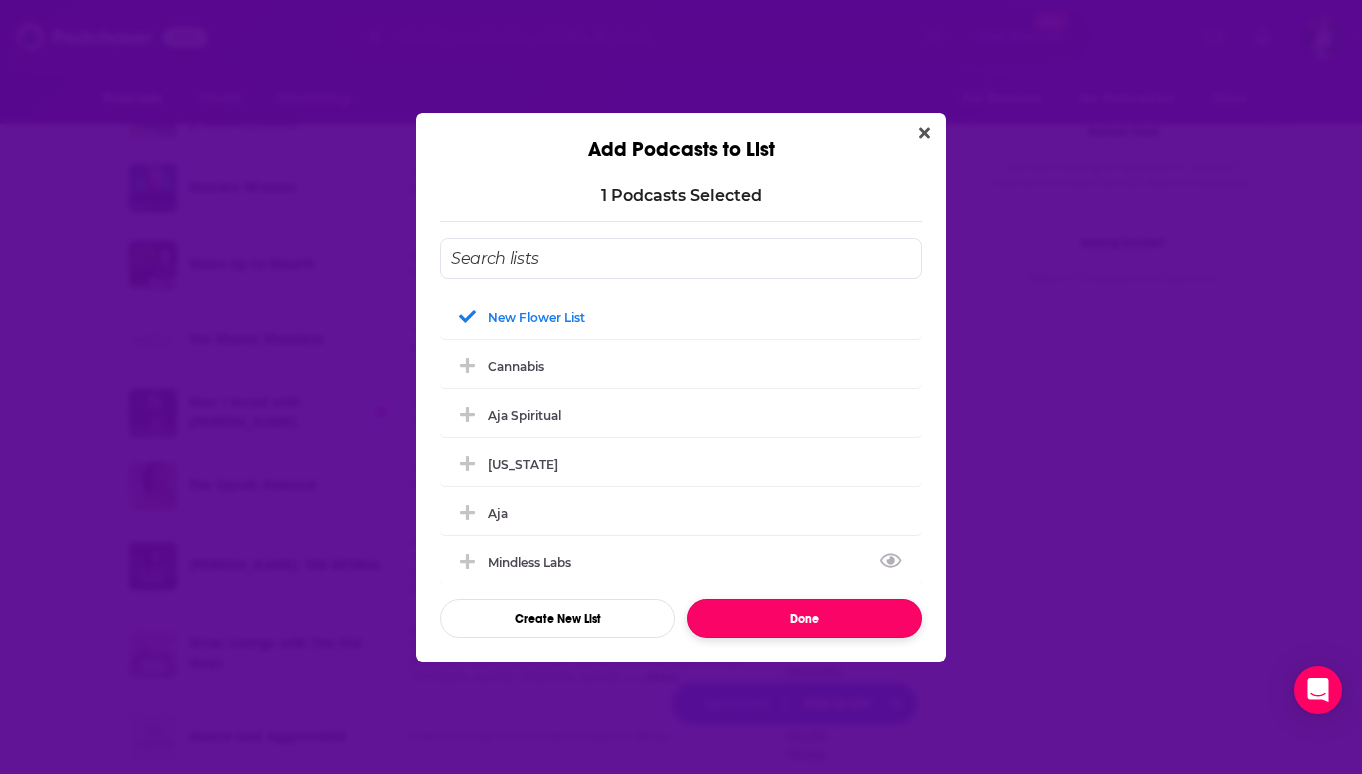 click on "Done" at bounding box center (804, 618) 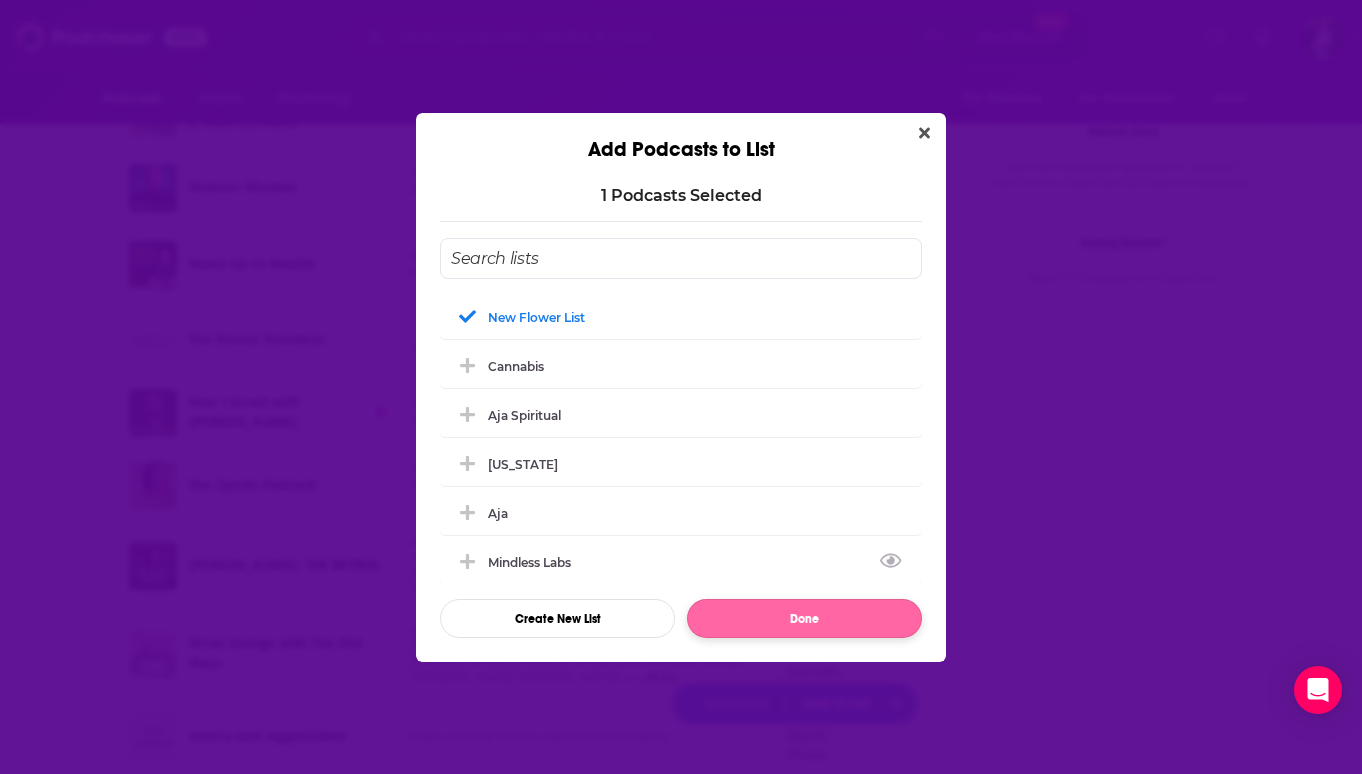 checkbox on "false" 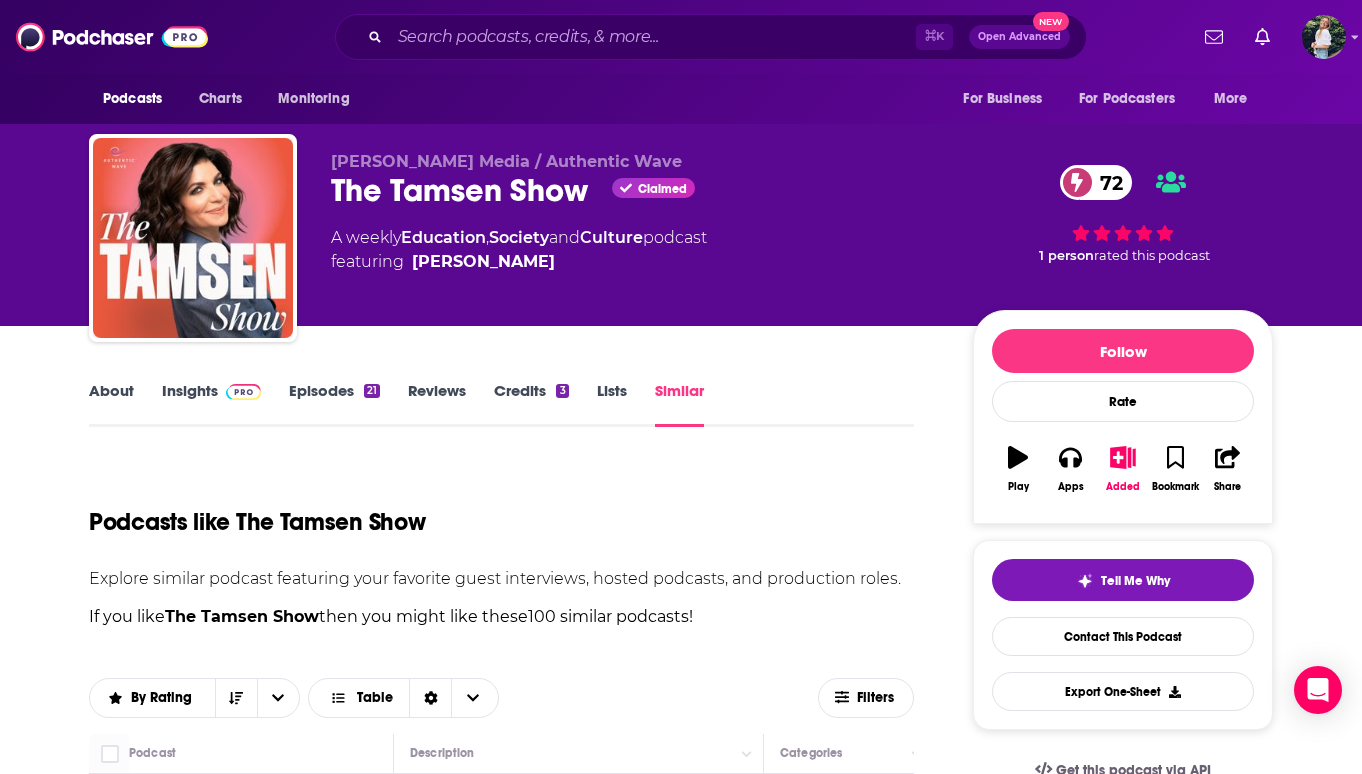 scroll, scrollTop: 2374, scrollLeft: 0, axis: vertical 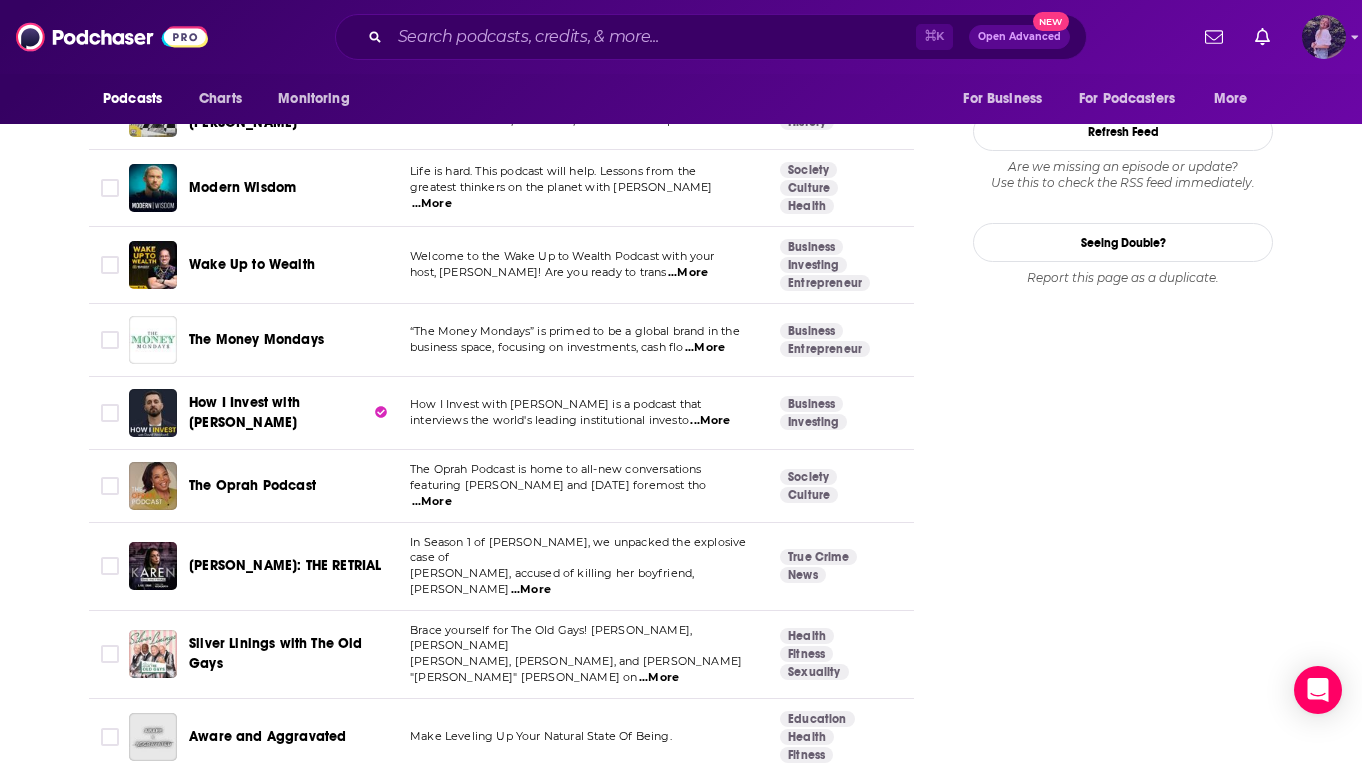 click at bounding box center [1324, 37] 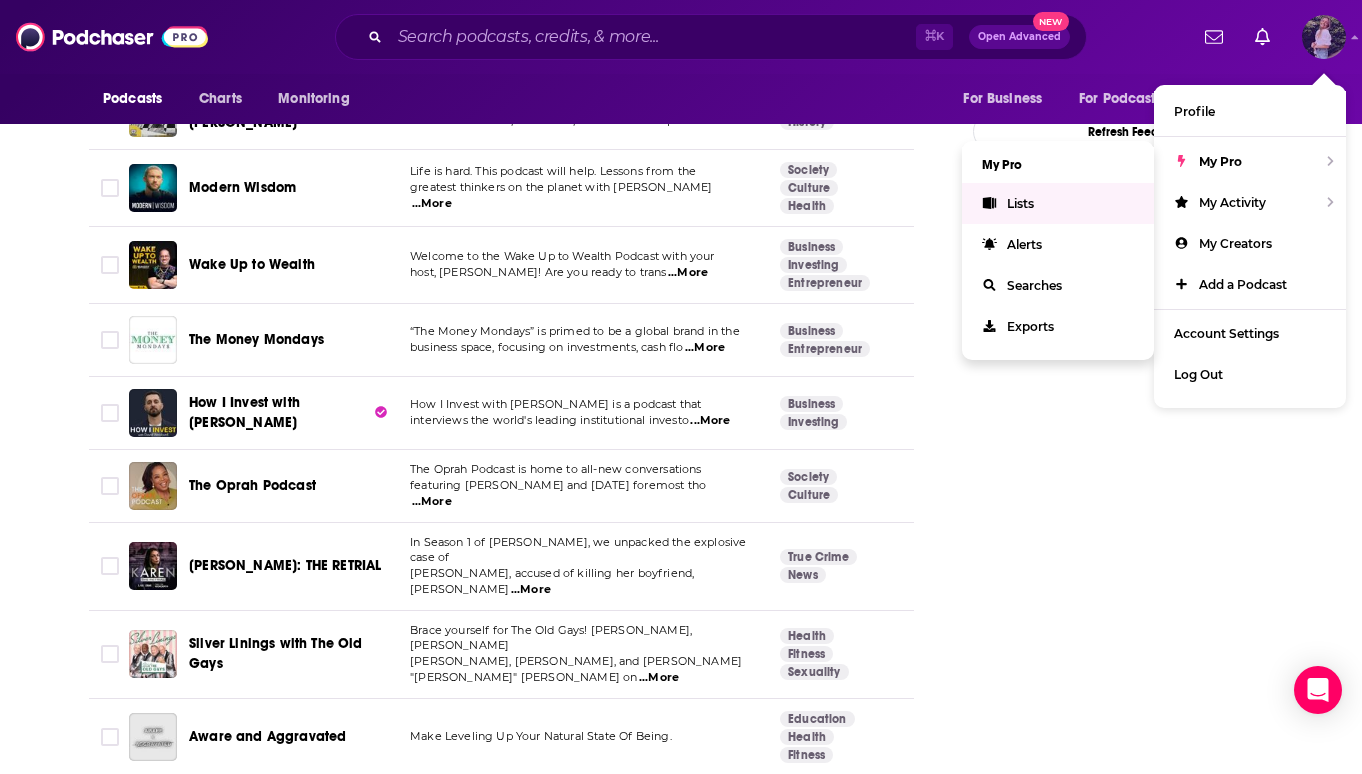 click on "Lists" at bounding box center (1058, 203) 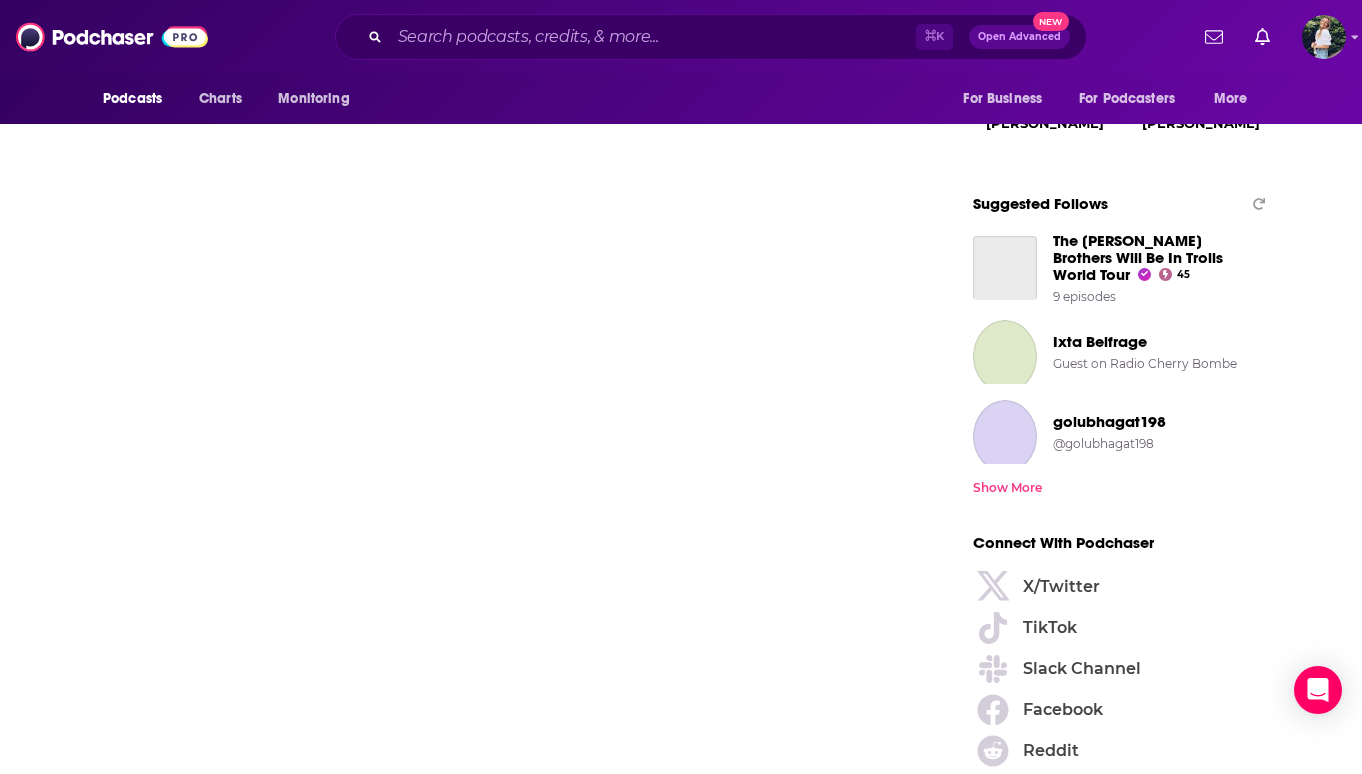scroll, scrollTop: 0, scrollLeft: 0, axis: both 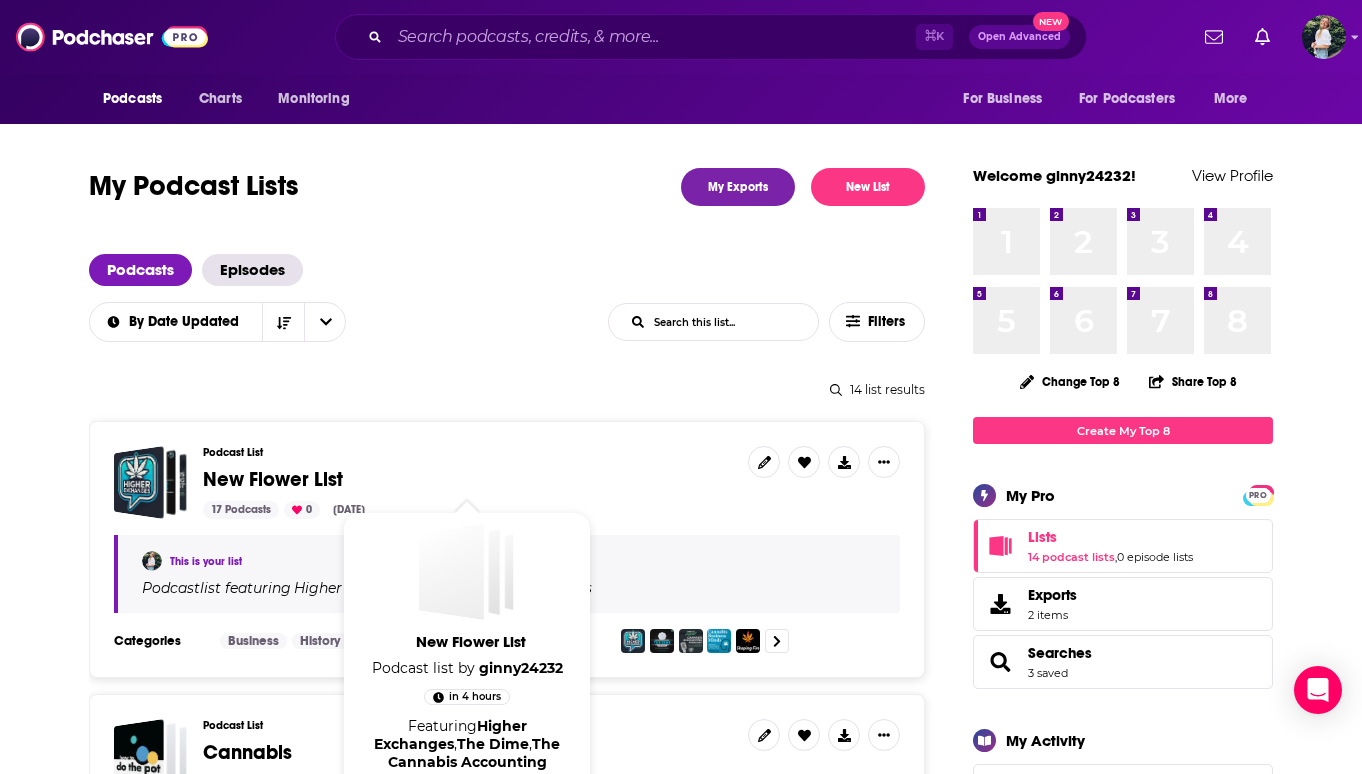 click on "New Flower List" at bounding box center [273, 479] 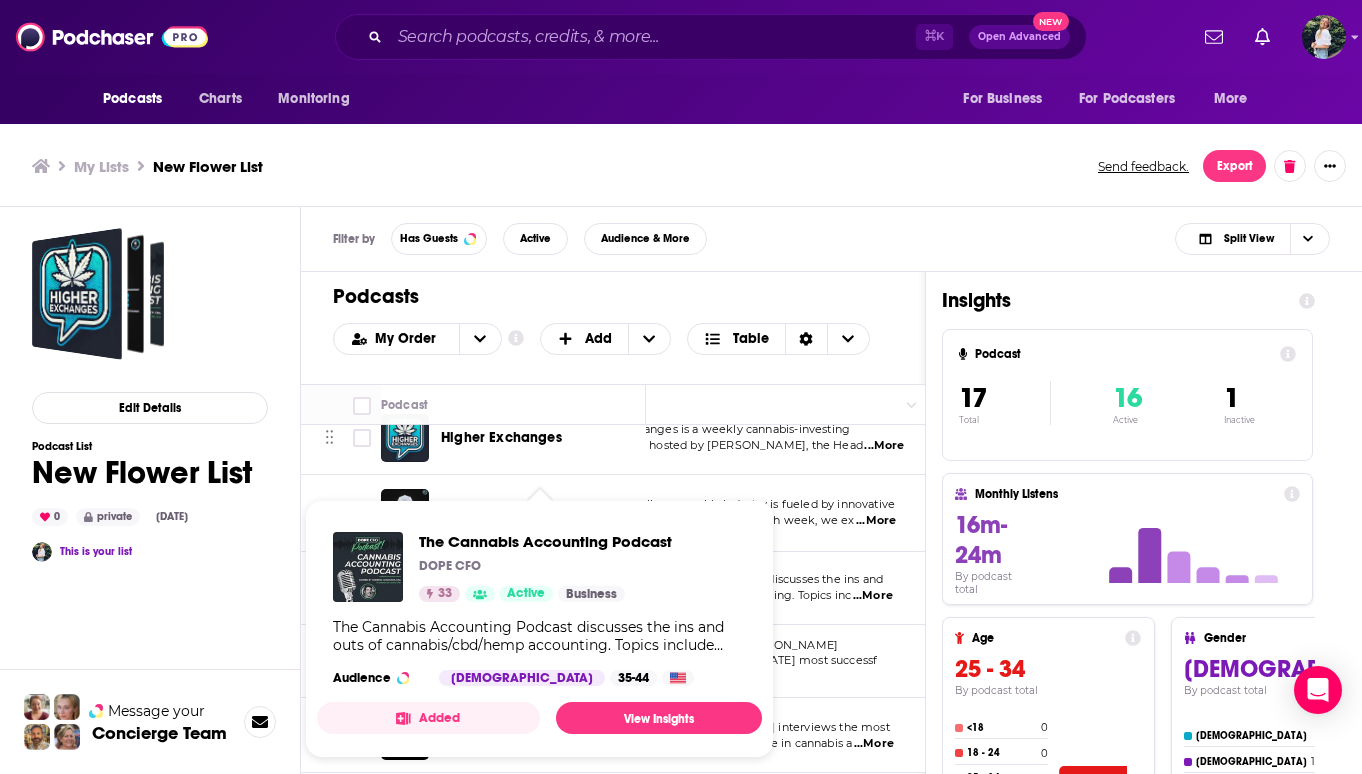 scroll, scrollTop: 0, scrollLeft: 87, axis: horizontal 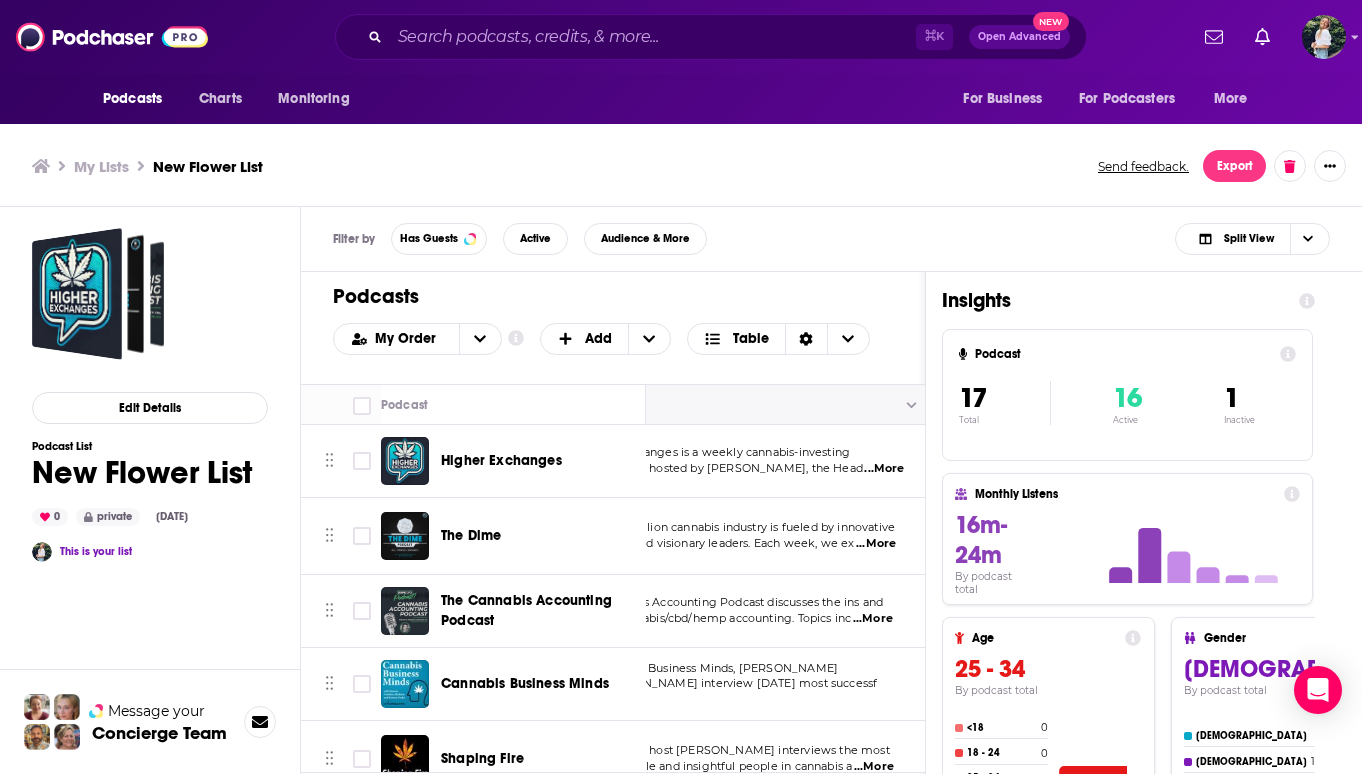 click at bounding box center [741, 405] 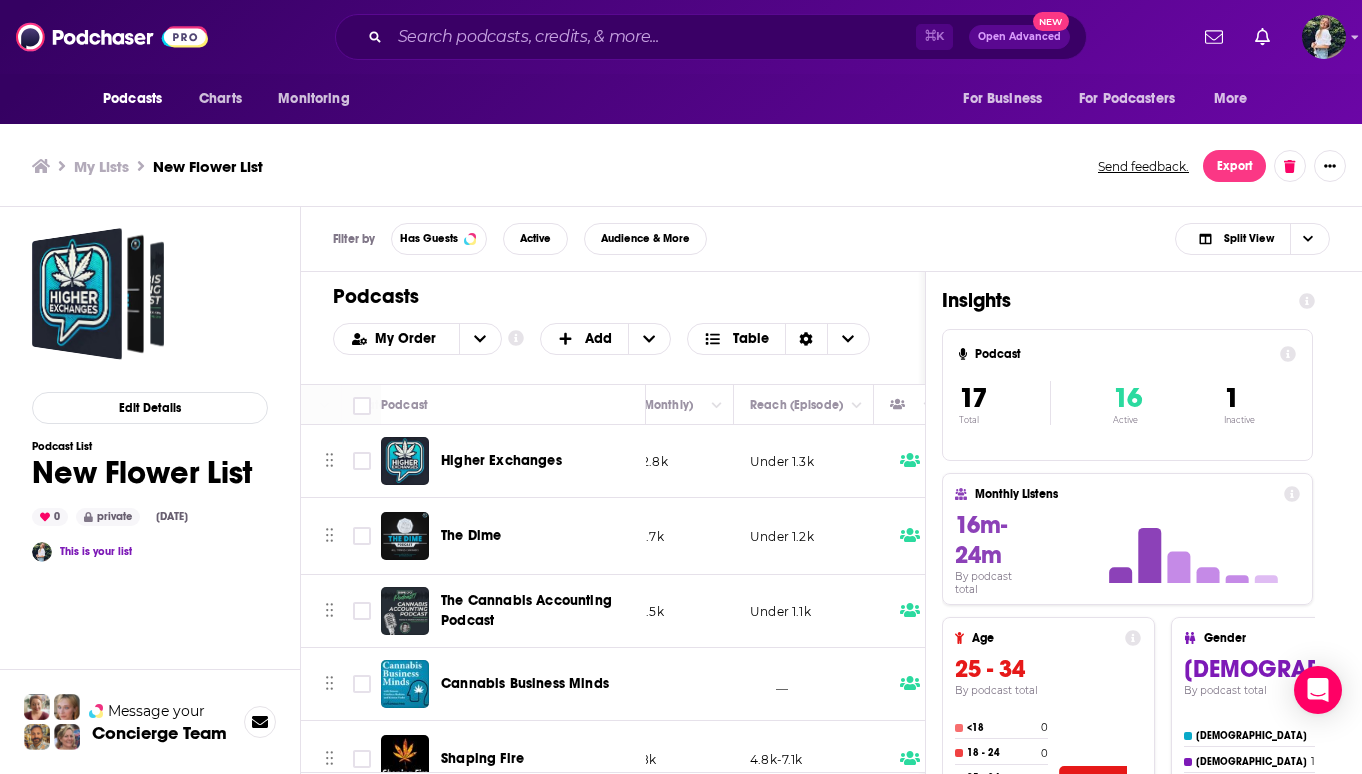 scroll, scrollTop: 0, scrollLeft: 680, axis: horizontal 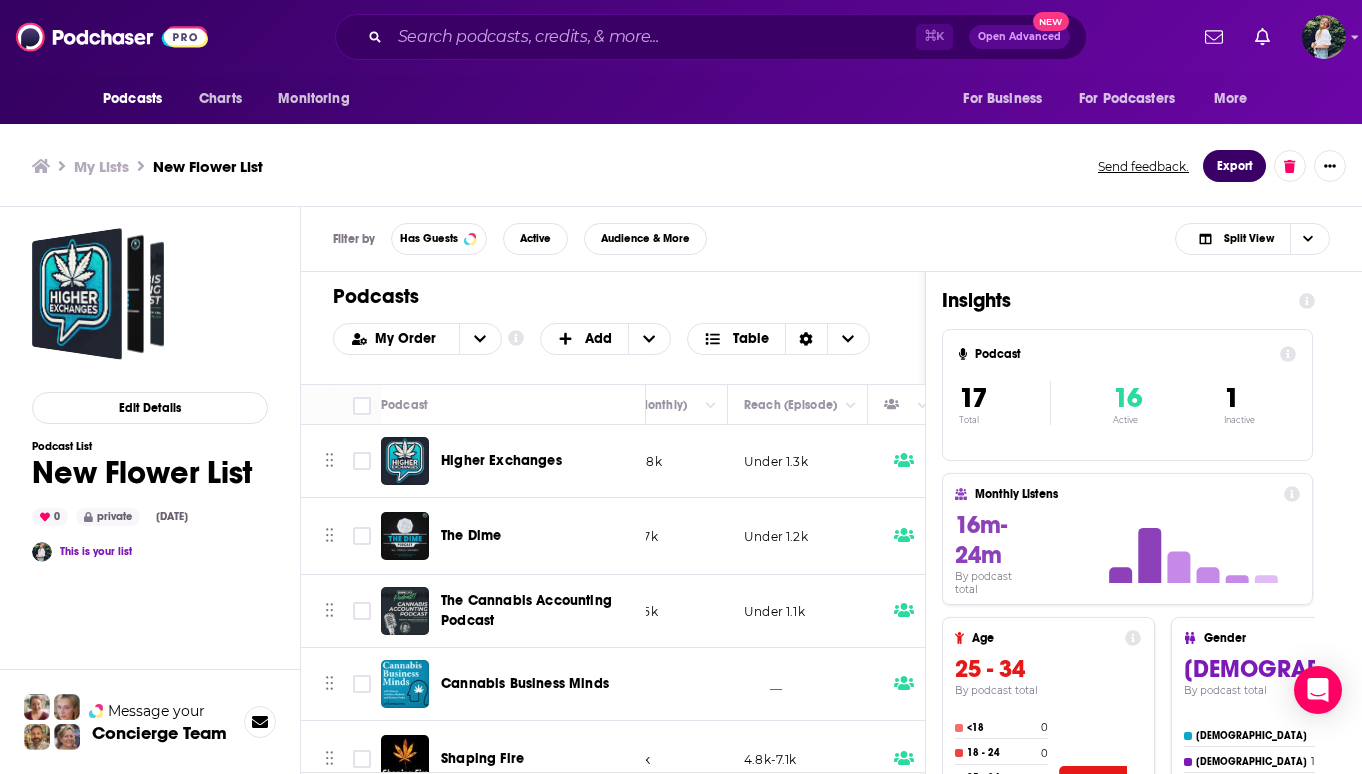 click on "Export" at bounding box center [1234, 166] 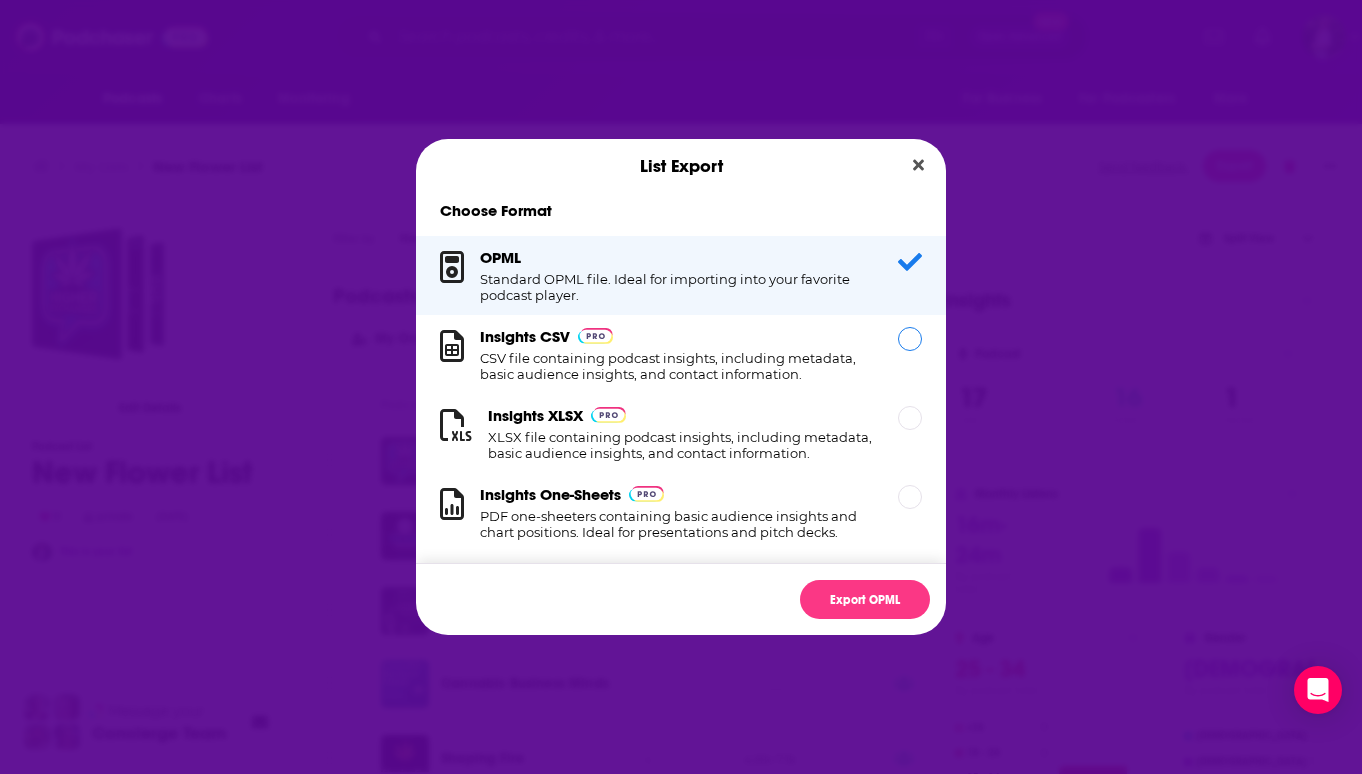 click on "CSV file containing podcast insights, including metadata, basic audience insights, and contact information." at bounding box center [677, 366] 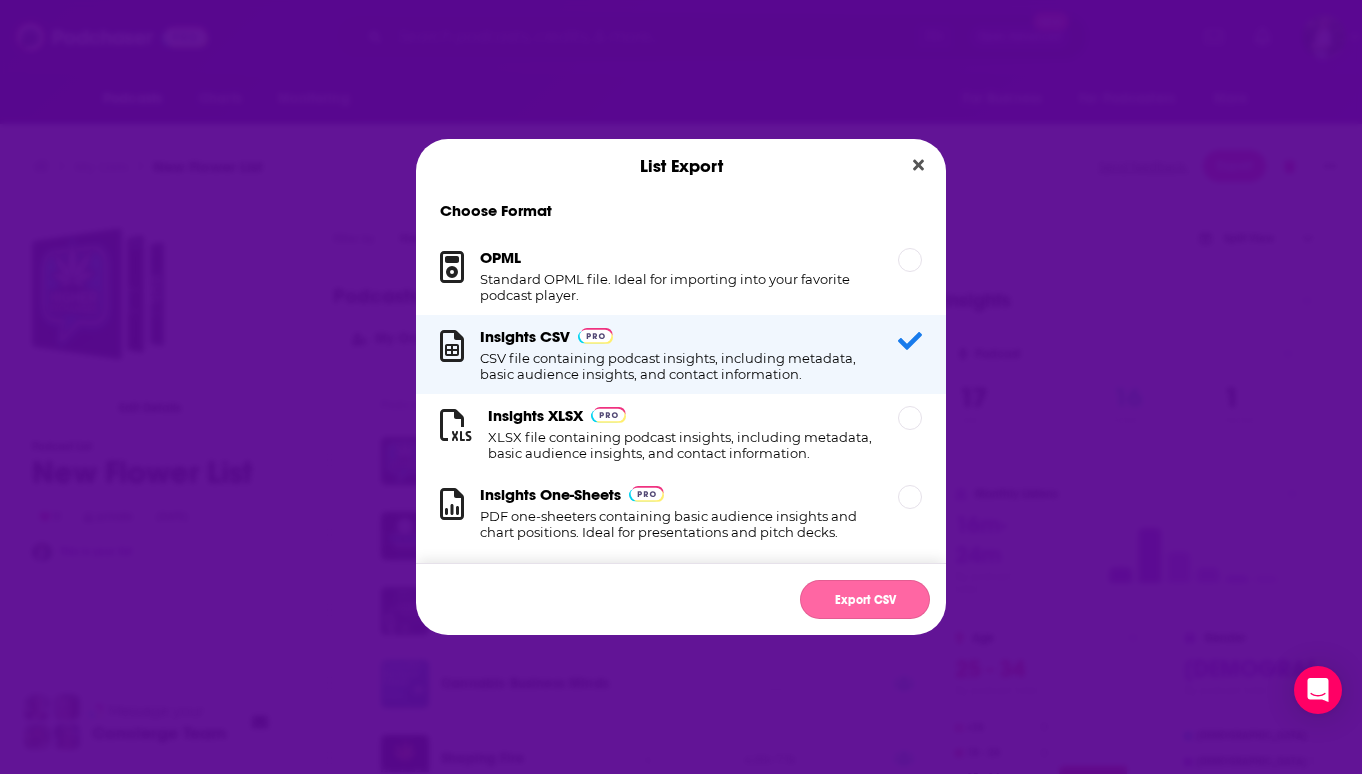 click on "Export CSV" at bounding box center [865, 599] 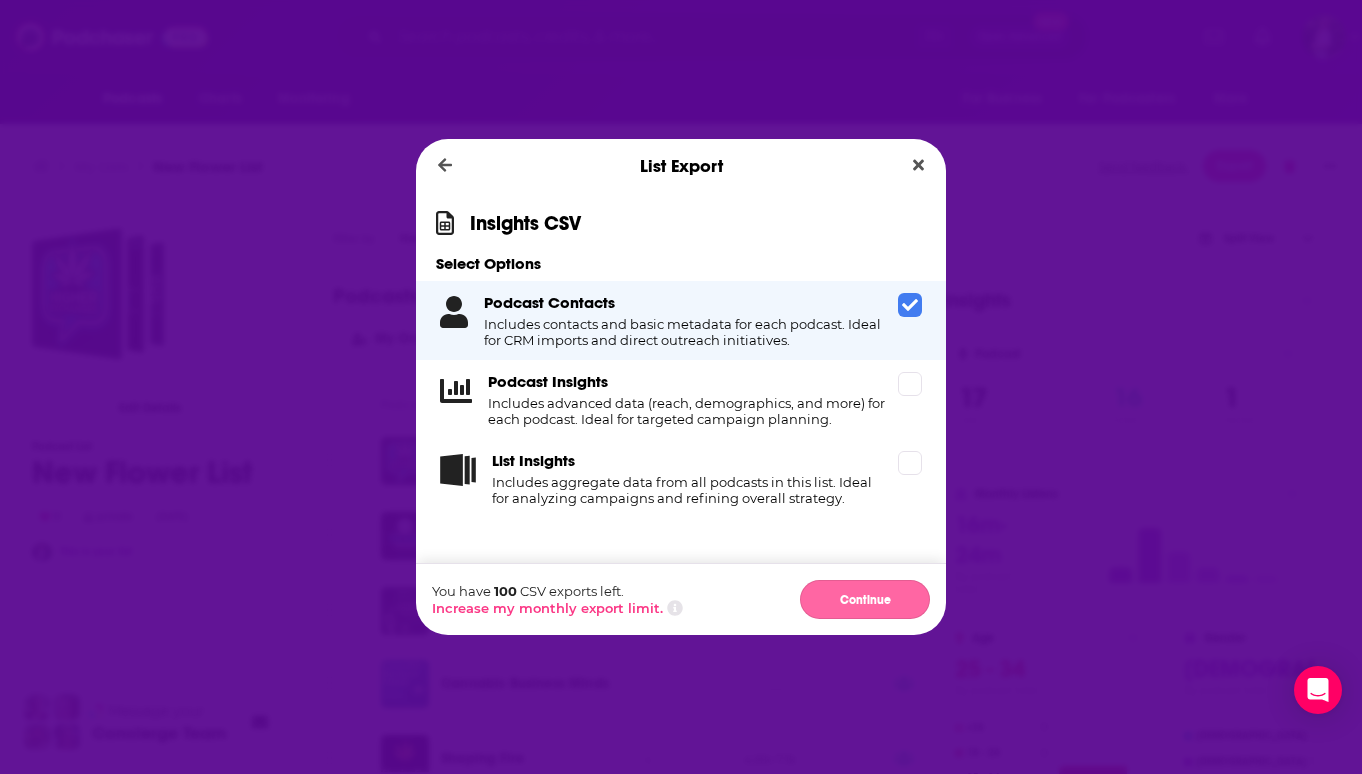 click on "Continue" at bounding box center (865, 599) 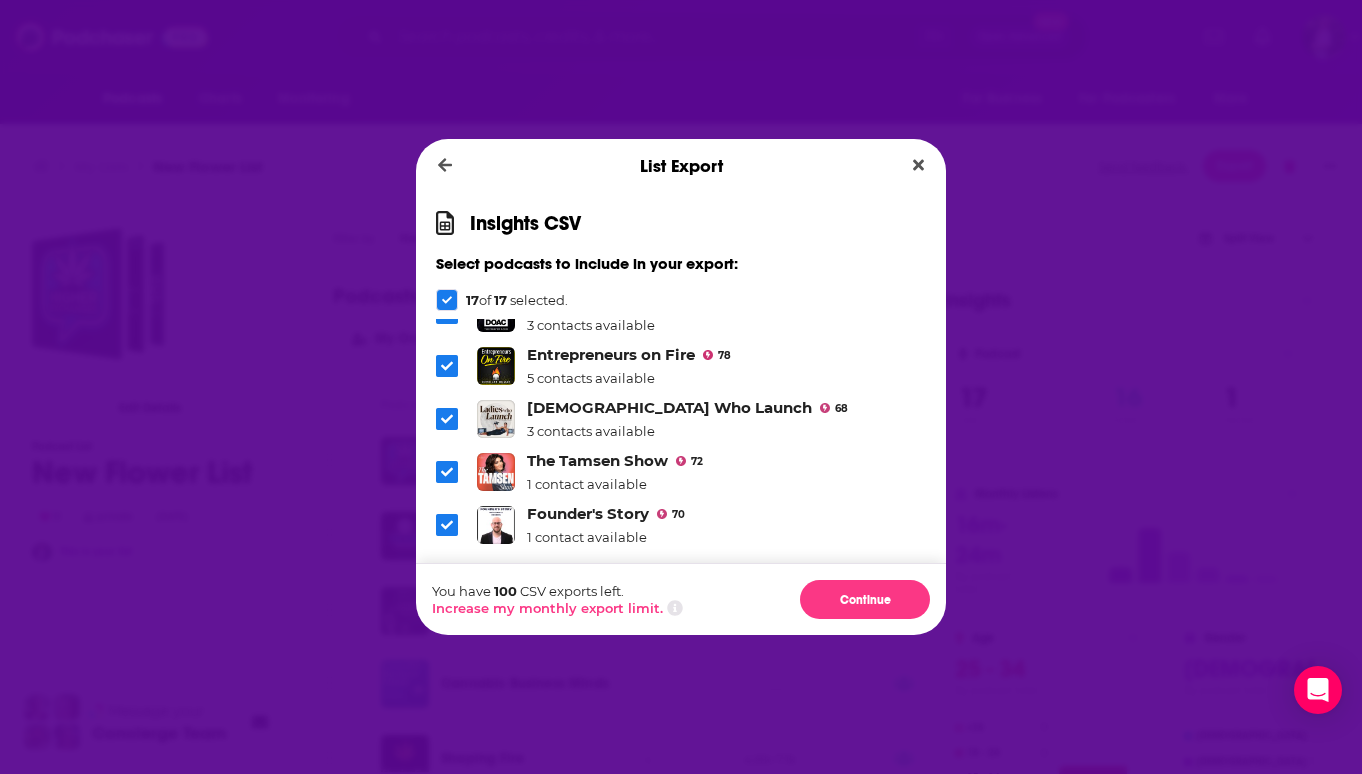 scroll, scrollTop: 651, scrollLeft: 0, axis: vertical 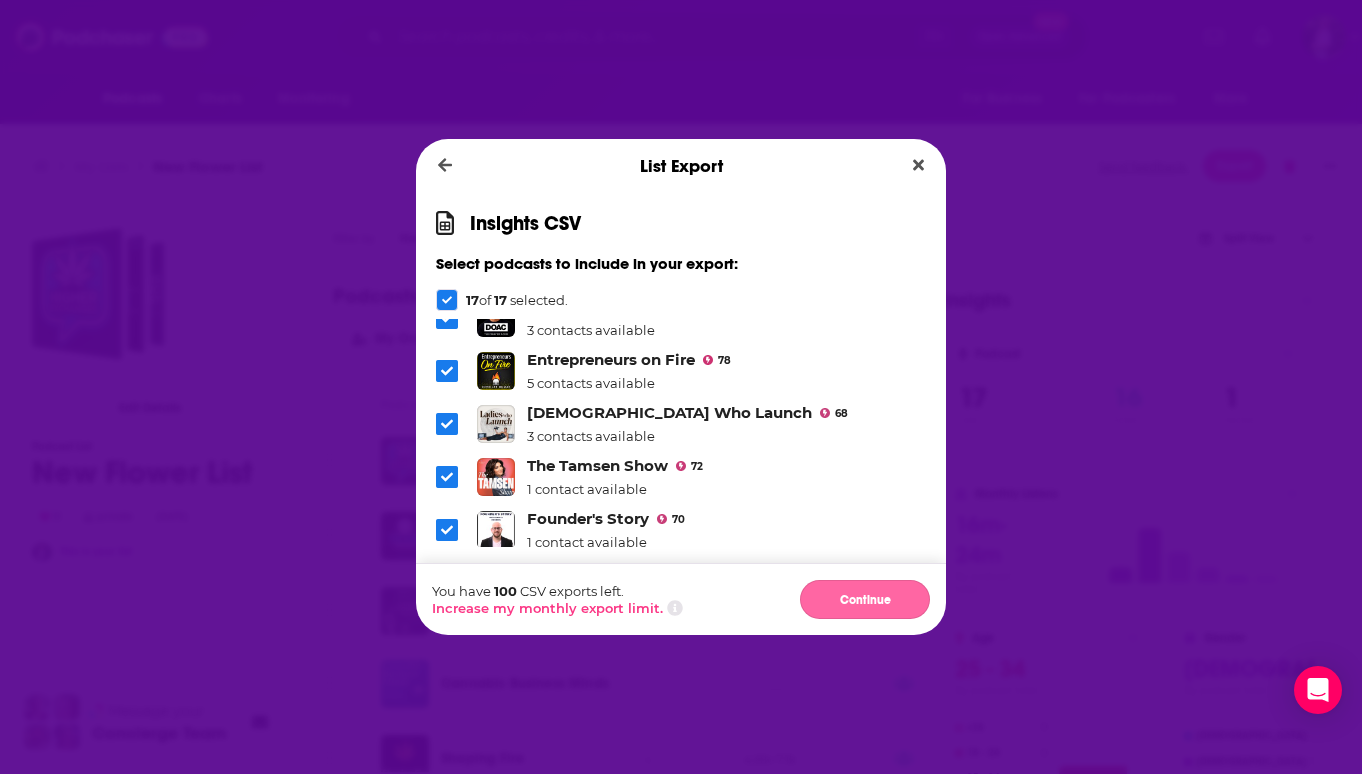 click on "Continue" at bounding box center (865, 599) 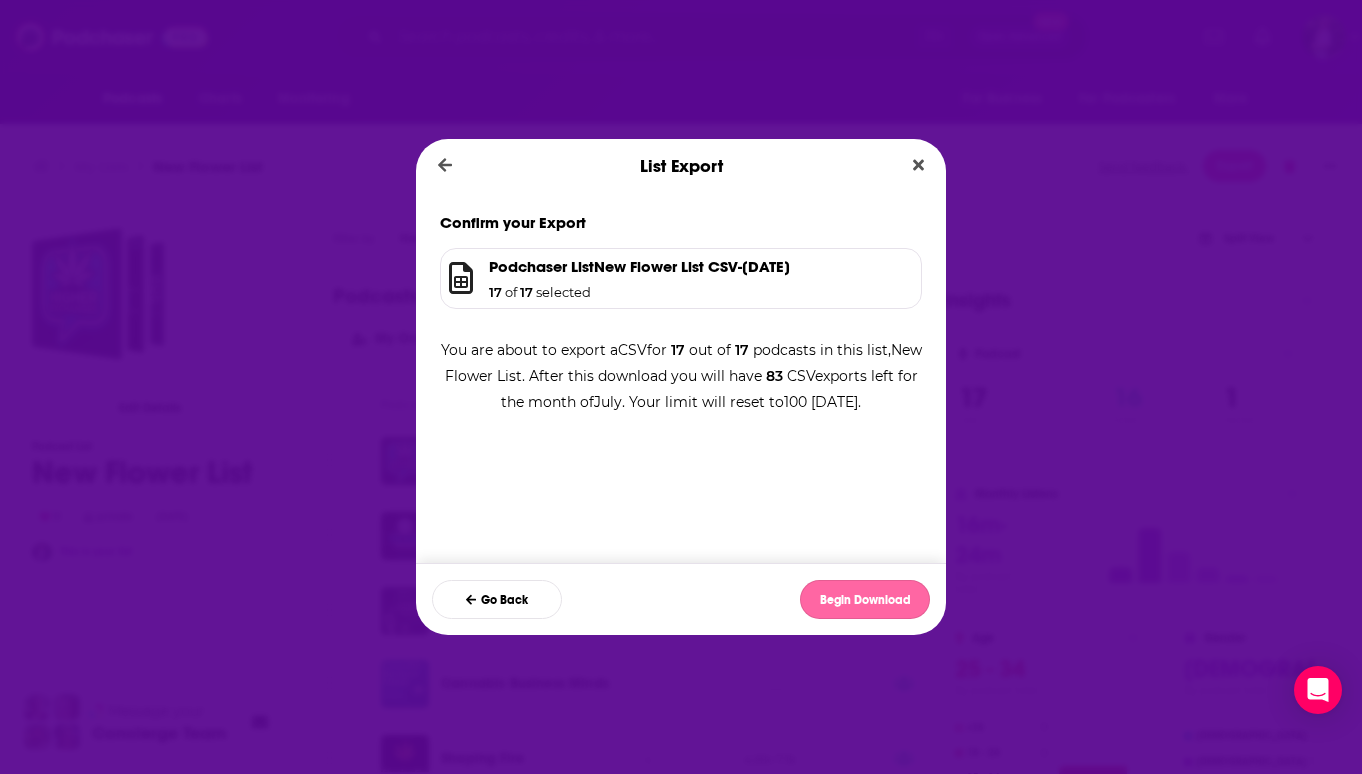 click on "Begin Download" at bounding box center [865, 599] 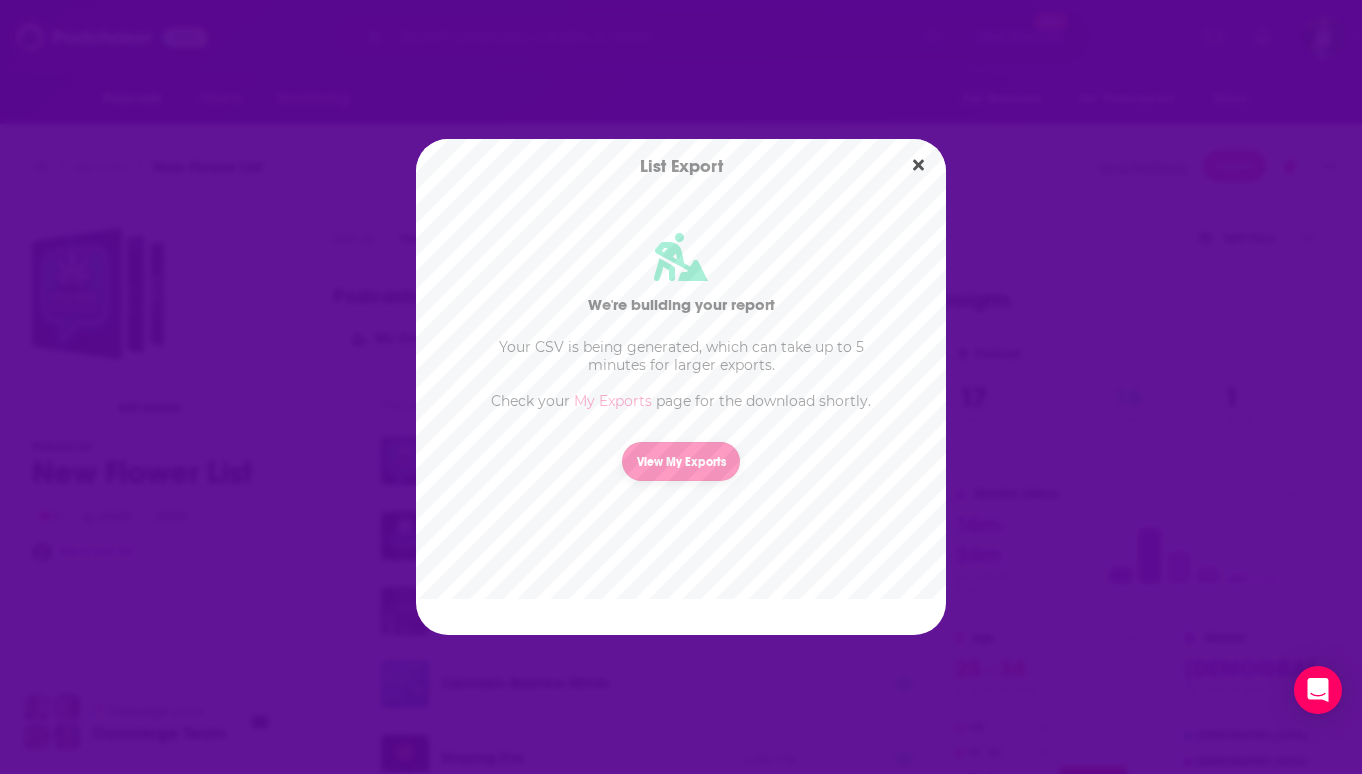 click on "View My Exports" at bounding box center (681, 461) 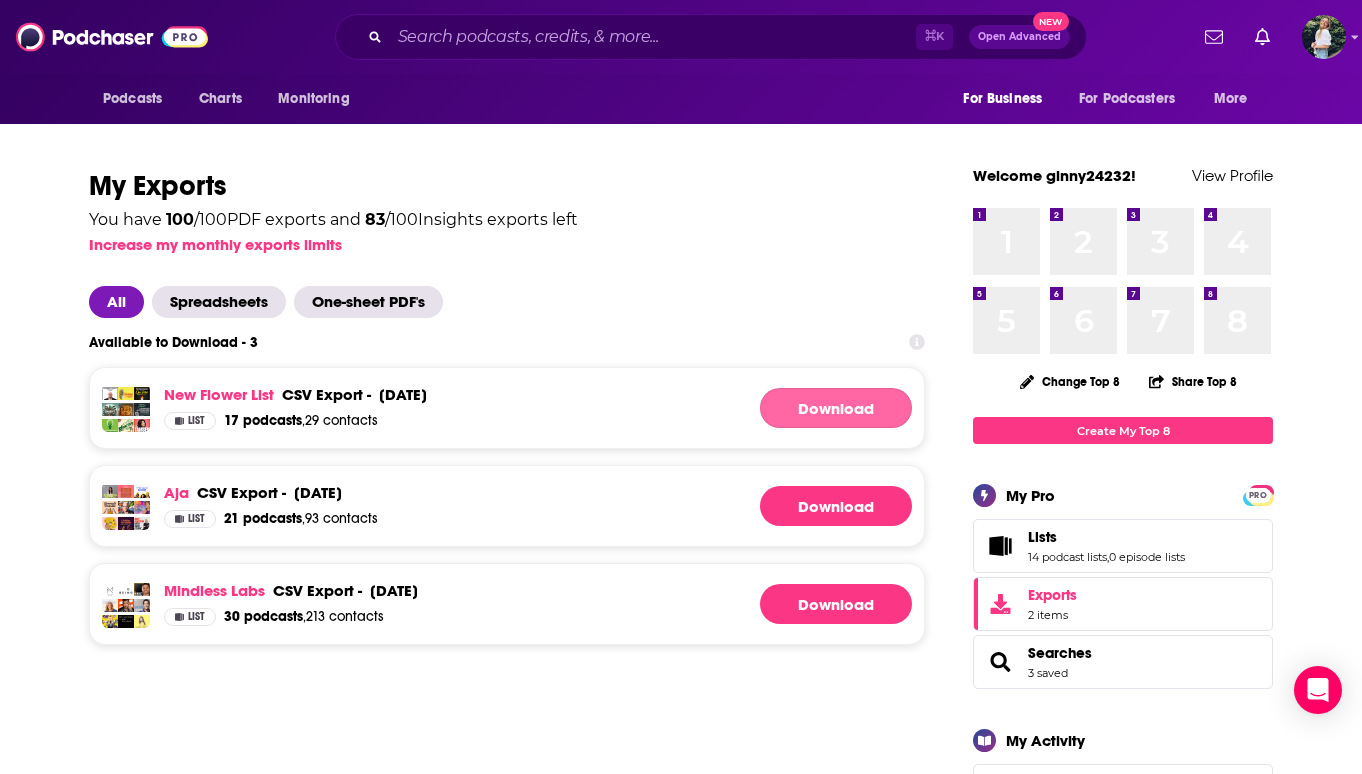 click on "Download" at bounding box center [836, 408] 